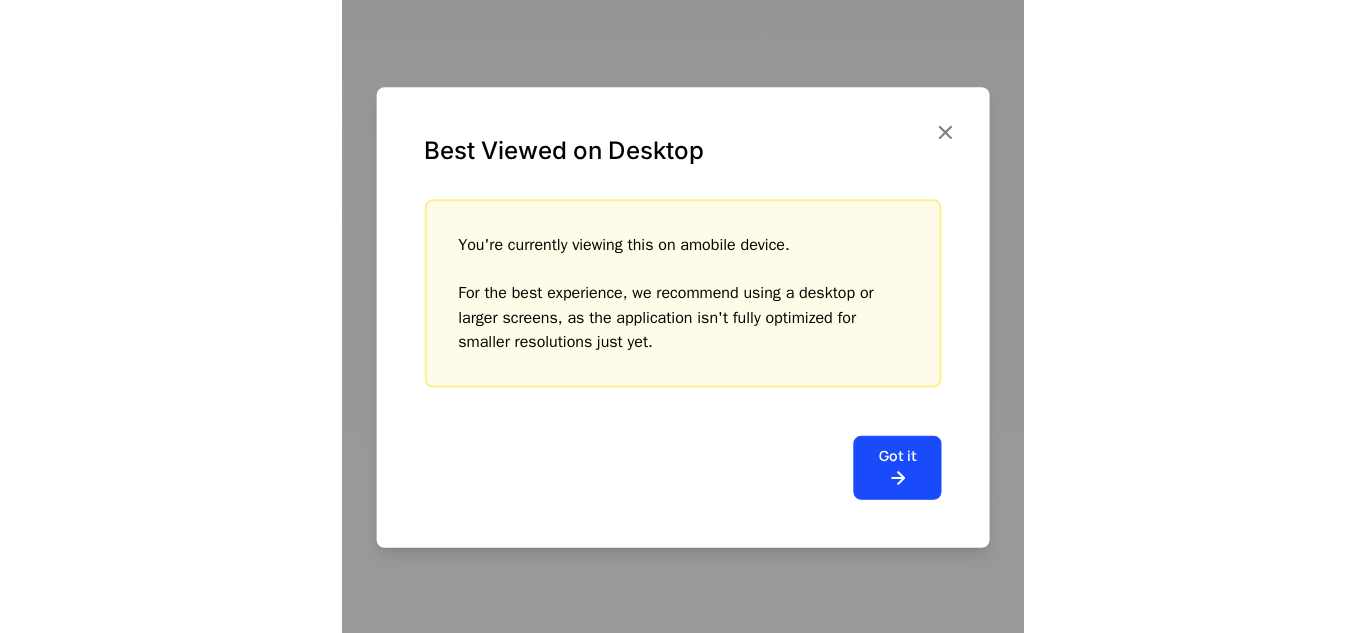 scroll, scrollTop: 0, scrollLeft: 0, axis: both 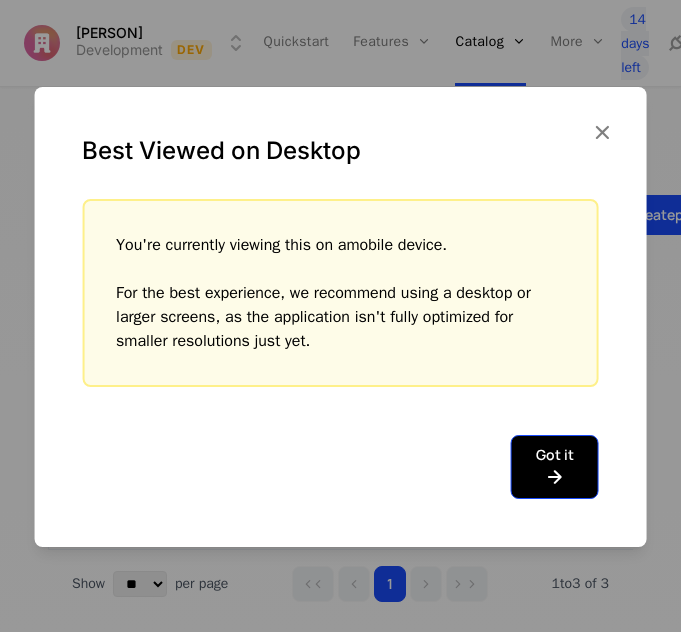 click at bounding box center [555, 477] 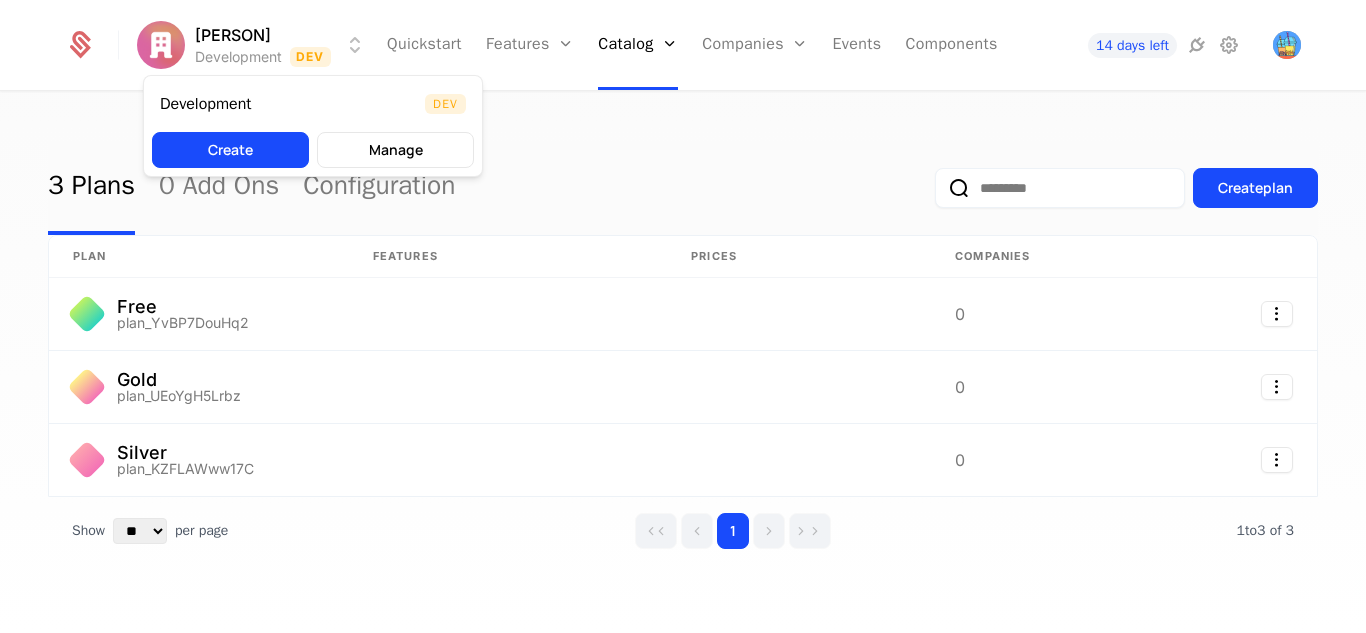 click on "[PERSON] Development Dev Create Manage" at bounding box center (683, 316) 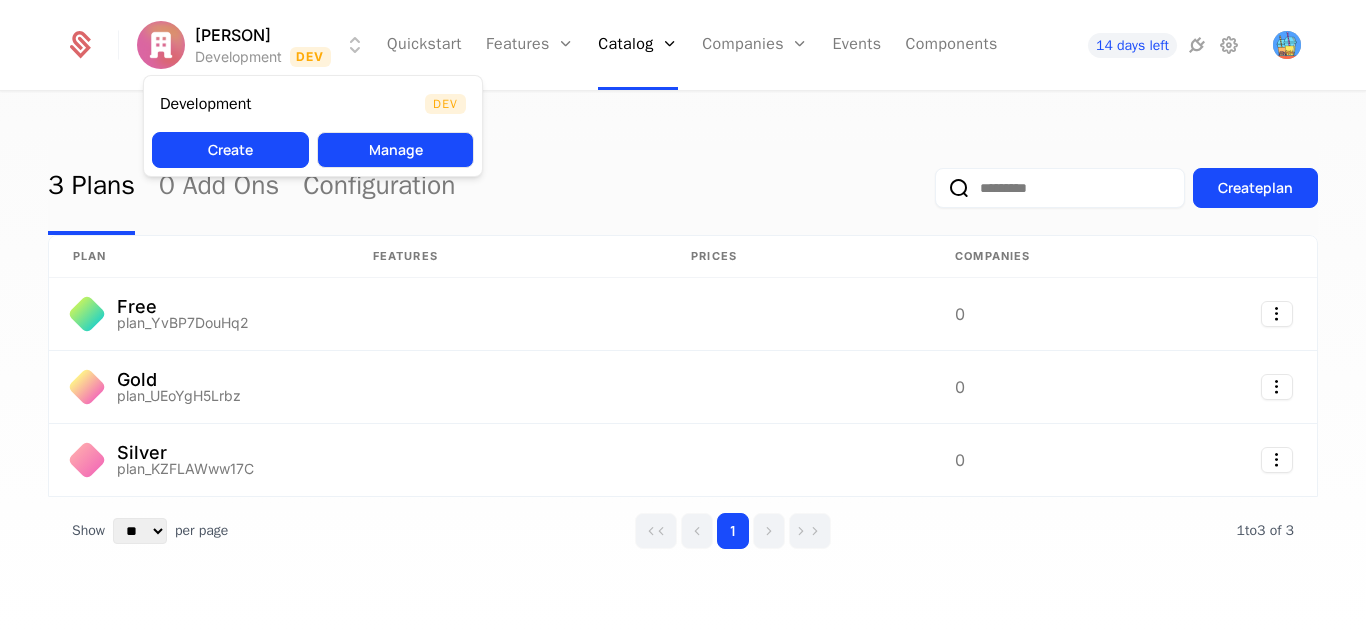 click on "Manage" at bounding box center (395, 150) 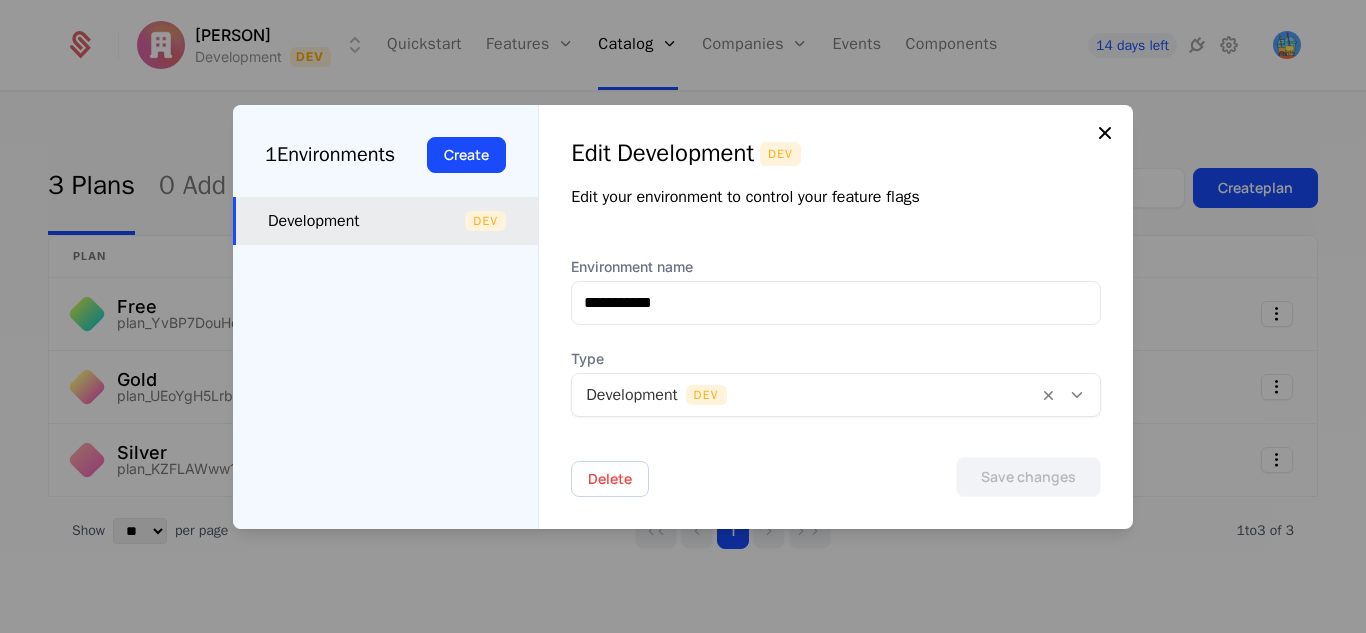 click at bounding box center [1105, 133] 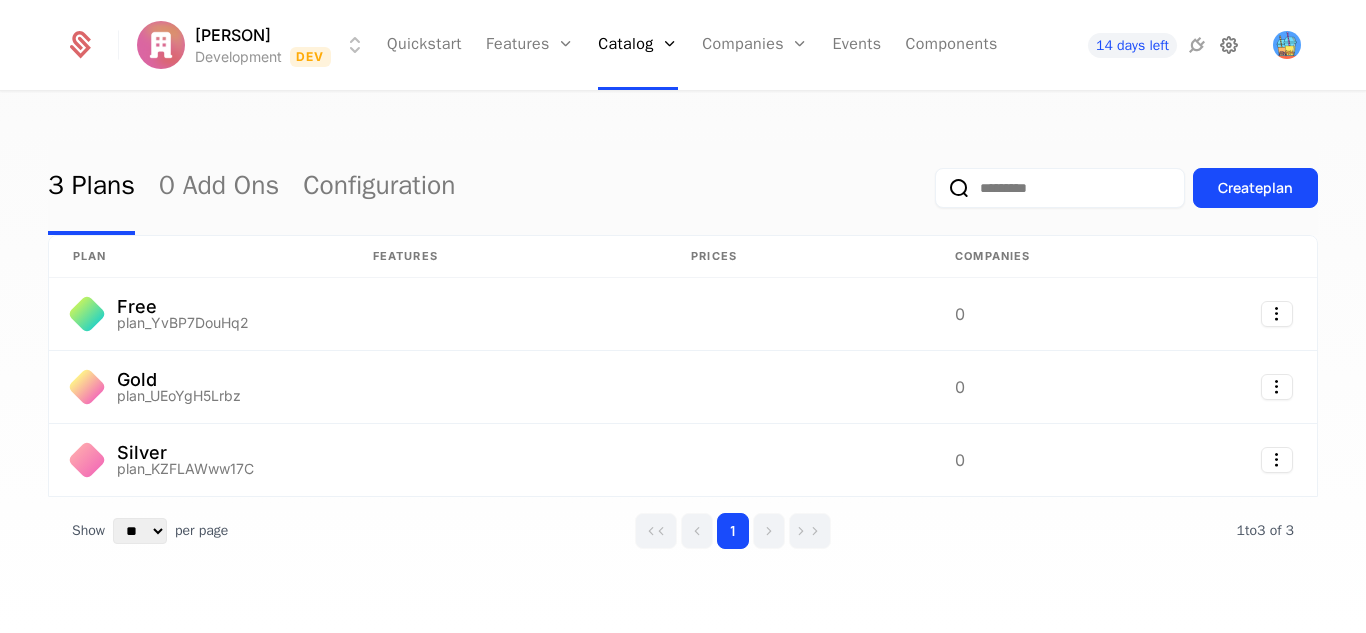 click at bounding box center [1229, 45] 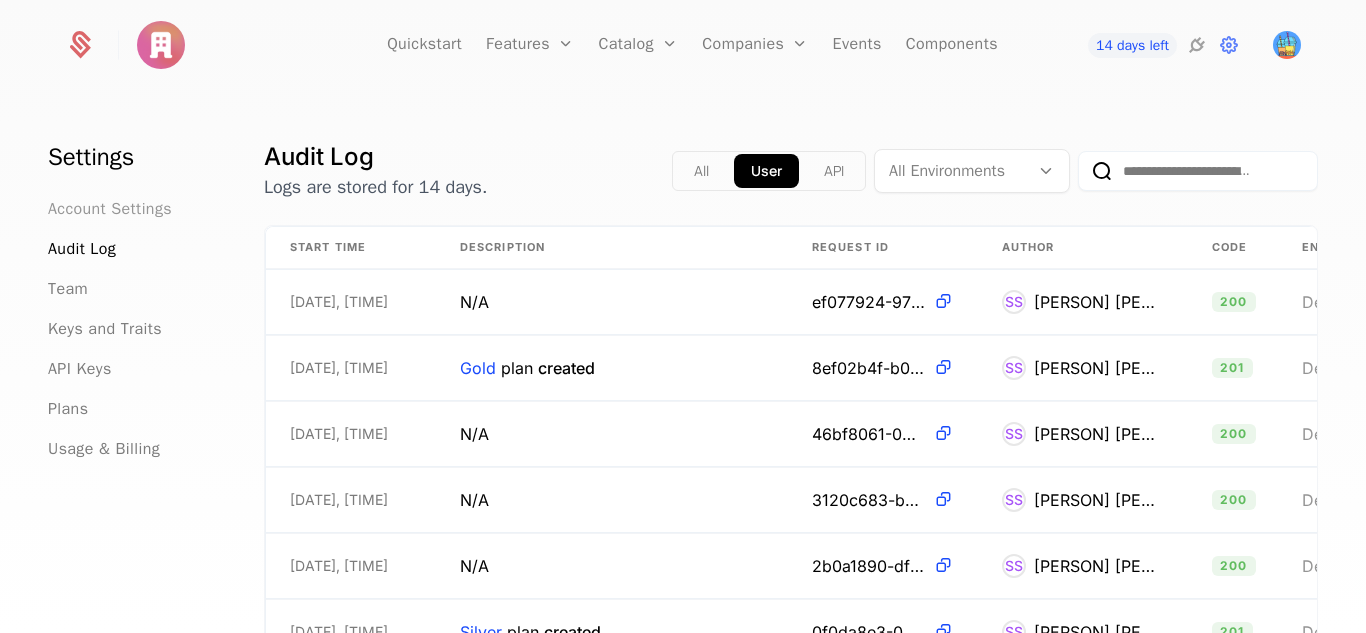 click on "Account Settings" at bounding box center [110, 209] 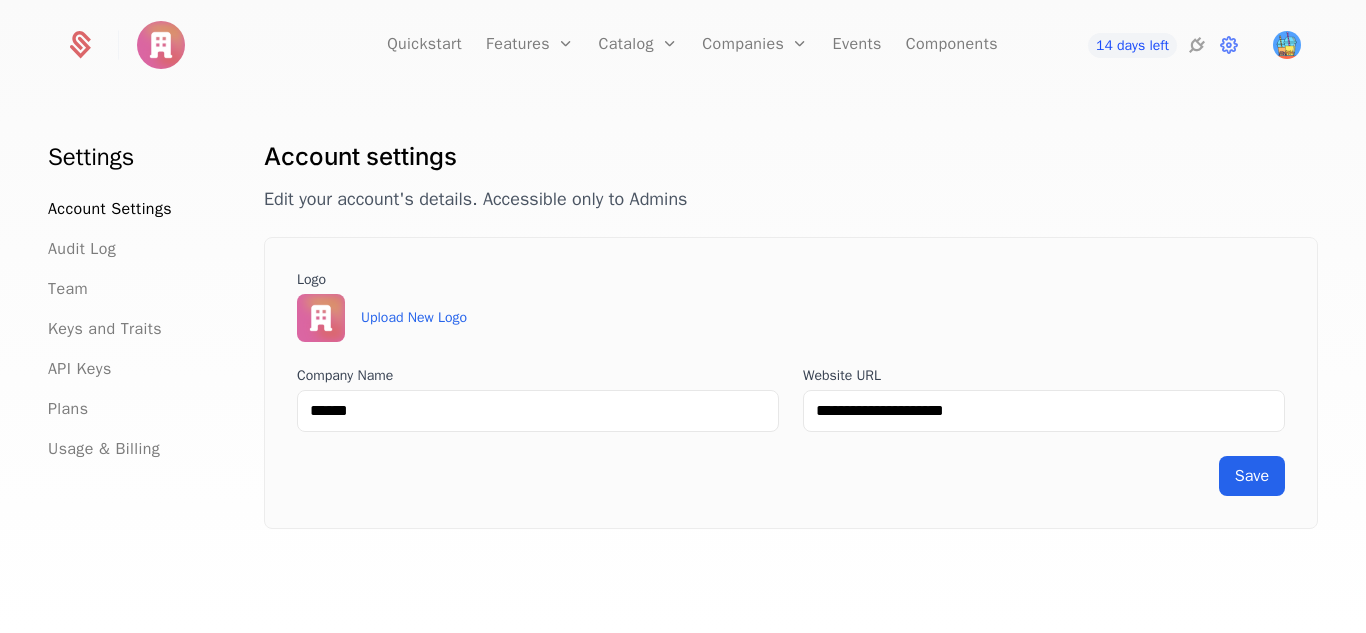 click 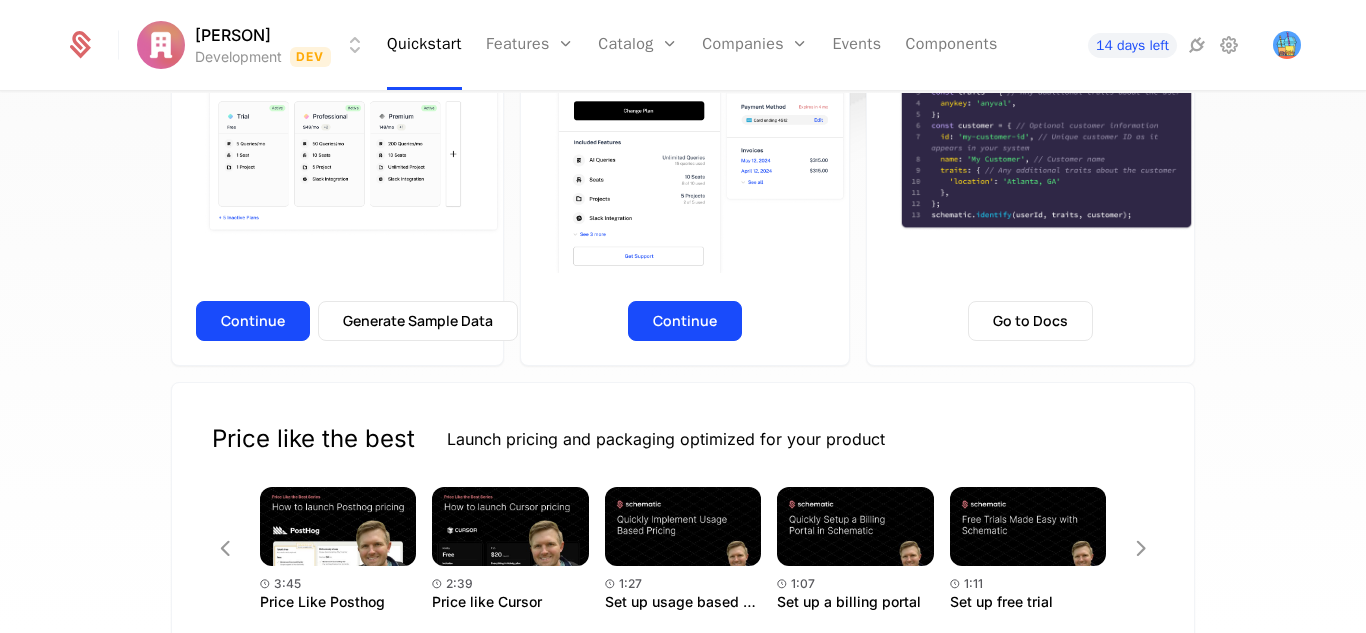 scroll, scrollTop: 423, scrollLeft: 0, axis: vertical 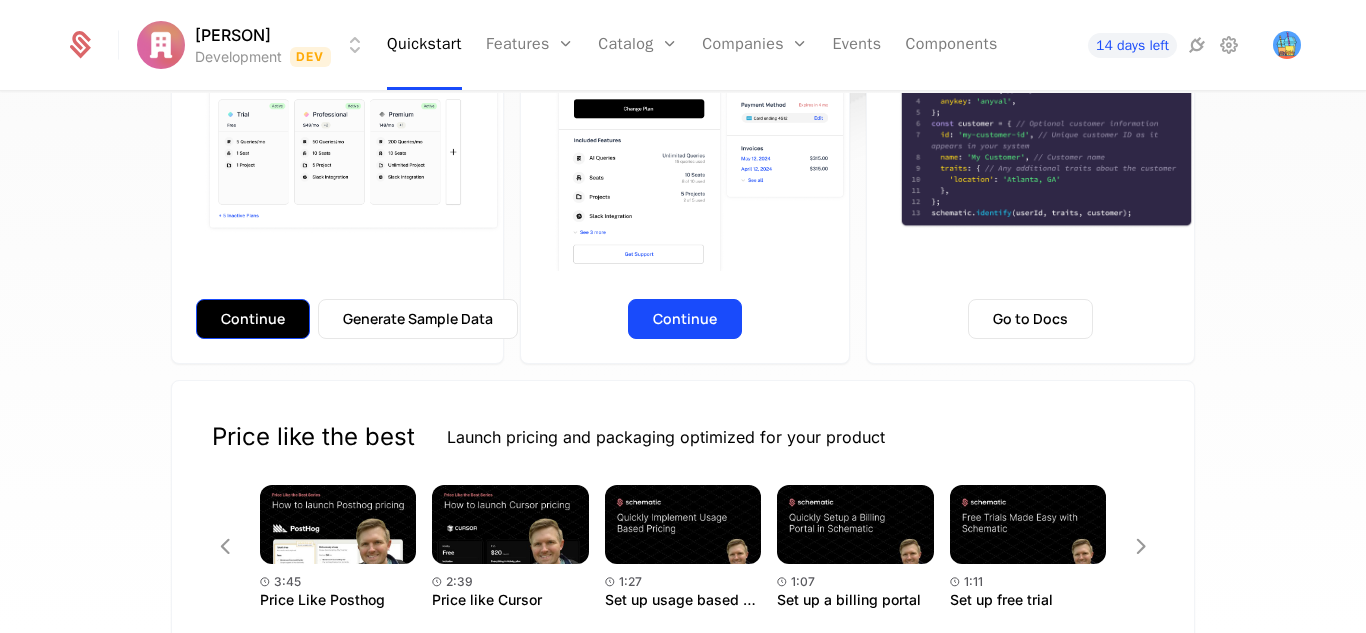 click on "Continue" at bounding box center (253, 319) 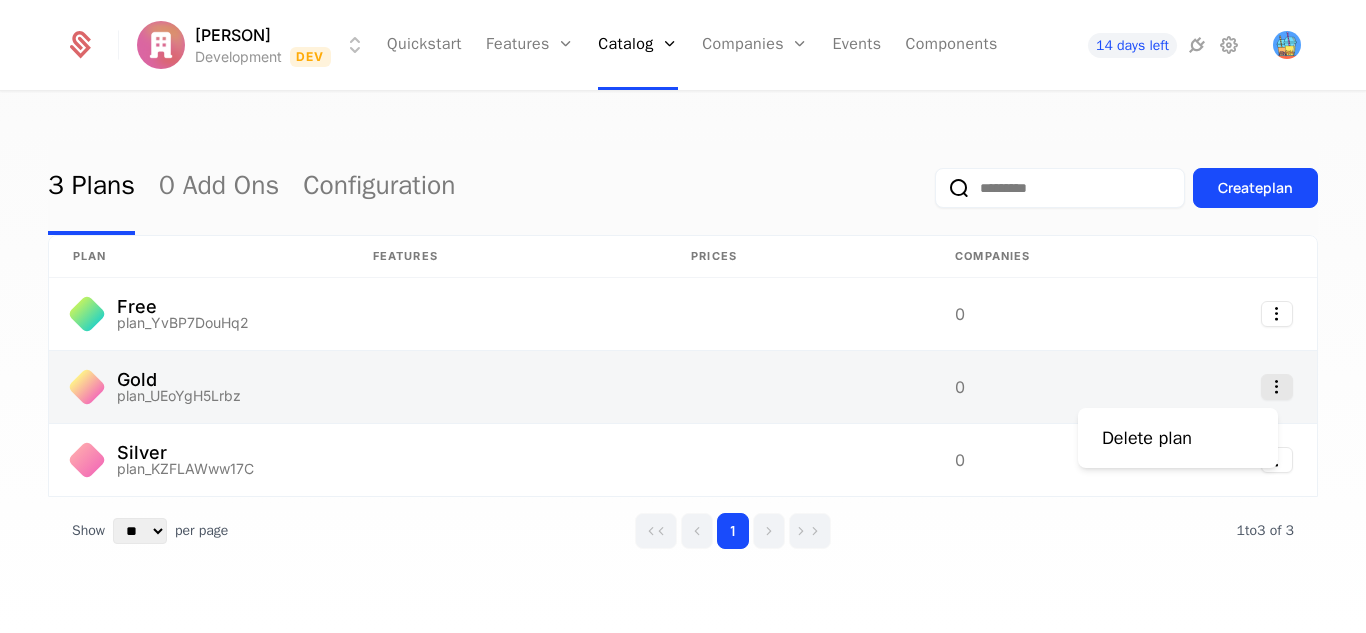 click at bounding box center (1277, 387) 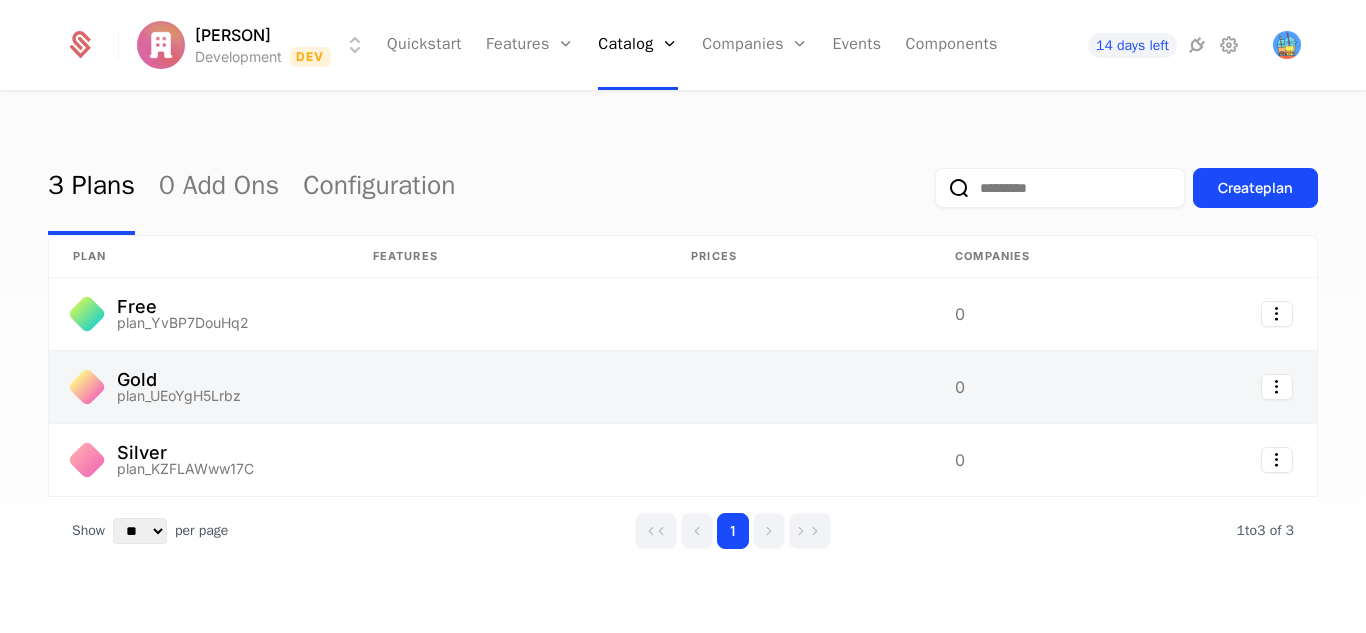 click on "Shivam Development Dev Quickstart Features Features Flags Catalog Plans Add Ons Configuration Companies Companies Users Events Components 14 days left 3 Plans 0 Add Ons Configuration Create  plan plan Features Prices Companies Free plan_YvBP7DouHq2 0 Gold plan_UEoYgH5Lrbz 0 Silver plan_KZFLAWww17C 0 Show ** ** ** *** *** per page per page 1 1  to  3   of   3  of   3
Best Viewed on Desktop You're currently viewing this on a  mobile device . For the best experience,   we recommend using a desktop or larger screens , as the application isn't fully optimized for smaller resolutions just yet. Got it" at bounding box center (683, 316) 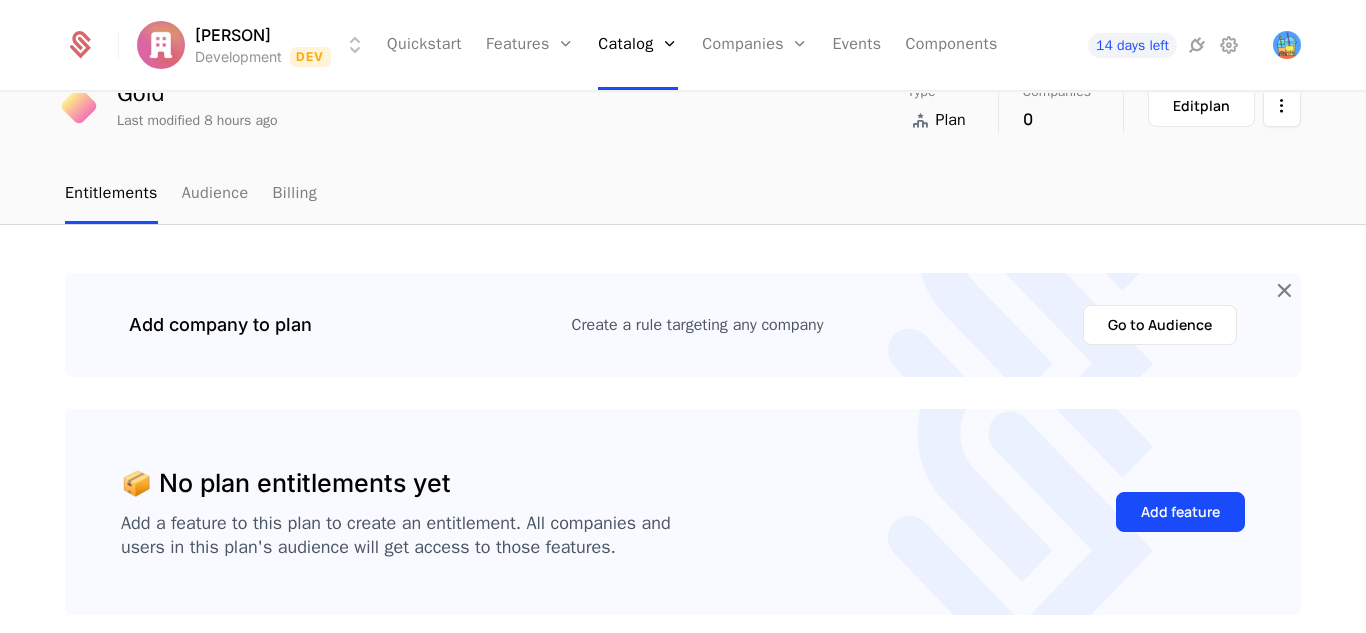 scroll, scrollTop: 0, scrollLeft: 0, axis: both 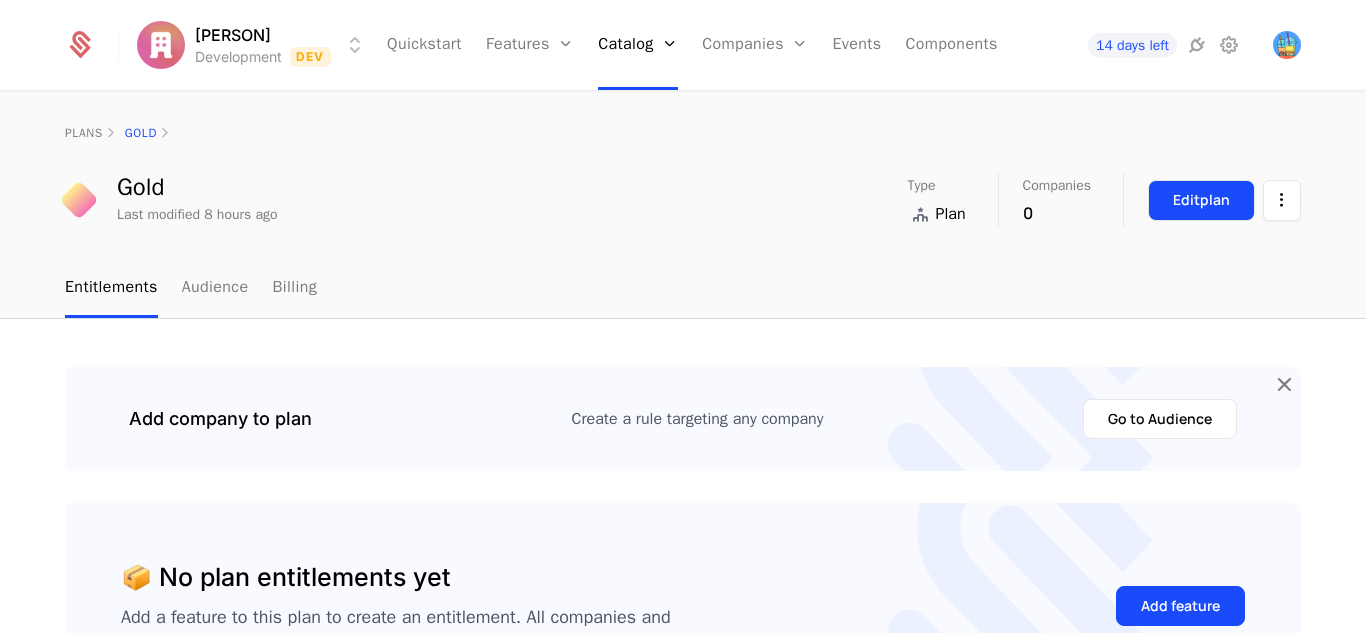 click on "Edit  plan" at bounding box center (1201, 200) 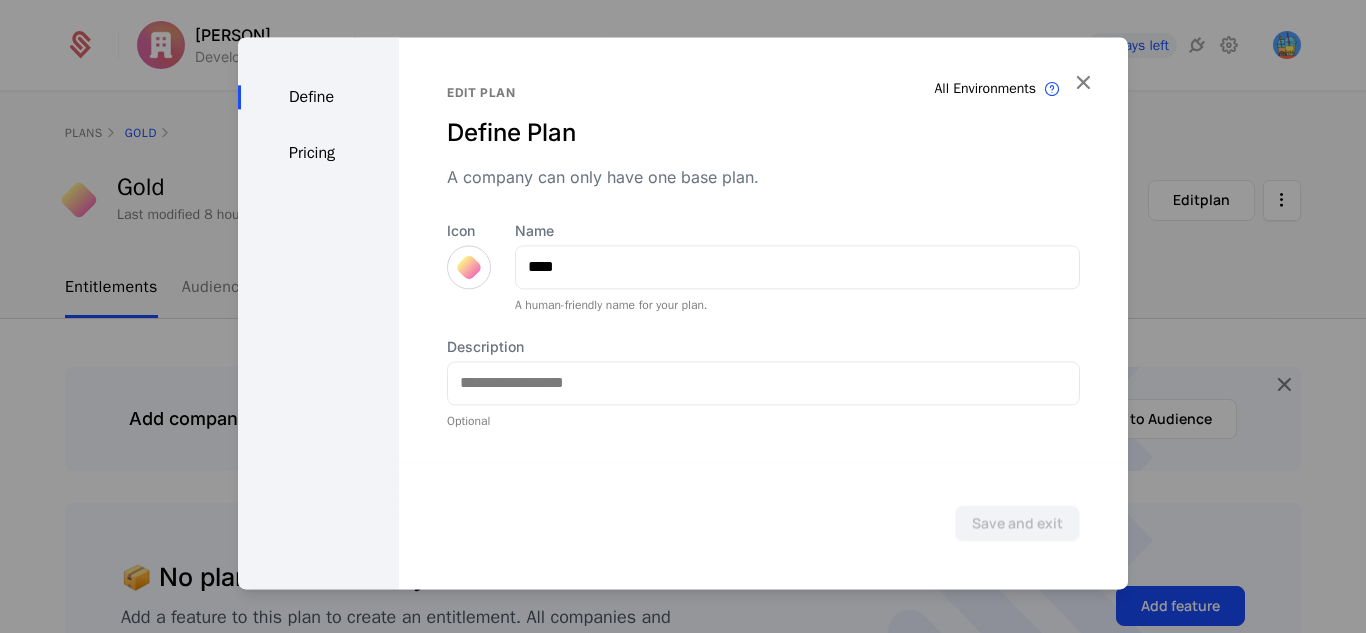 click on "Pricing" at bounding box center [318, 153] 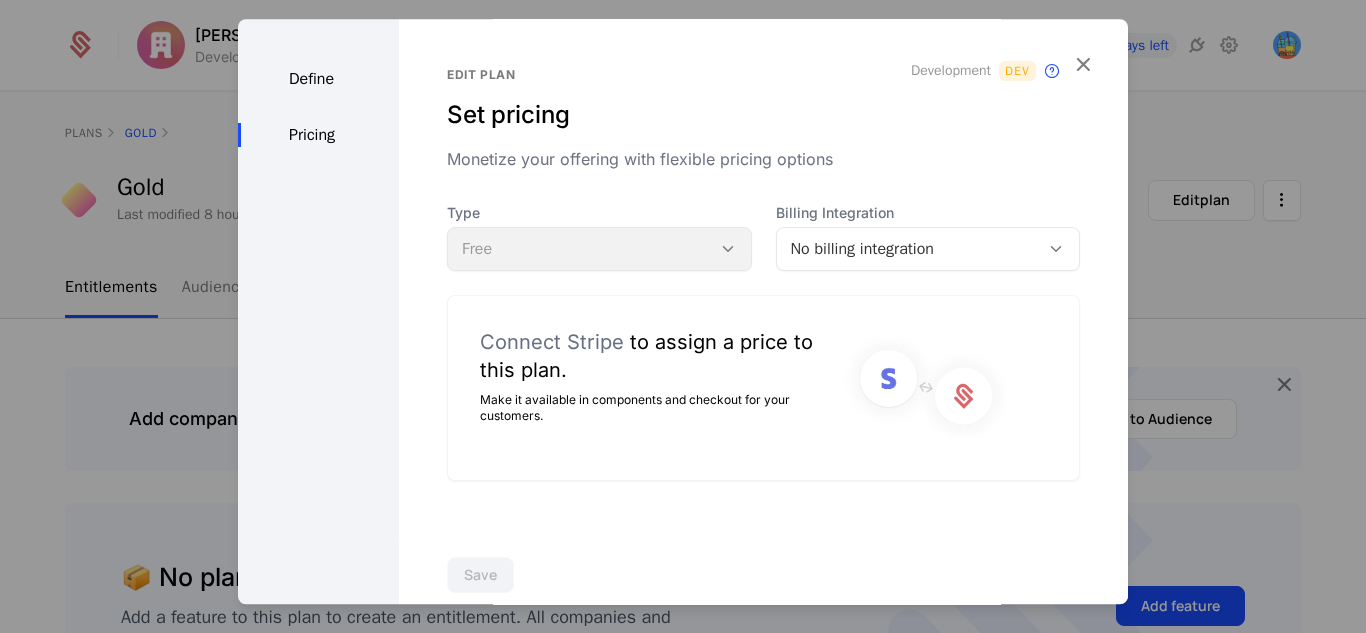 click on "Connect Stripe" at bounding box center [552, 342] 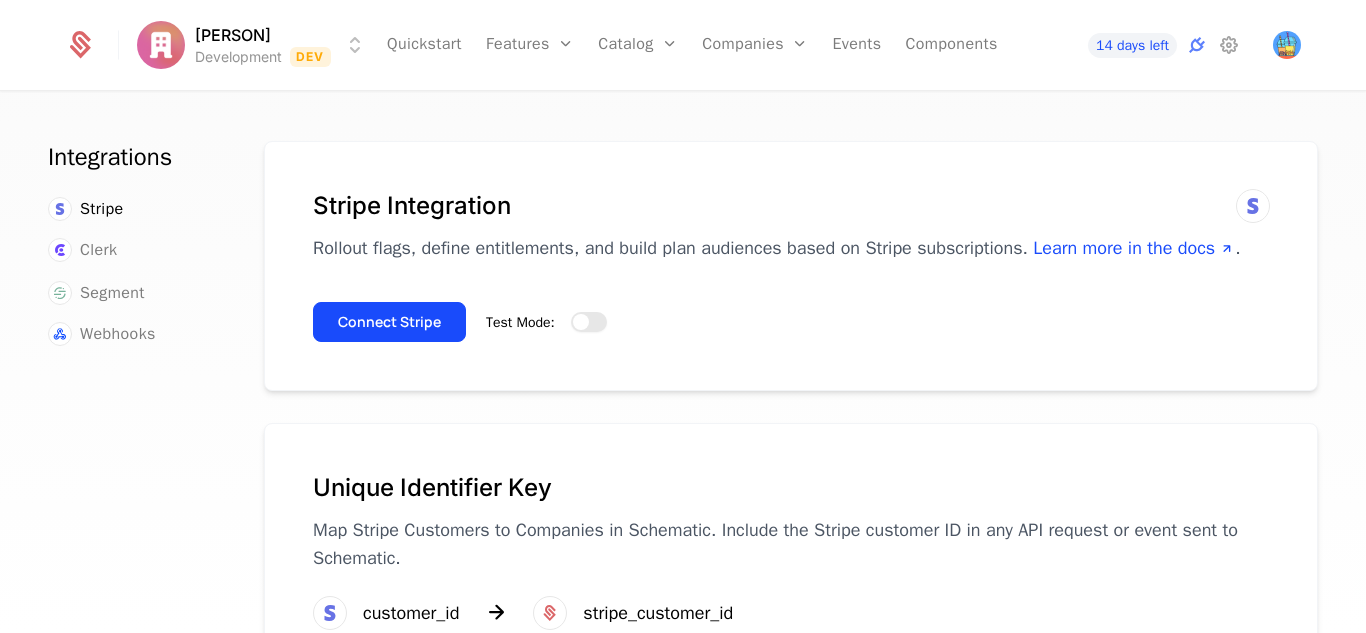 click on "Test Mode:" at bounding box center [589, 322] 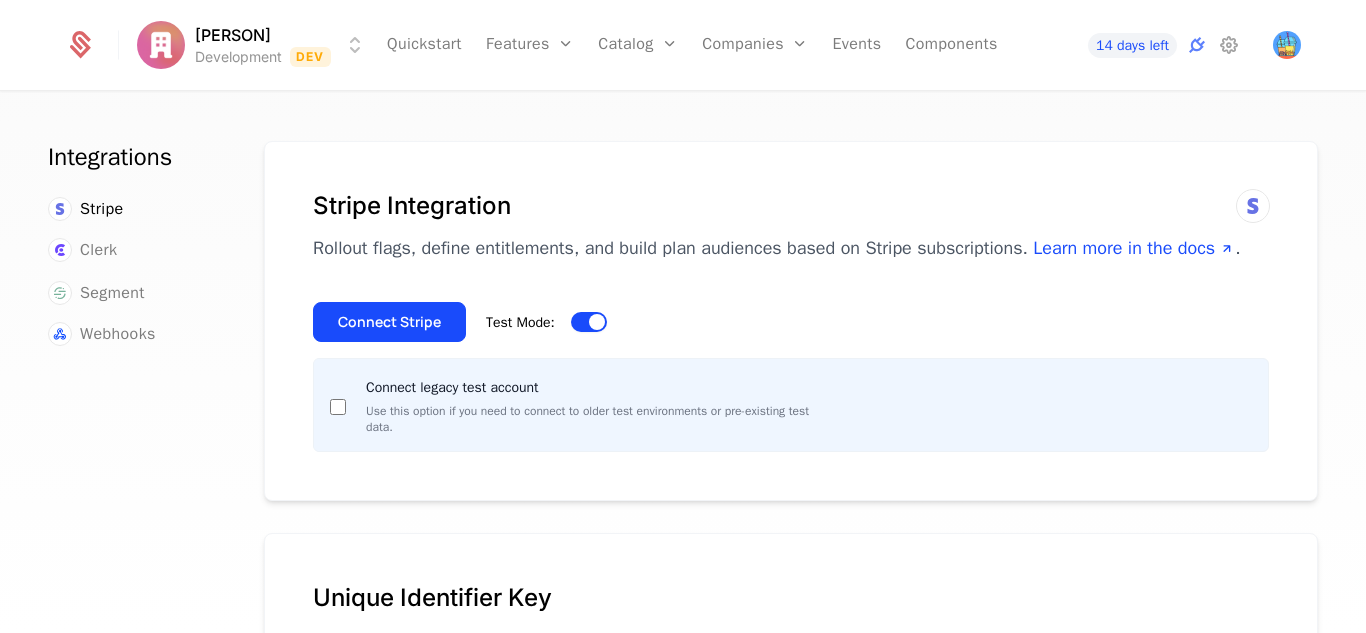 type on "false" 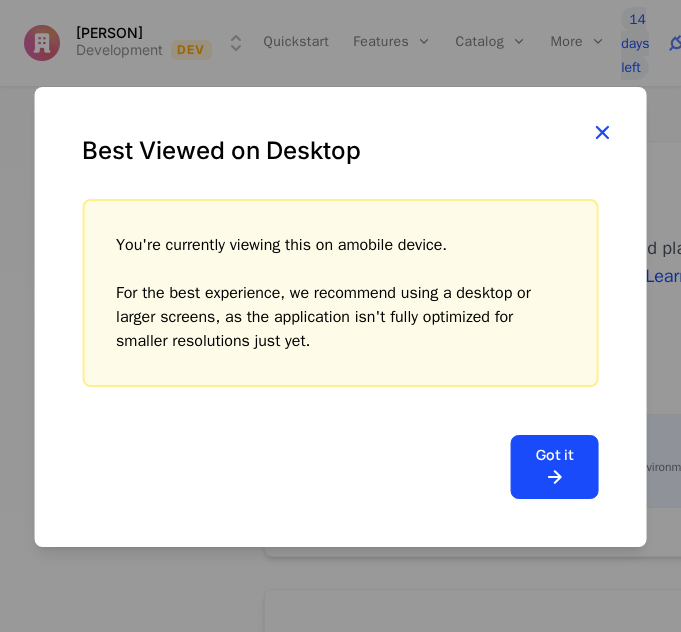 click at bounding box center [602, 132] 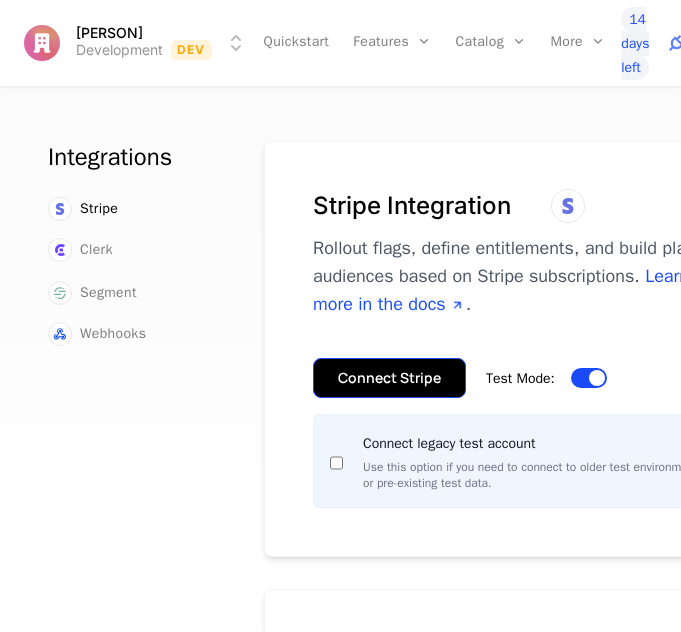 click on "Connect Stripe" at bounding box center (389, 378) 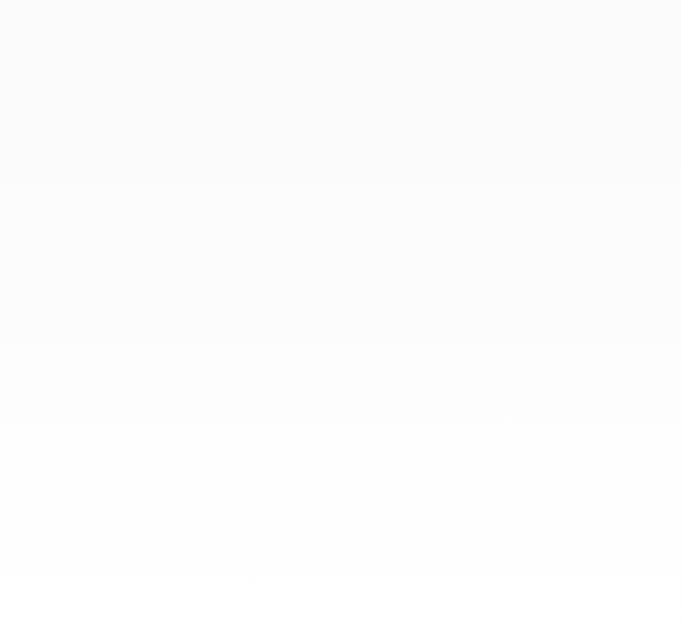 scroll, scrollTop: 0, scrollLeft: 0, axis: both 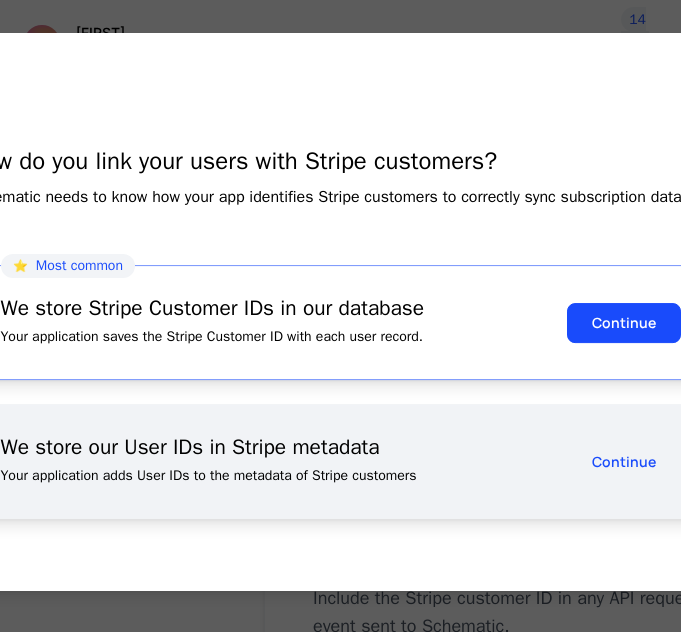 click on "How do you link your users with Stripe customers? Schematic needs to know how your app identifies Stripe customers to correctly sync subscription data. ⭐️   Most common We store Stripe Customer IDs in our database Your application saves the Stripe Customer ID with each user record. Continue We store our User IDs in Stripe metadata Your application adds User IDs to the metadata of Stripe customers Continue" at bounding box center [341, 312] 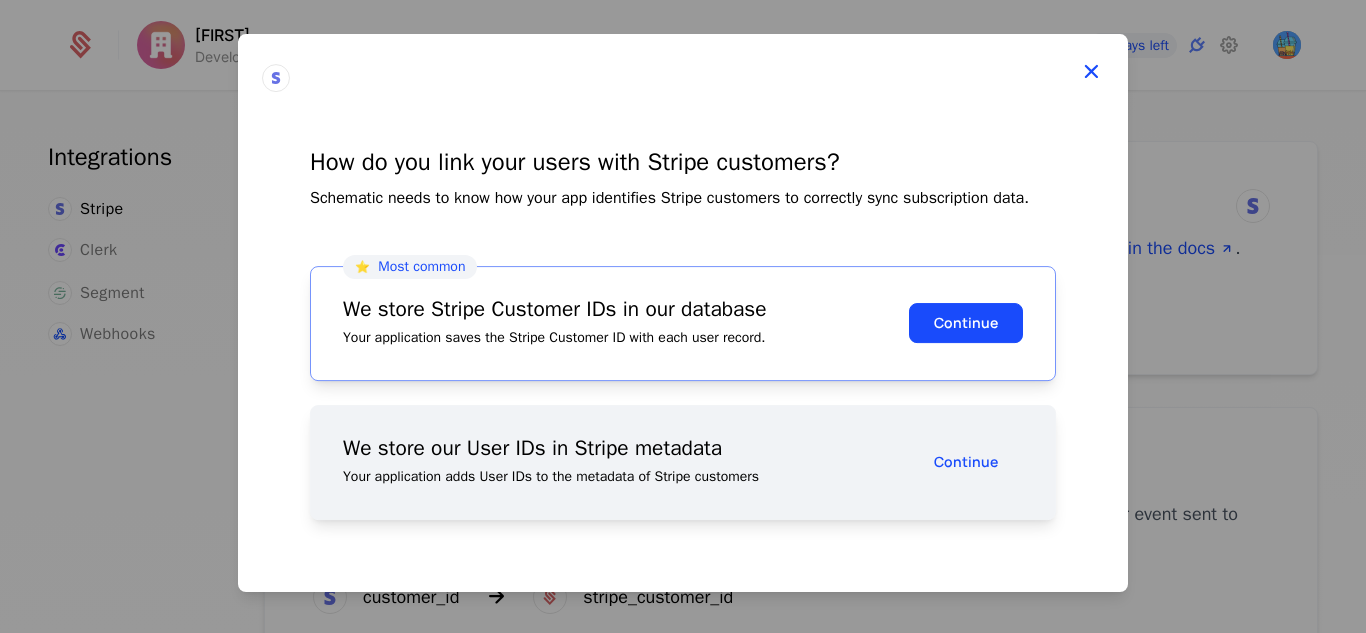 click at bounding box center [1091, 71] 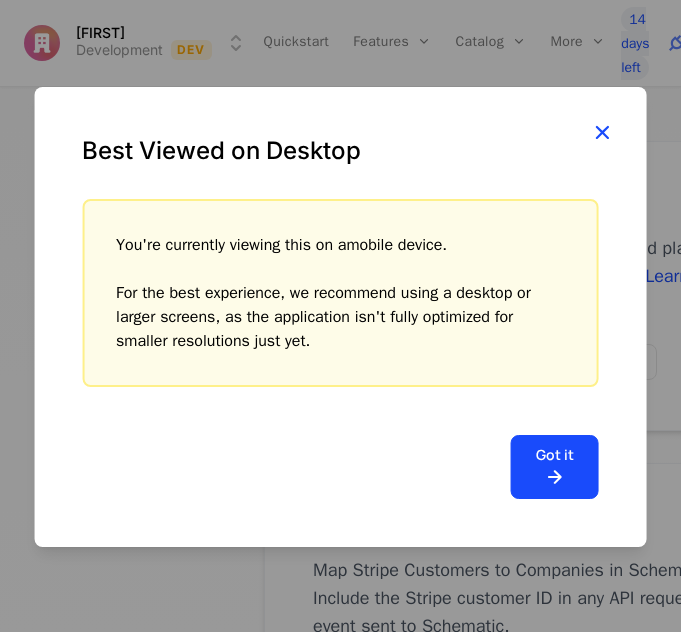 click at bounding box center [602, 132] 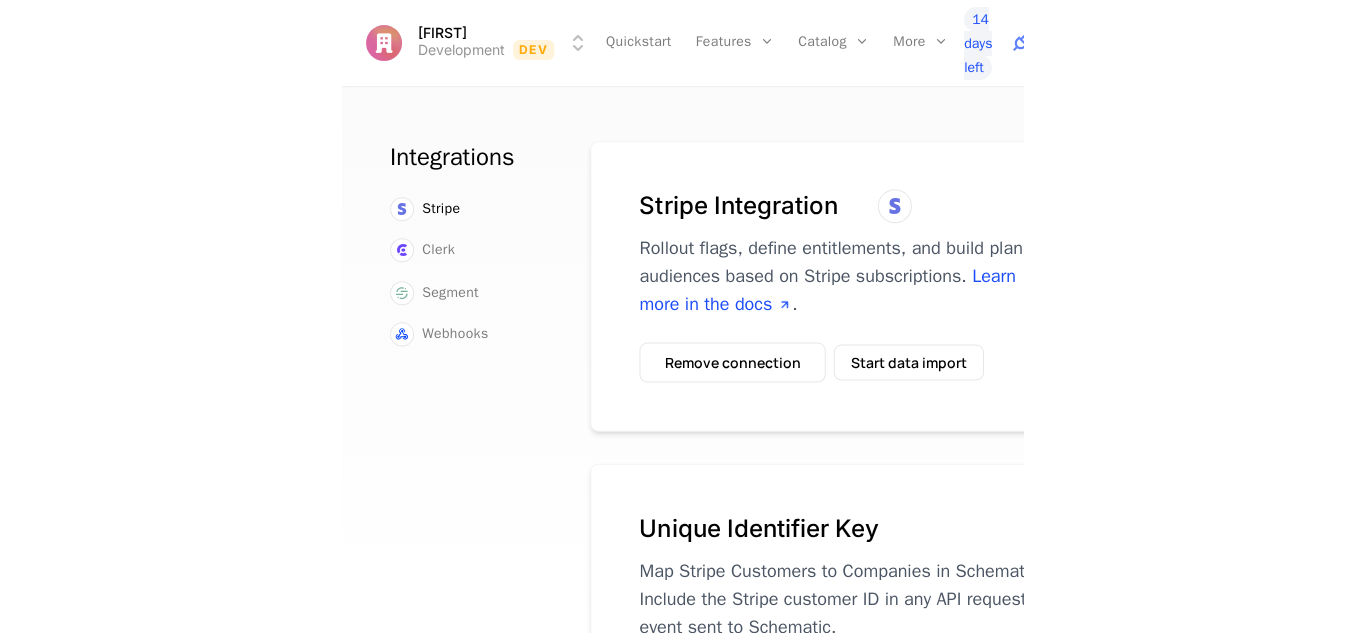 scroll, scrollTop: 0, scrollLeft: 0, axis: both 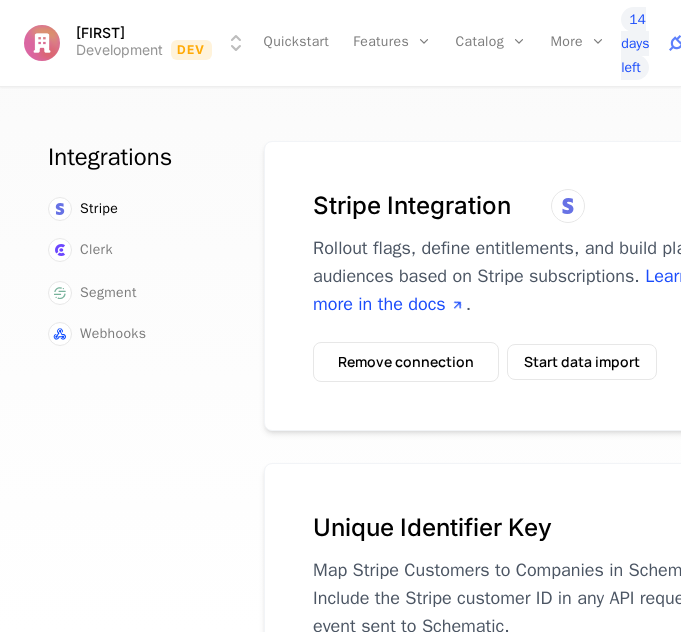 click on "Stripe Integration" at bounding box center [523, 206] 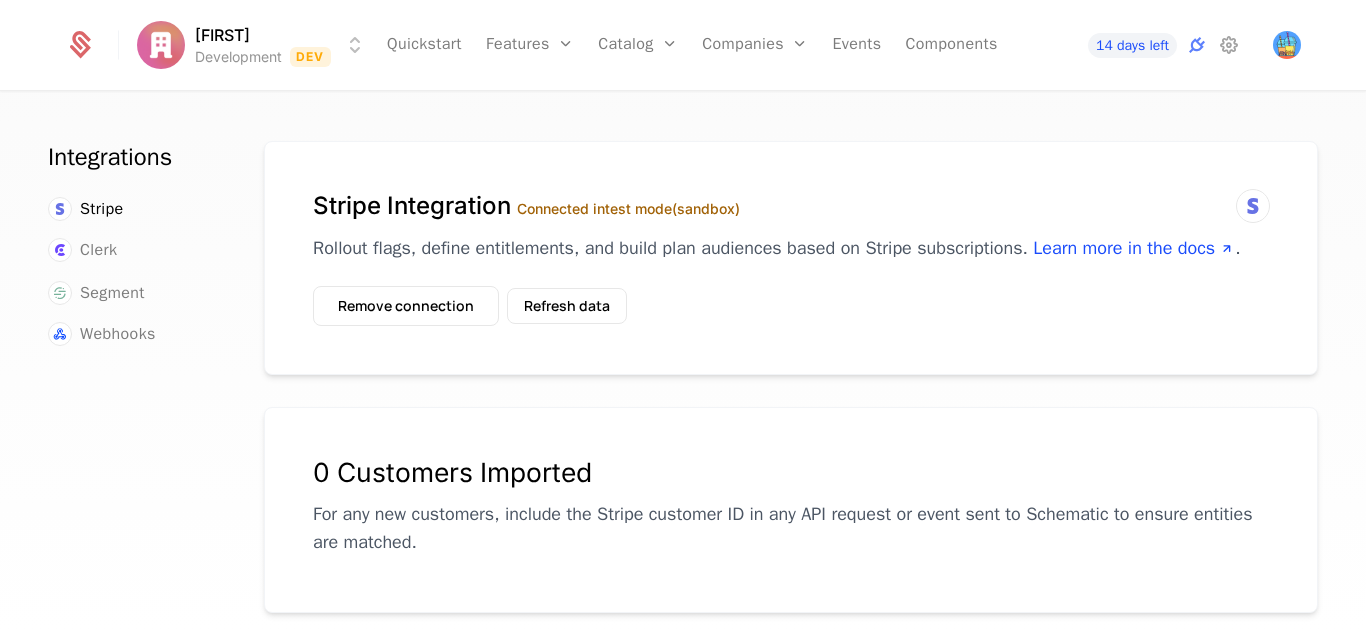 scroll, scrollTop: 11, scrollLeft: 0, axis: vertical 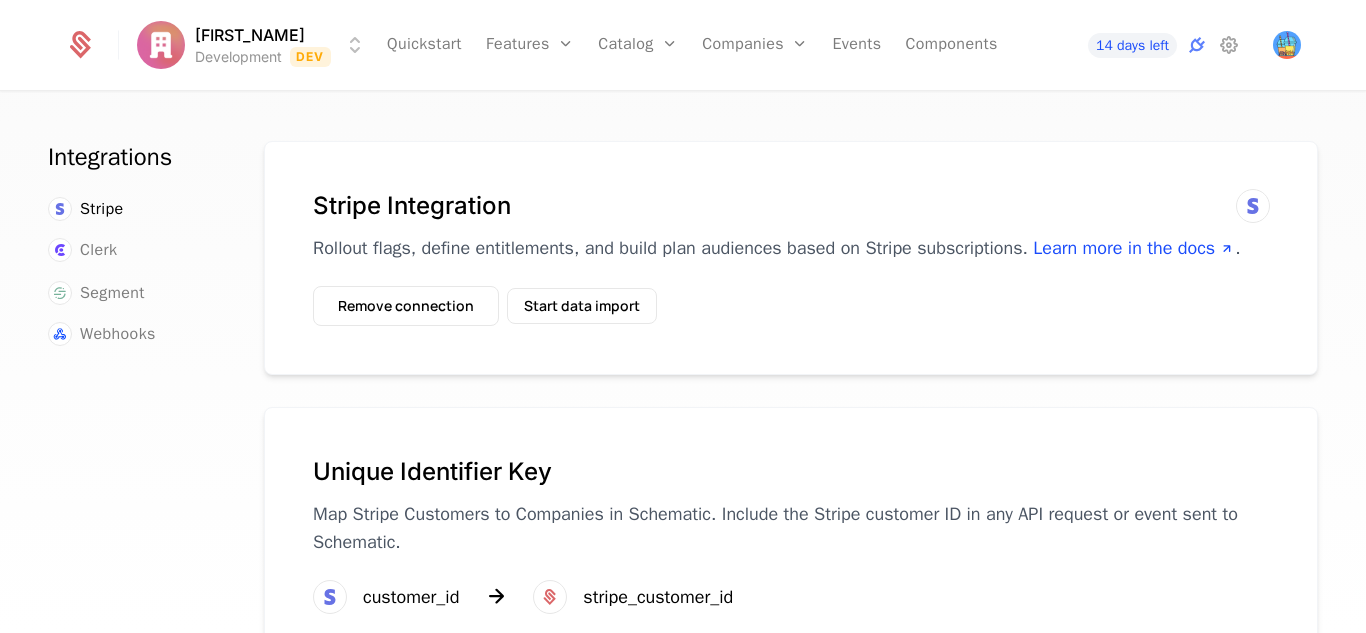 click on "Stripe Integration" at bounding box center [791, 206] 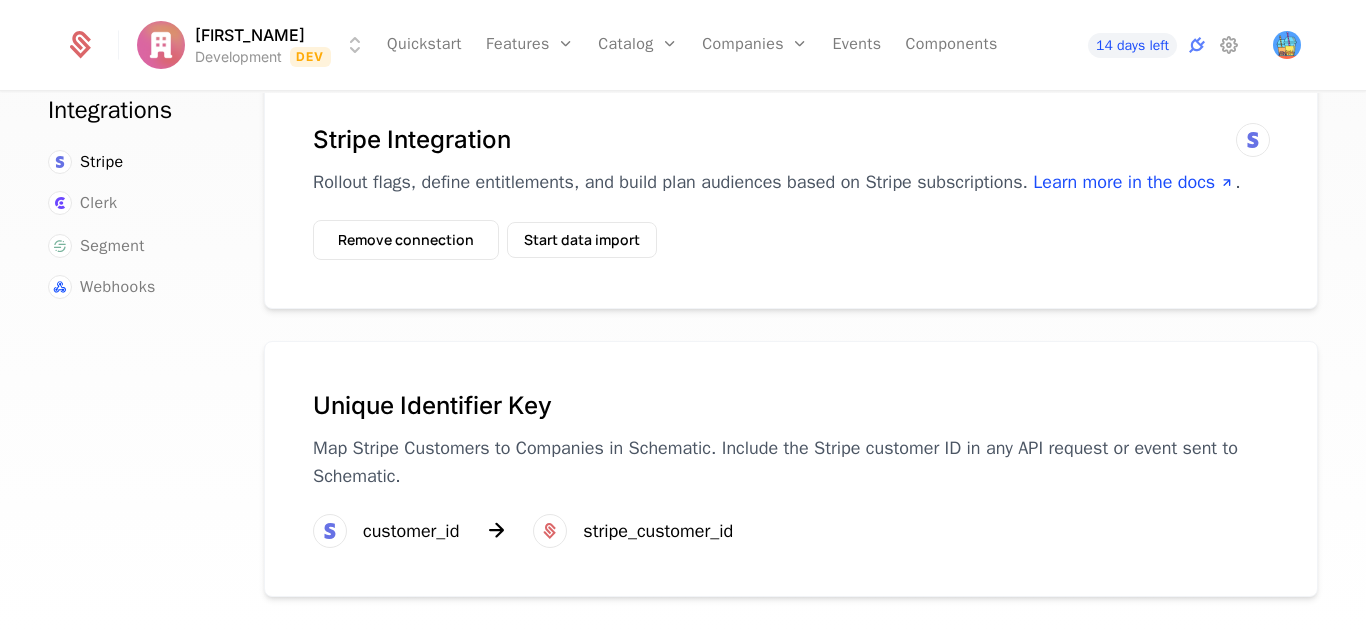 click on "Map Stripe Customers to Companies in Schematic. Include the Stripe customer ID in any API request or event sent to Schematic." at bounding box center [791, 462] 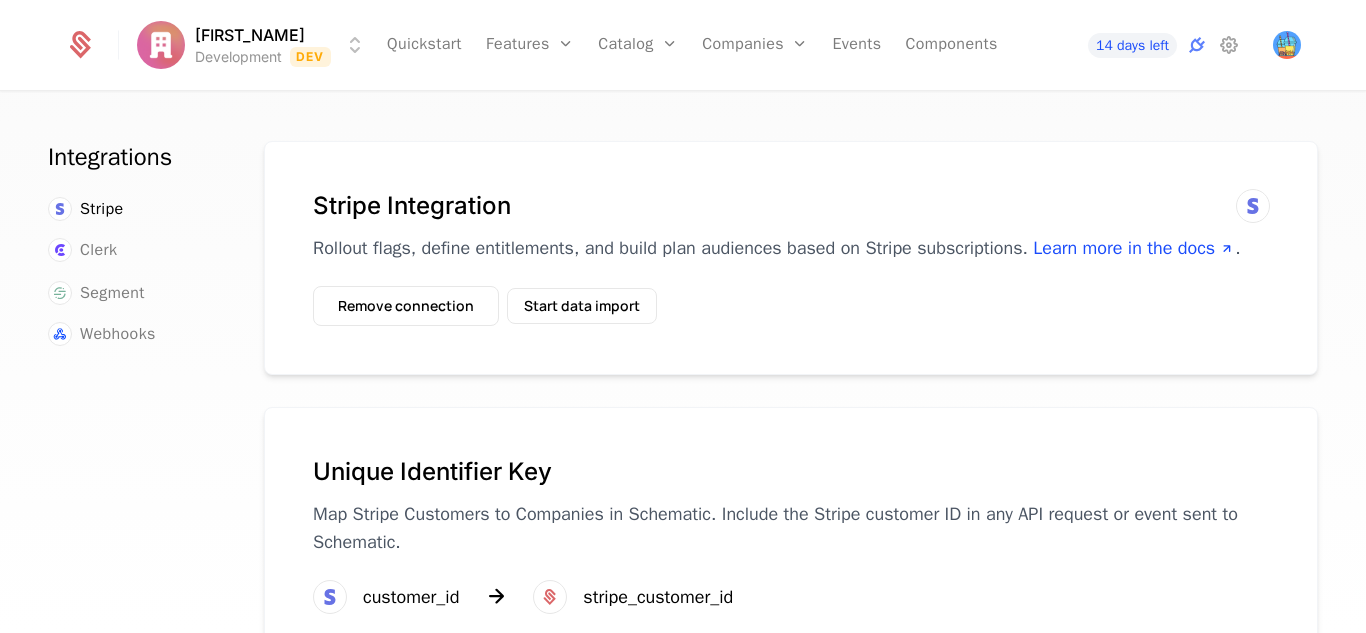 scroll, scrollTop: 66, scrollLeft: 0, axis: vertical 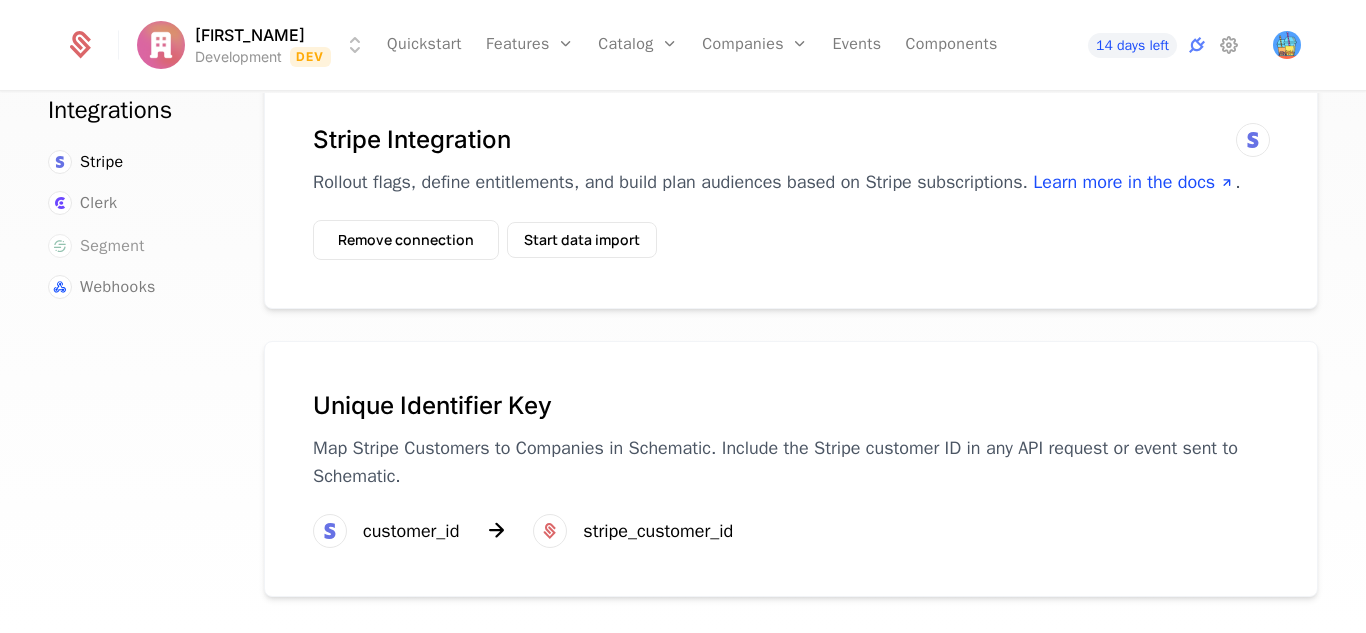 click on "Segment" at bounding box center [112, 246] 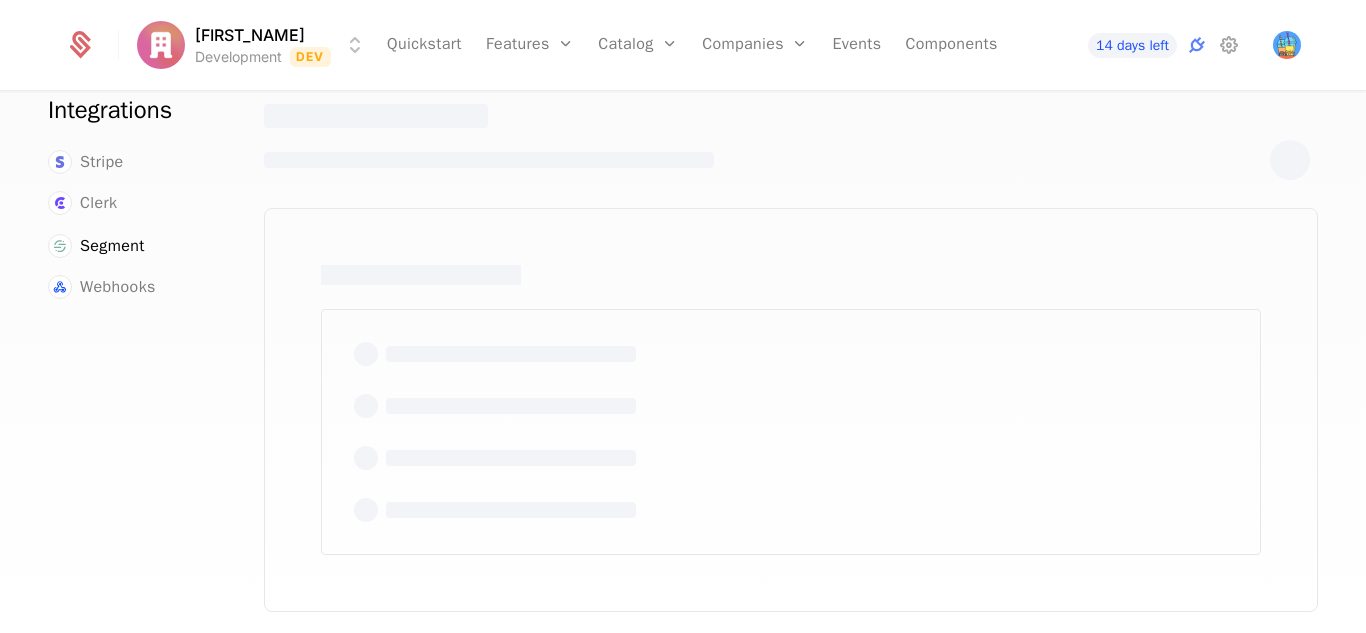 scroll, scrollTop: 66, scrollLeft: 0, axis: vertical 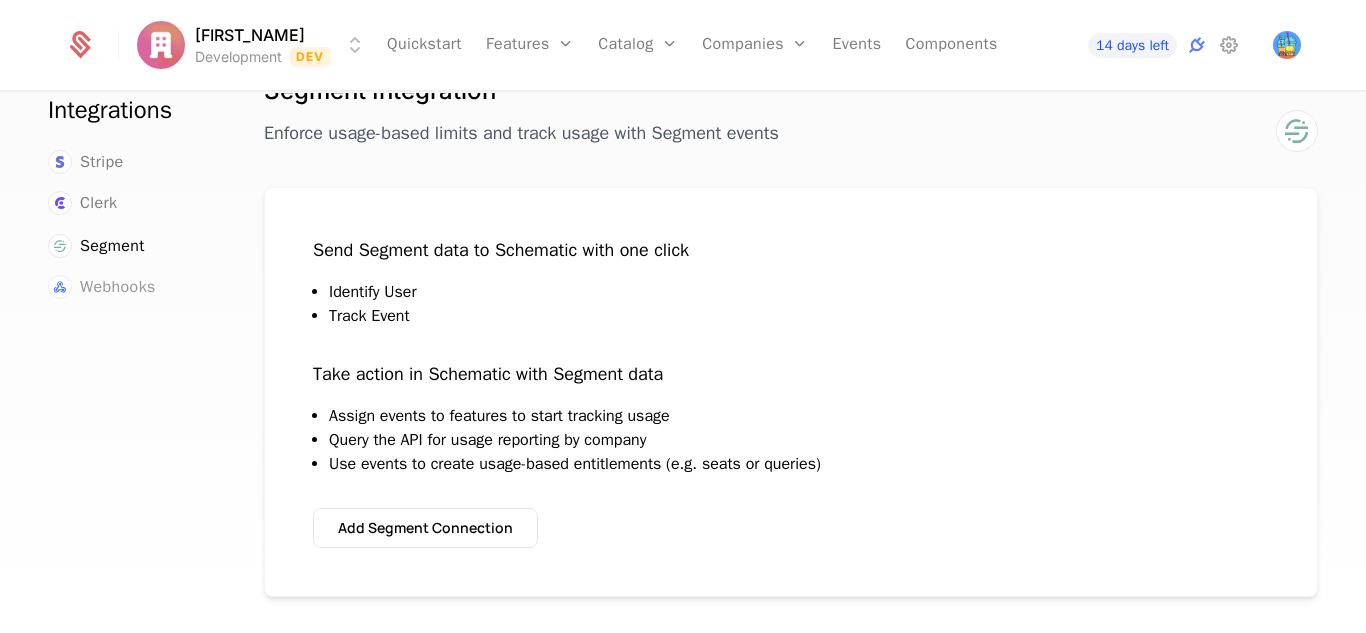 click on "Webhooks" at bounding box center (118, 287) 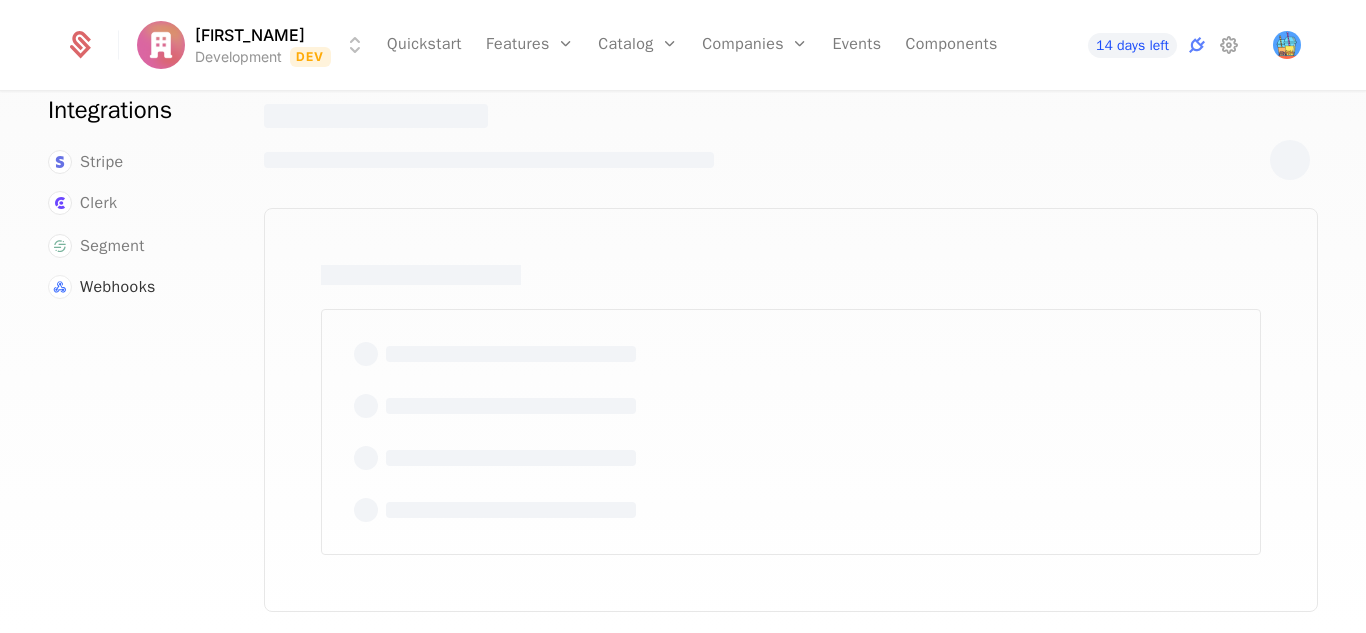 scroll, scrollTop: 47, scrollLeft: 0, axis: vertical 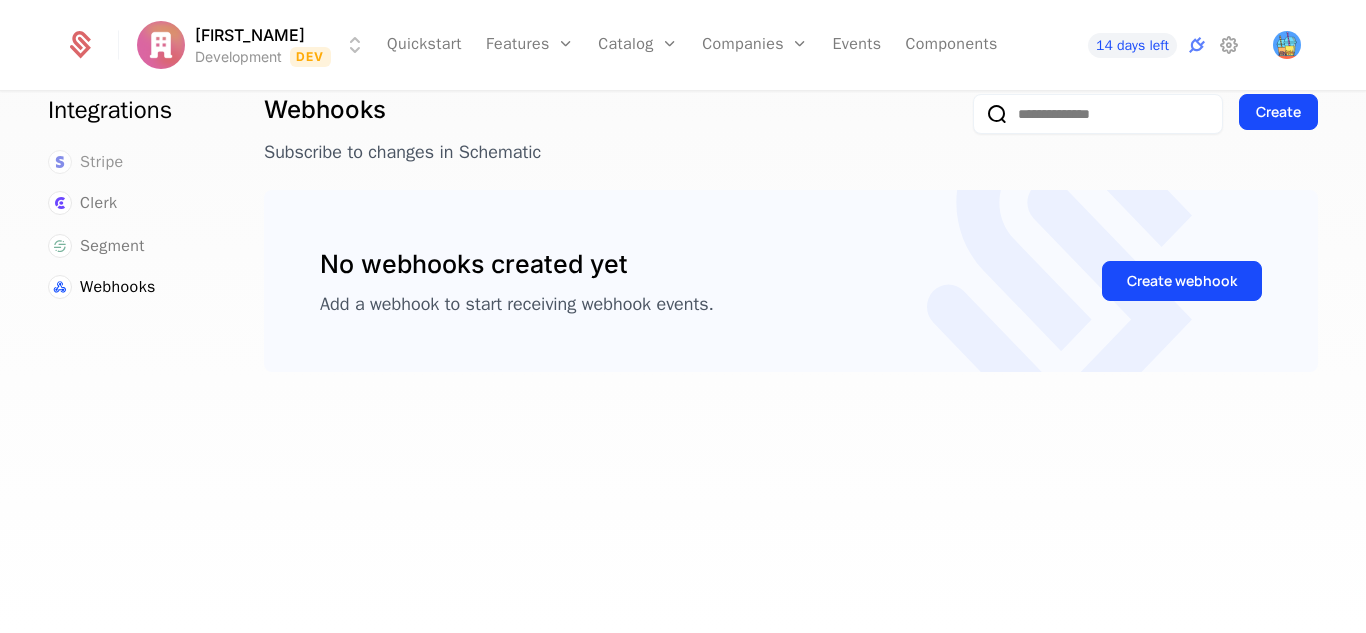 click on "Stripe" at bounding box center [102, 162] 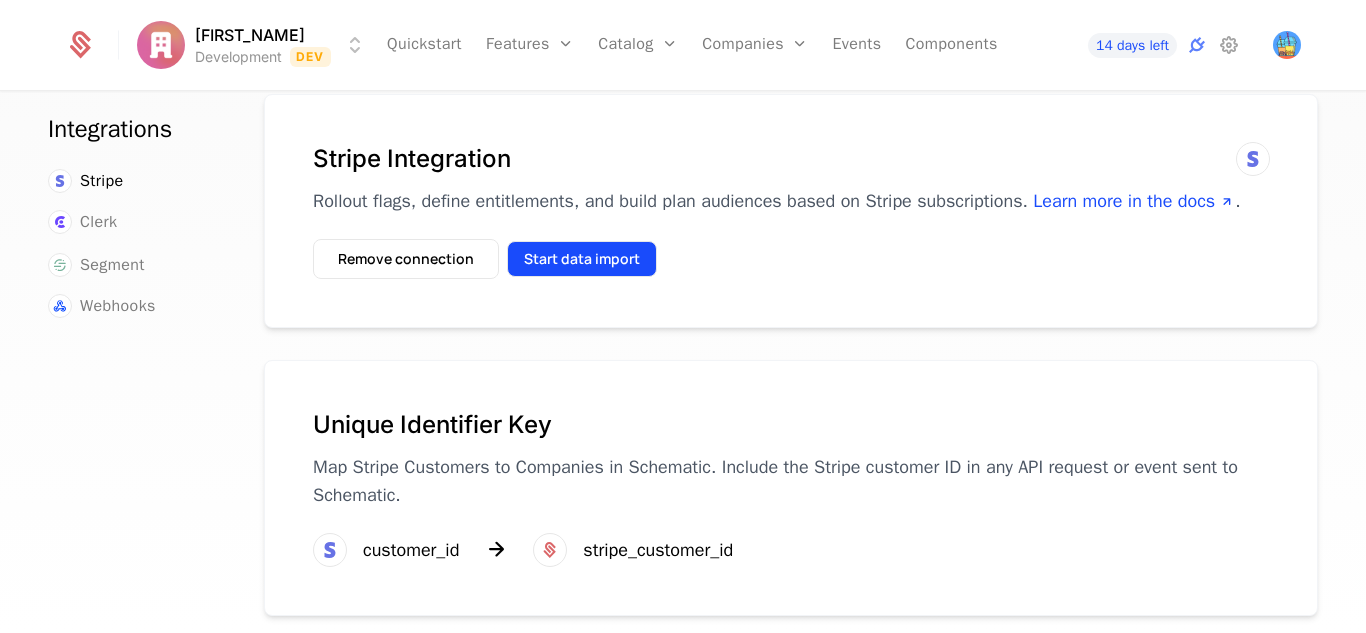 click on "Start data import" at bounding box center (582, 259) 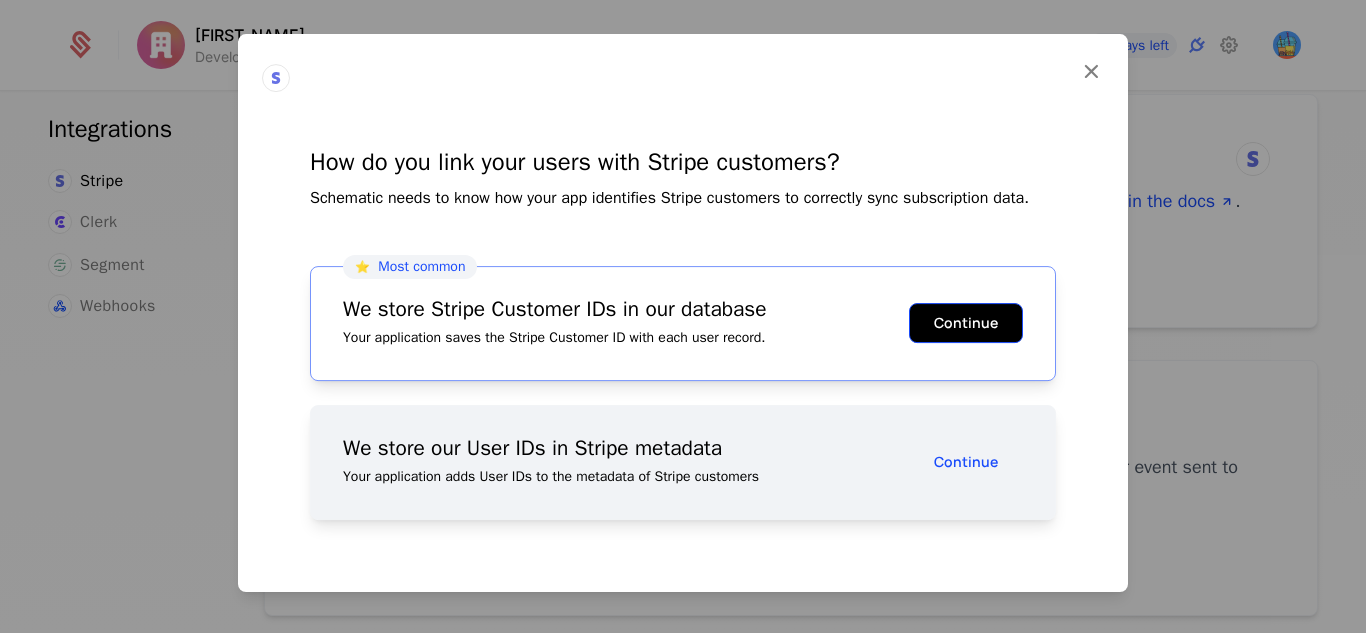 click on "Continue" at bounding box center (966, 323) 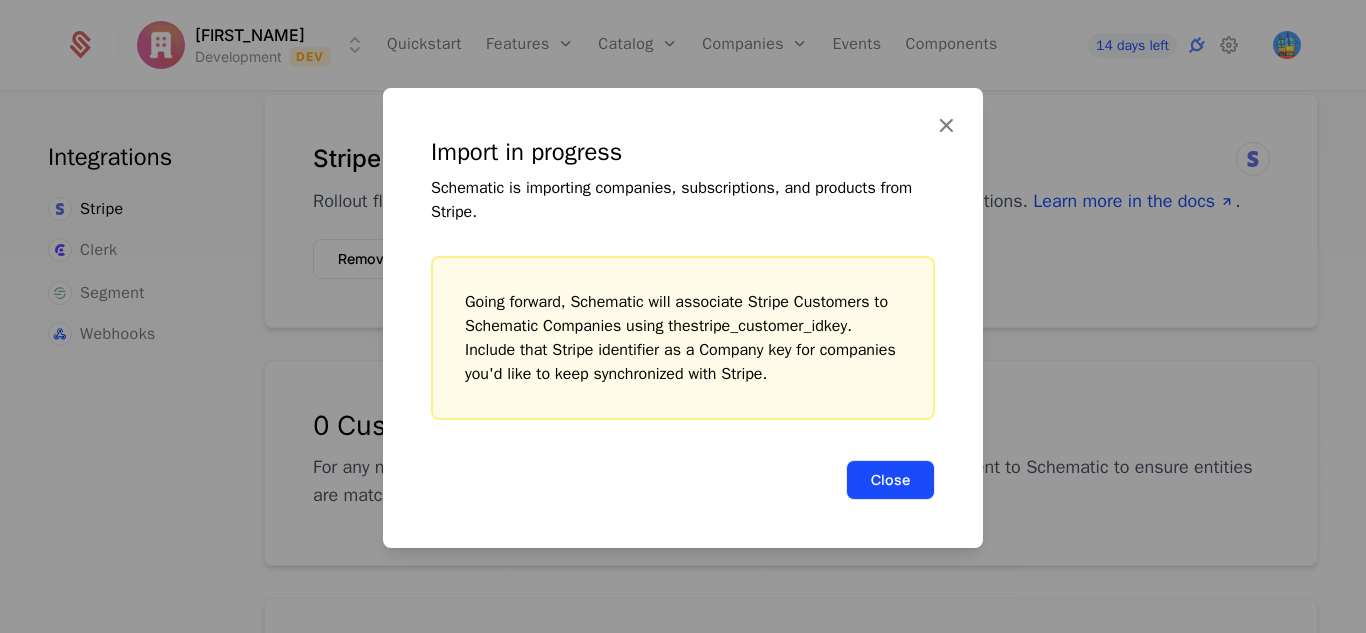 click on "Close" at bounding box center (890, 480) 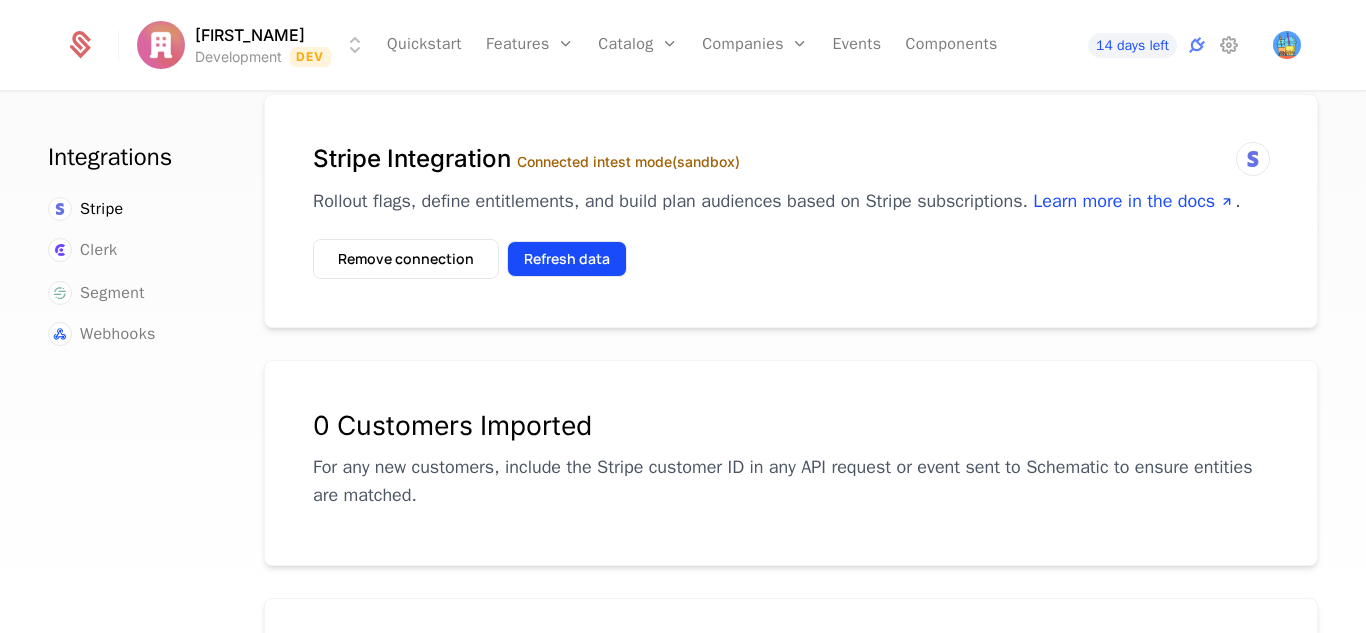 click on "Refresh data" at bounding box center [567, 259] 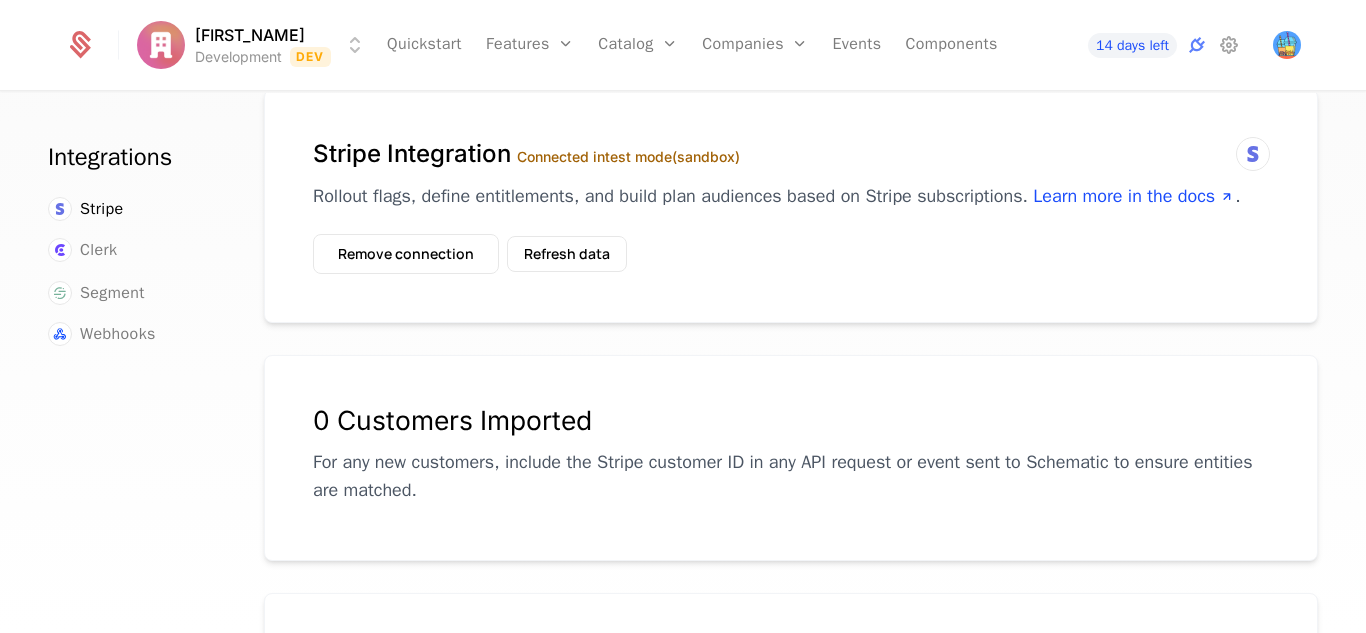 scroll, scrollTop: 0, scrollLeft: 0, axis: both 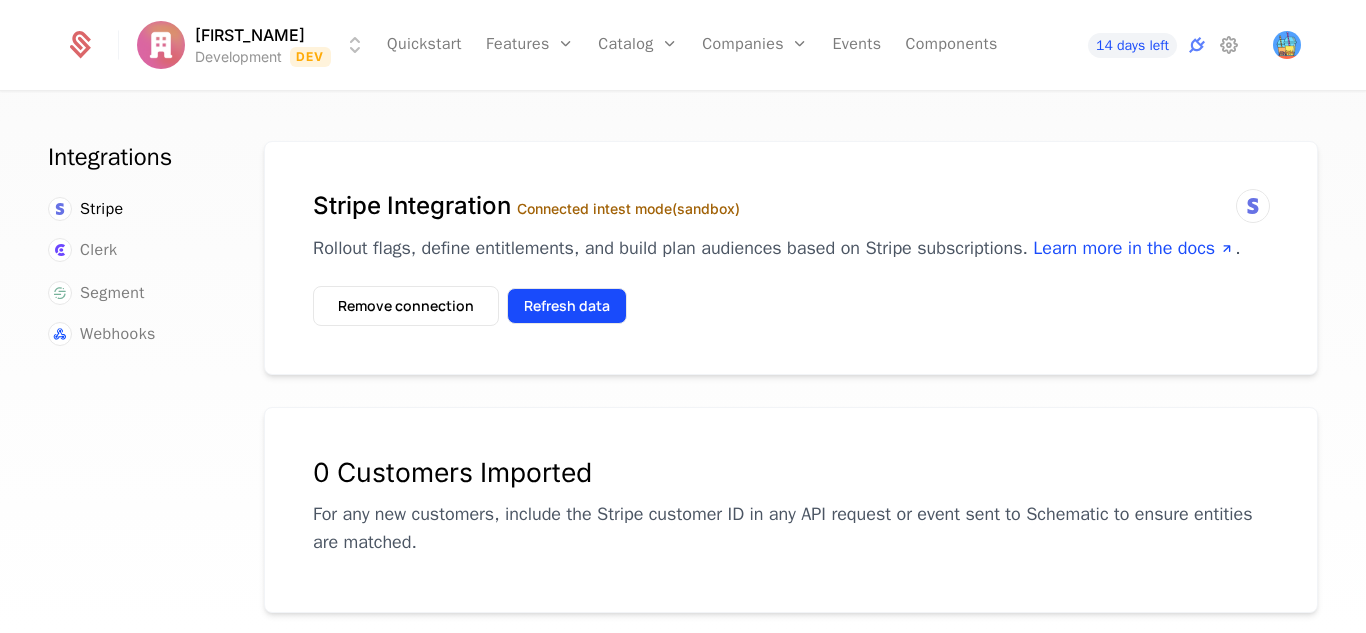click on "Refresh data" at bounding box center (567, 306) 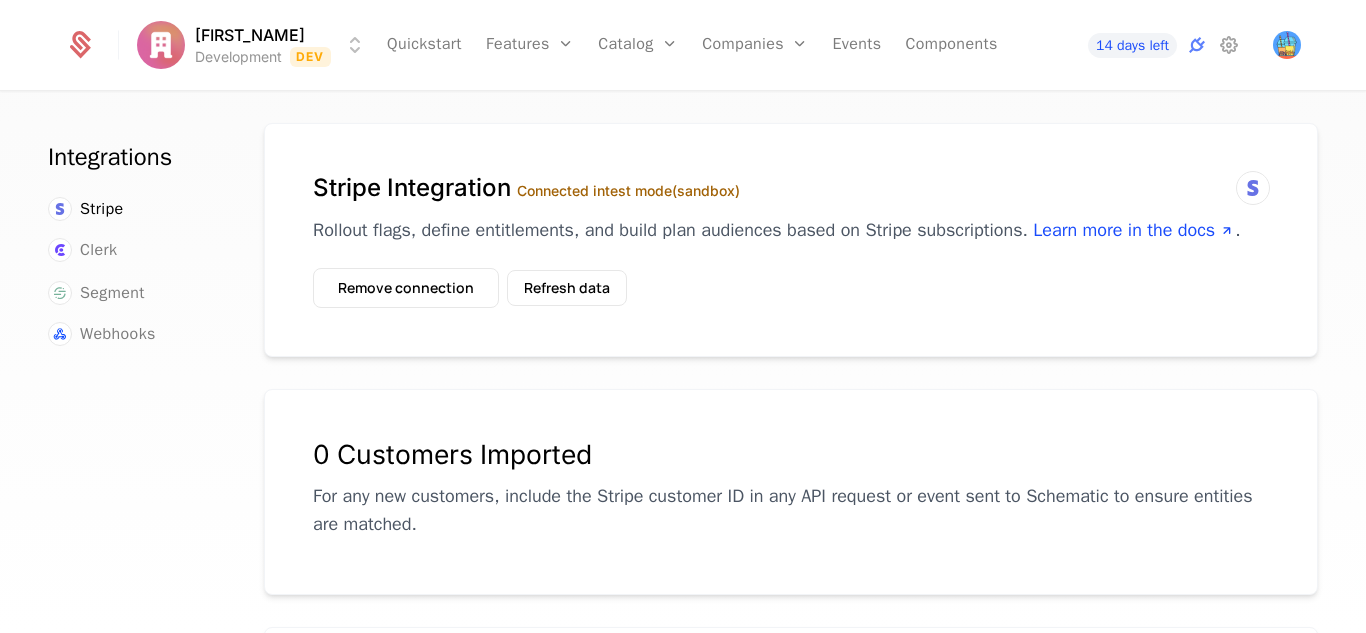 scroll, scrollTop: 0, scrollLeft: 0, axis: both 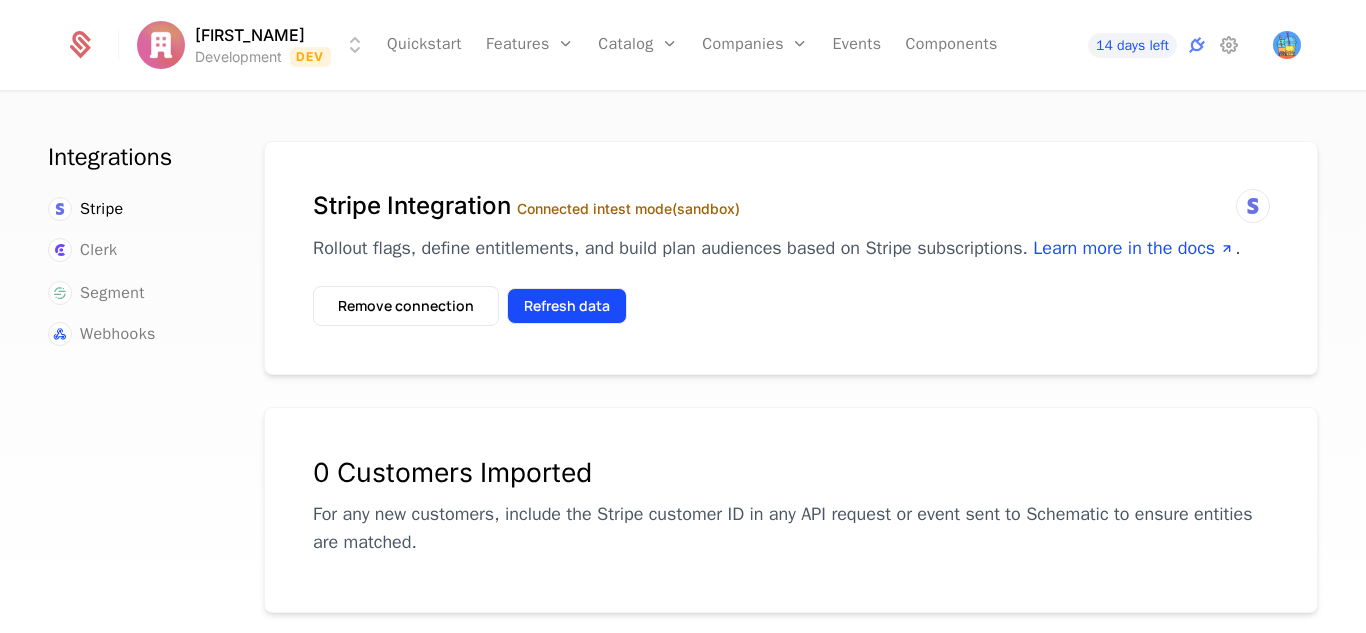click on "Refresh data" at bounding box center (567, 306) 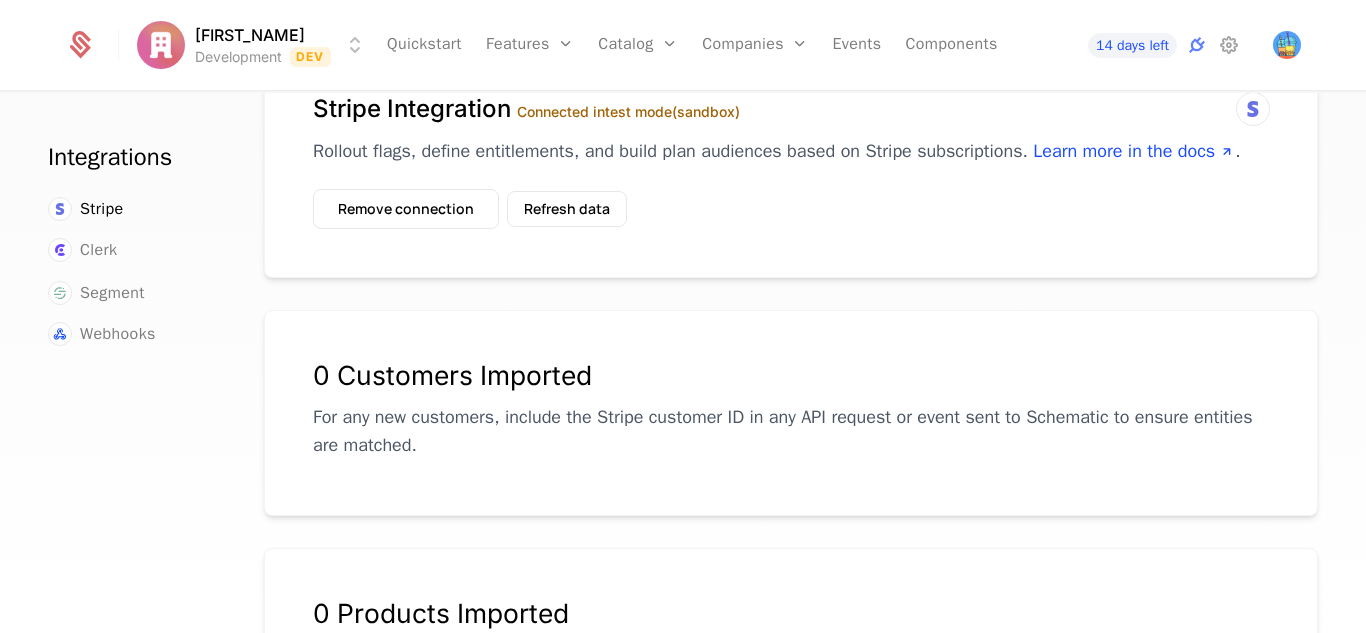 scroll, scrollTop: 96, scrollLeft: 0, axis: vertical 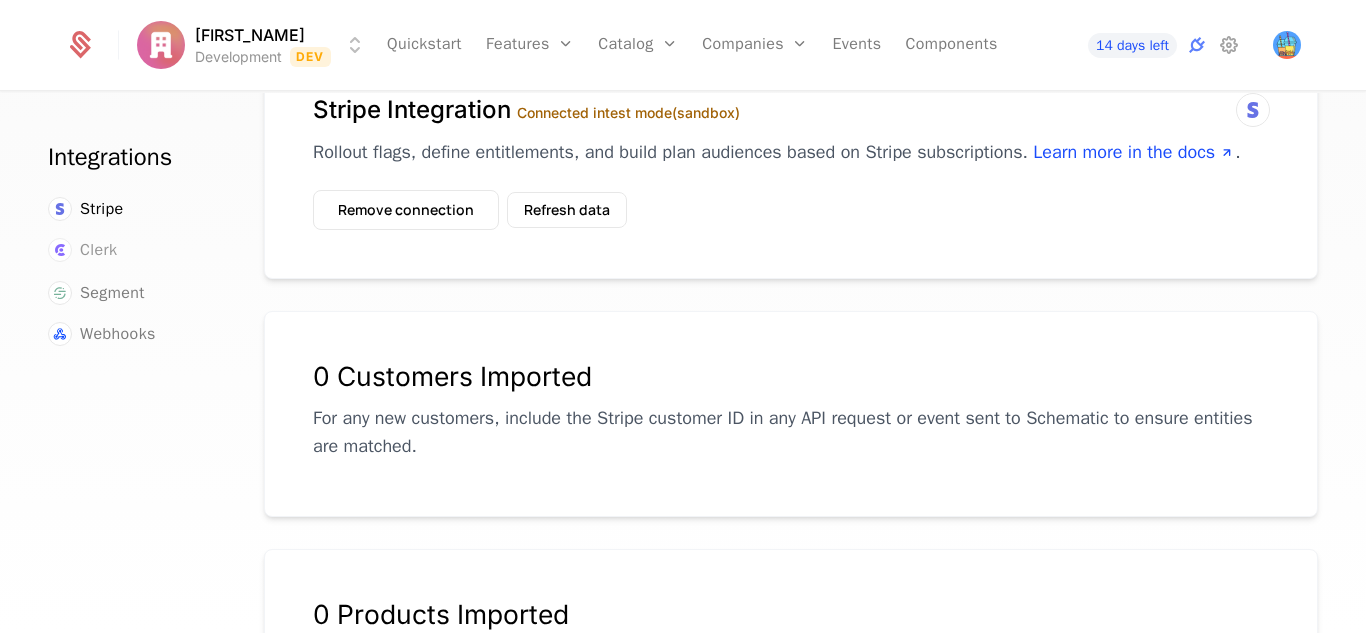 click on "Clerk" at bounding box center (98, 250) 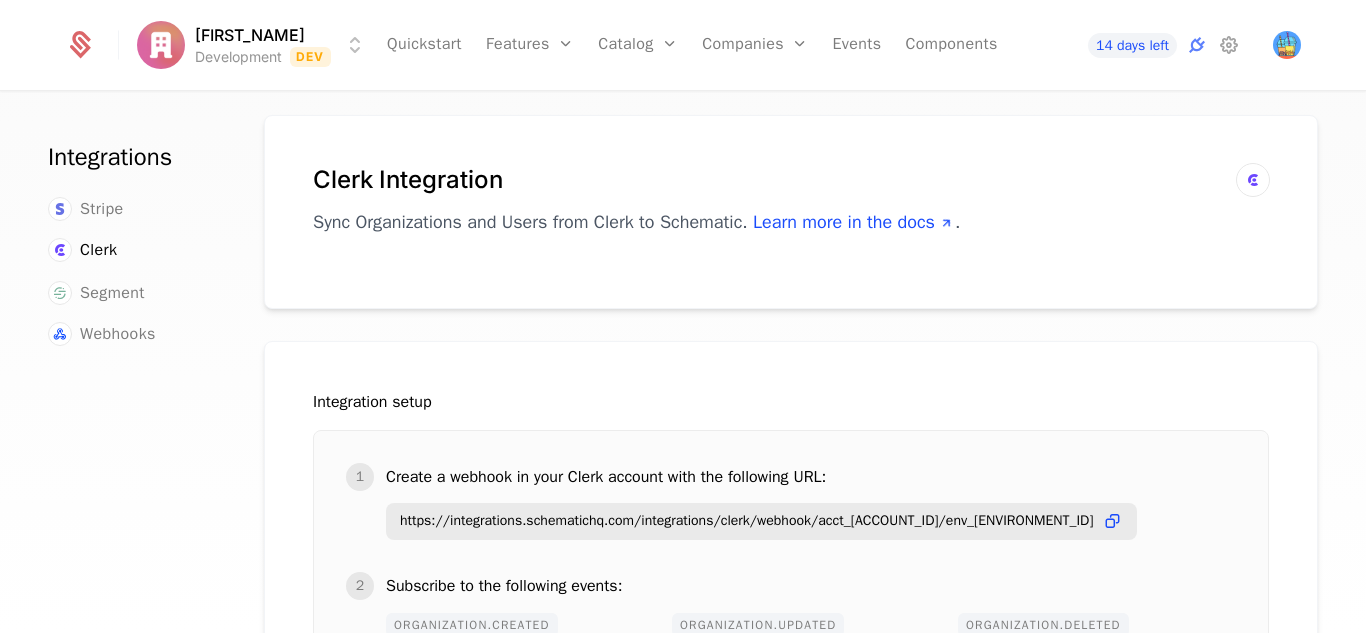 scroll, scrollTop: 0, scrollLeft: 0, axis: both 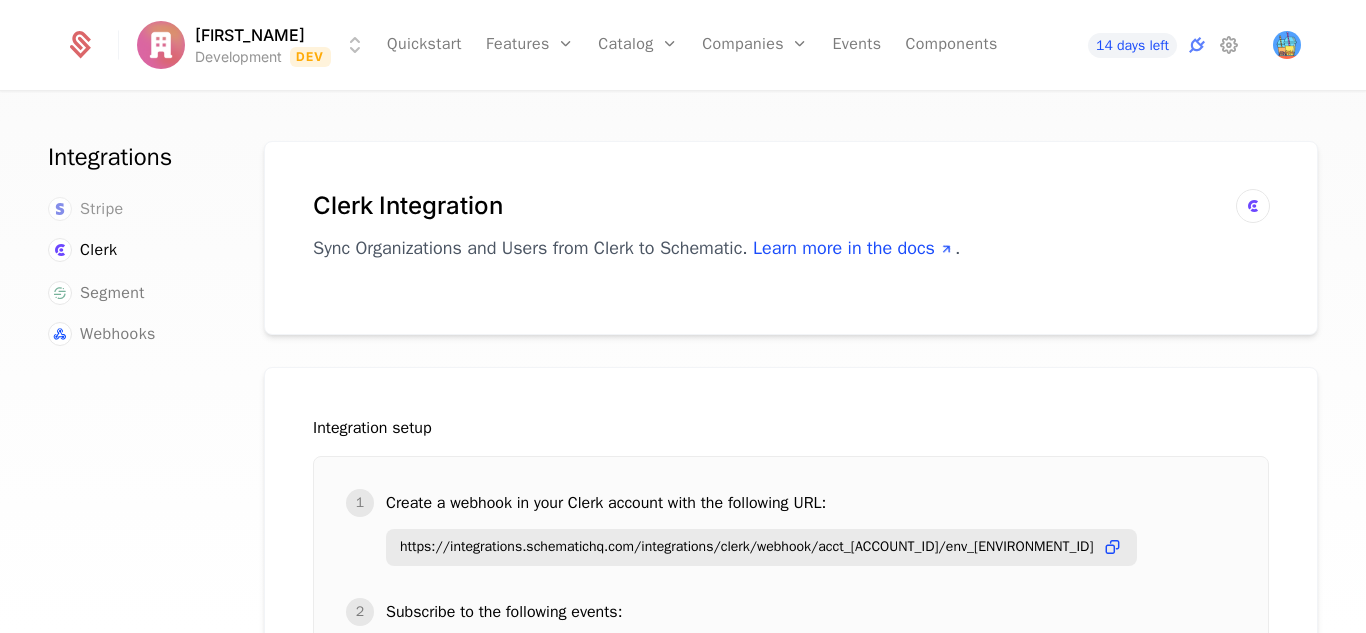 click on "Stripe" at bounding box center (102, 209) 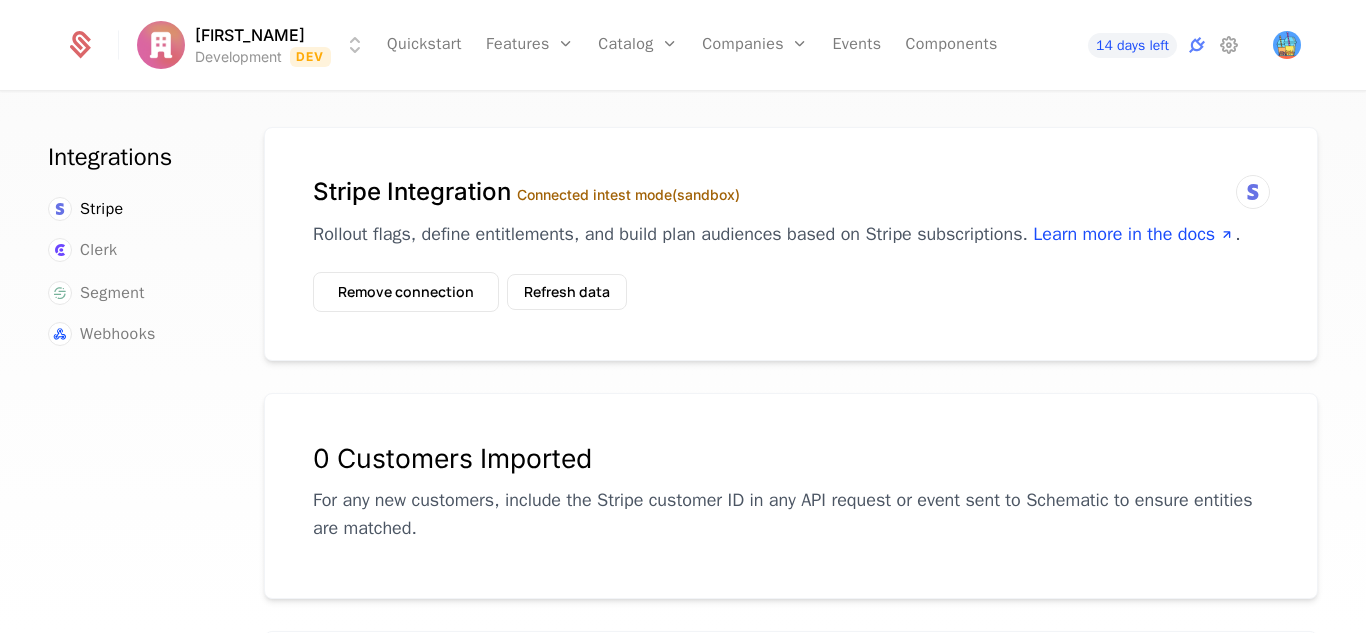scroll, scrollTop: 0, scrollLeft: 0, axis: both 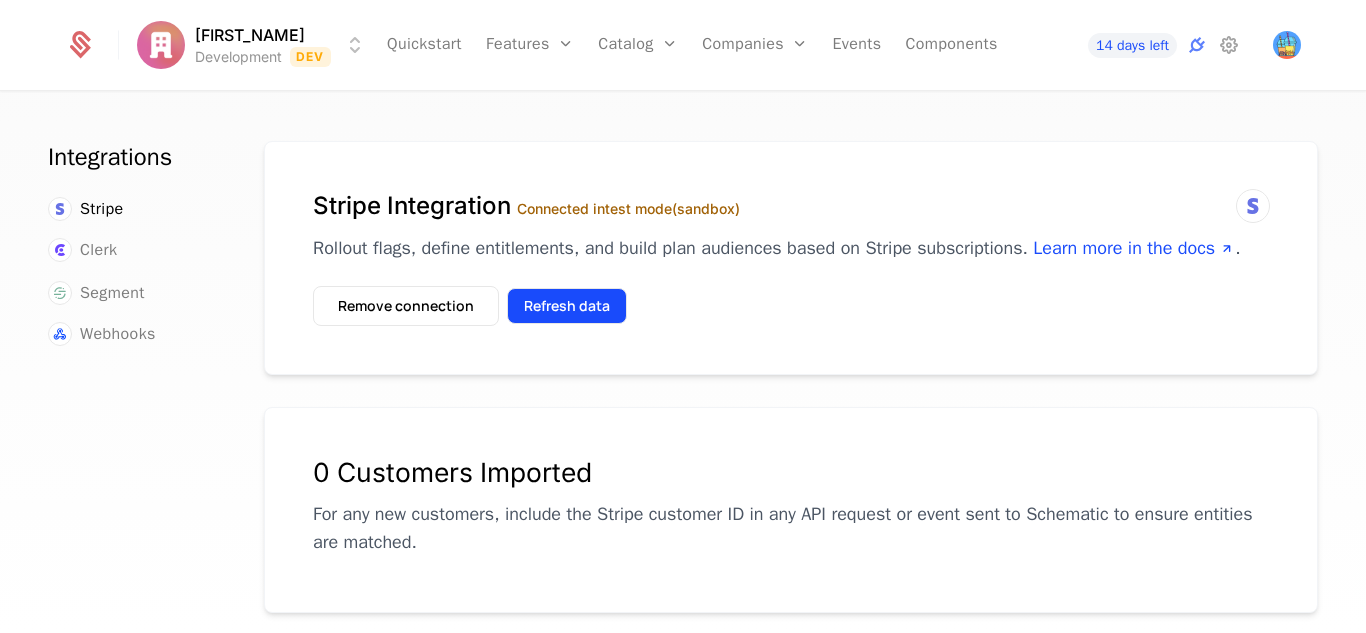click on "Refresh data" at bounding box center (567, 306) 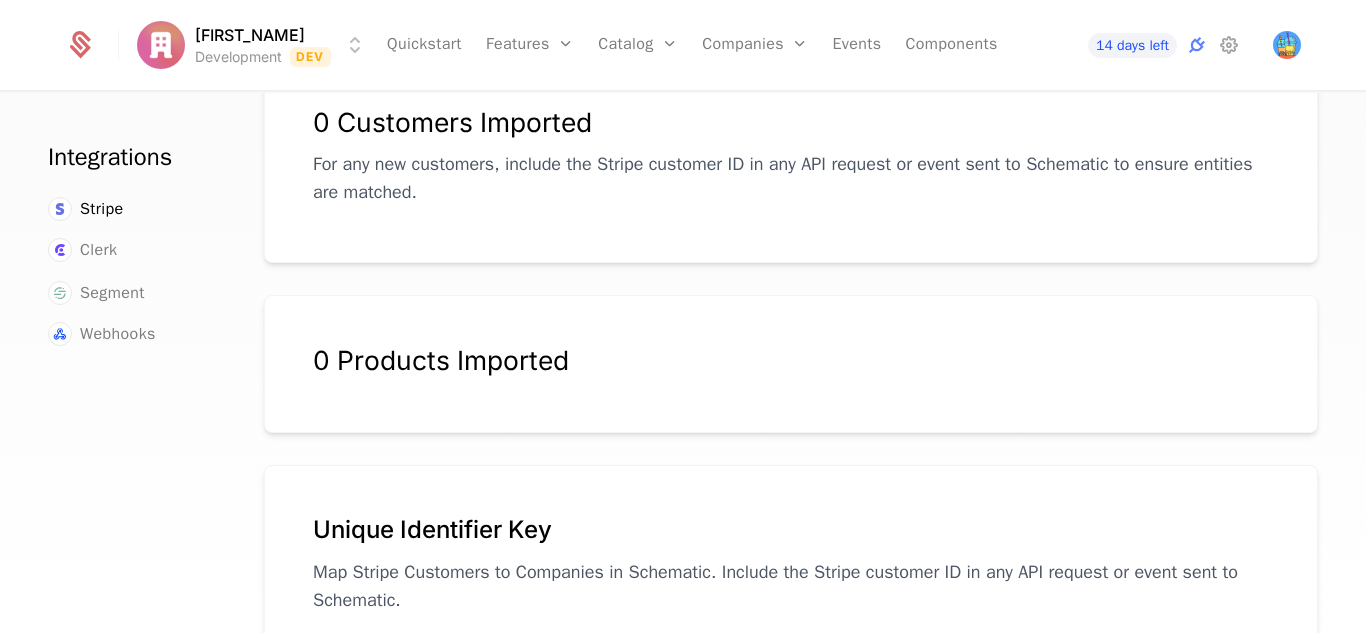 scroll, scrollTop: 474, scrollLeft: 0, axis: vertical 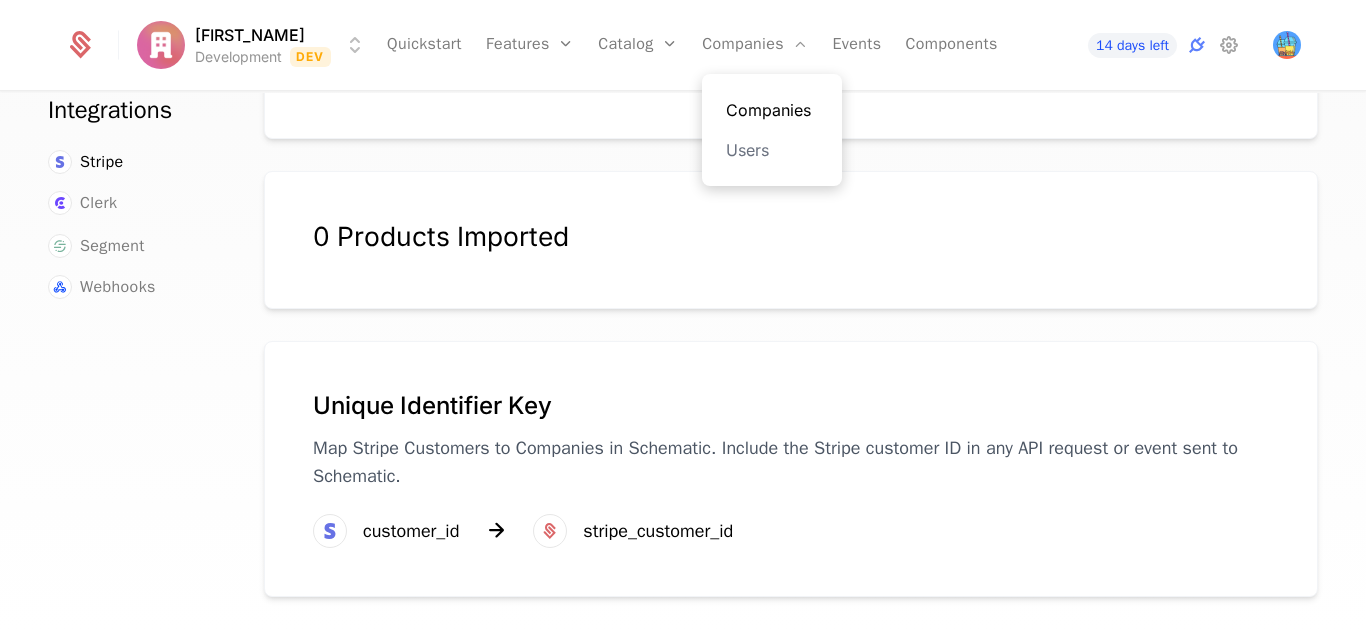 click on "Companies" at bounding box center (772, 110) 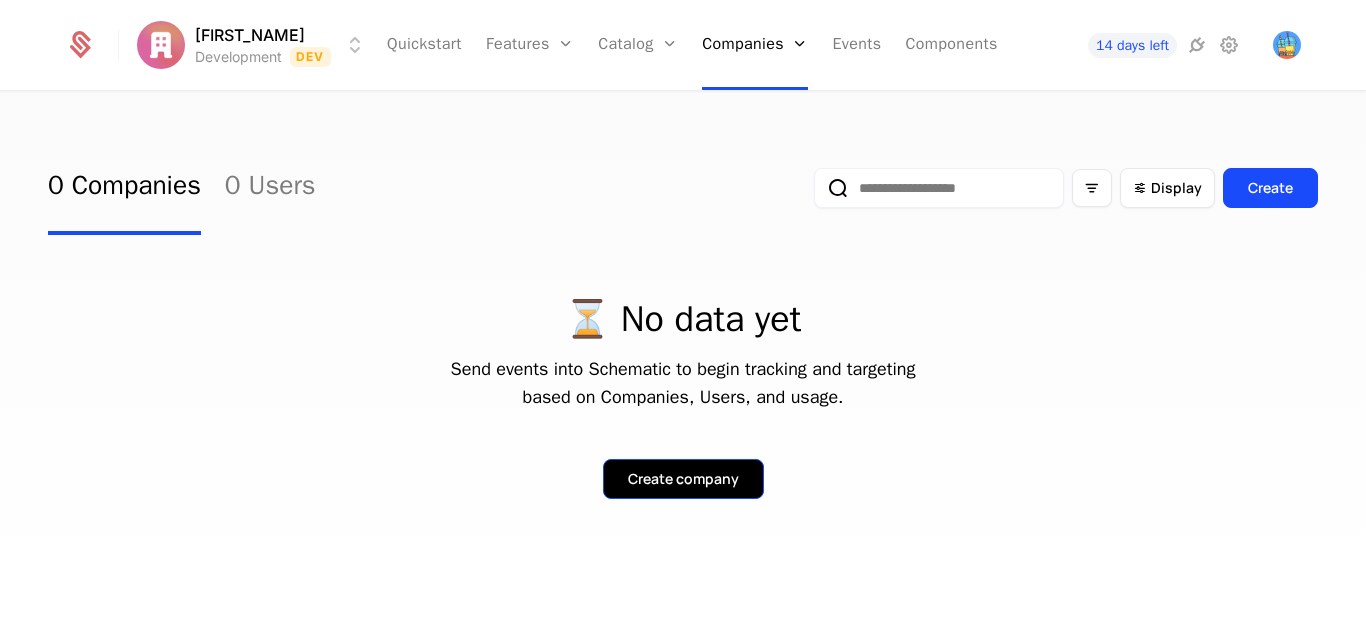 click on "Create company" at bounding box center [683, 479] 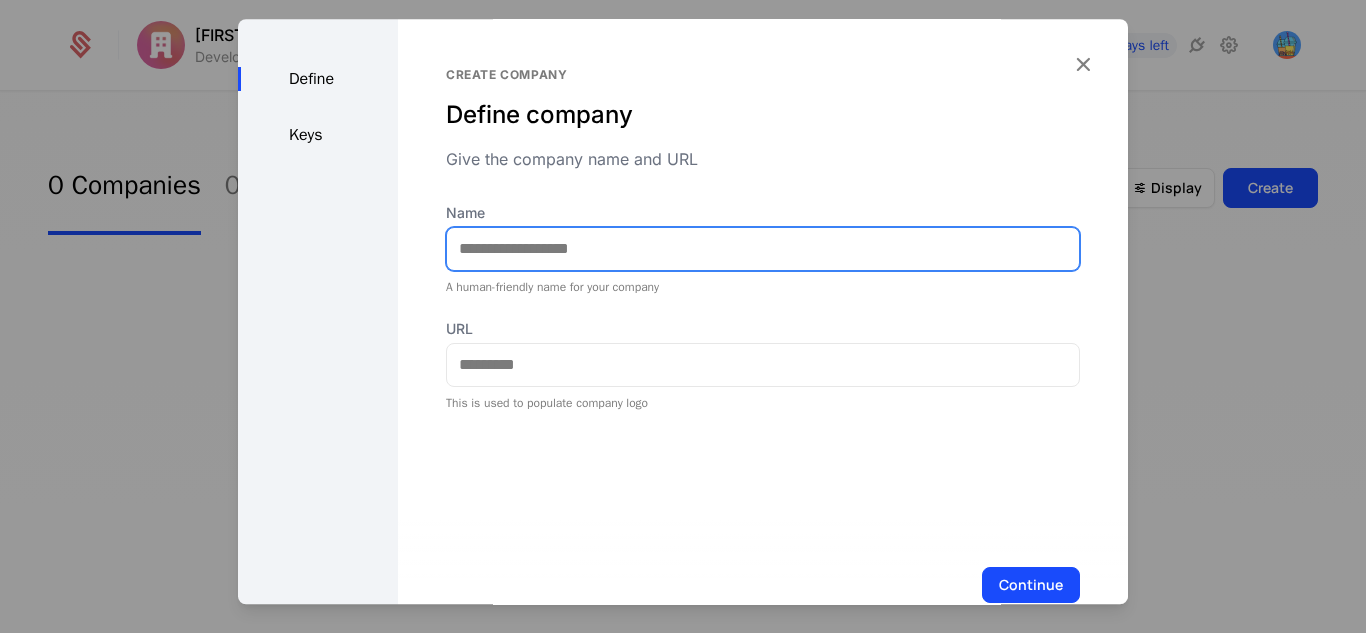 click on "Name" at bounding box center [763, 249] 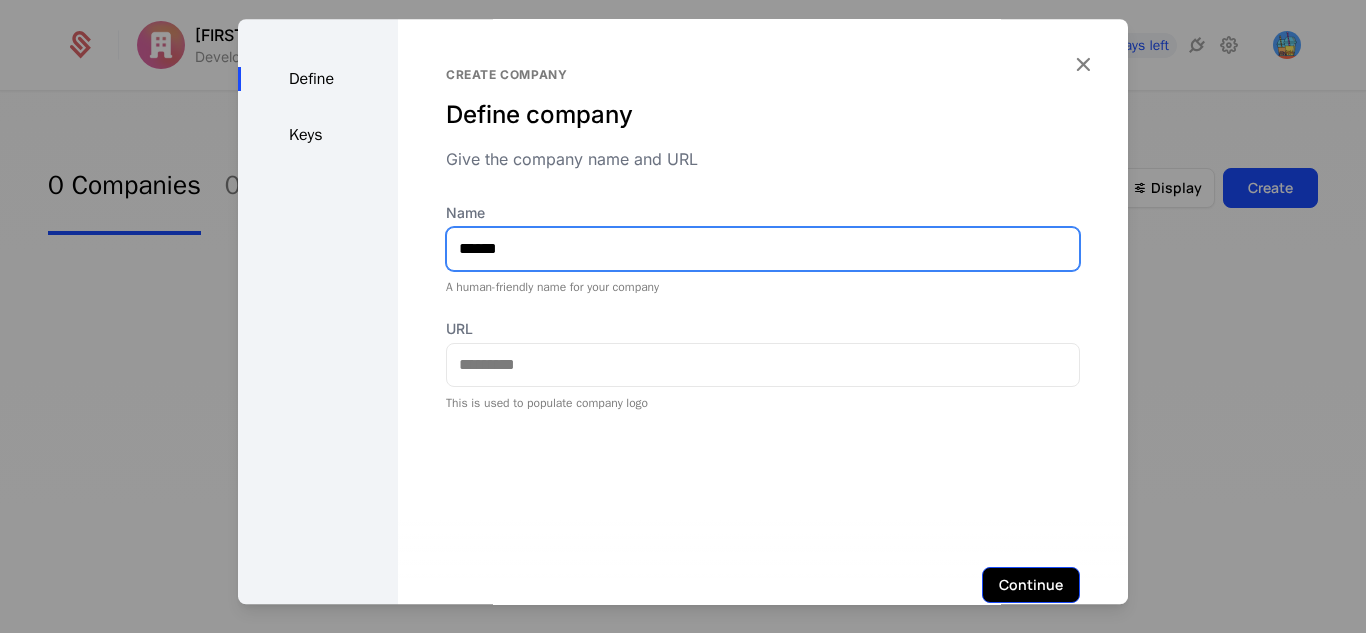 type on "******" 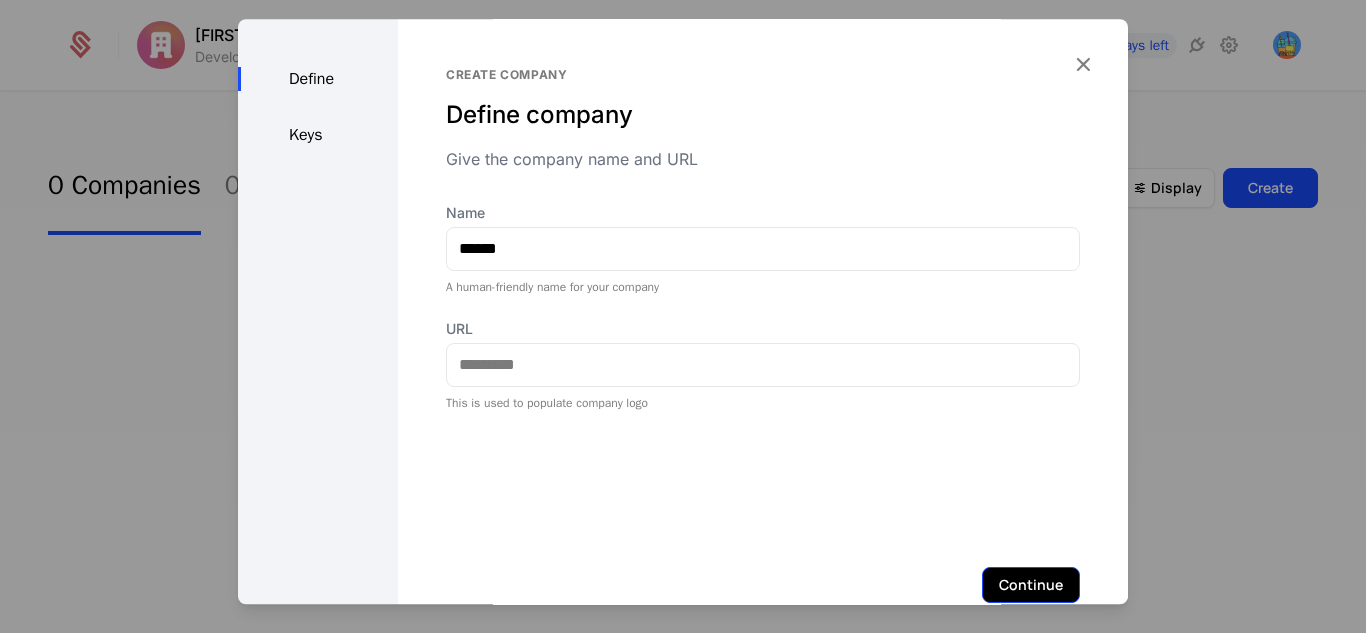 click on "Continue" at bounding box center [1031, 585] 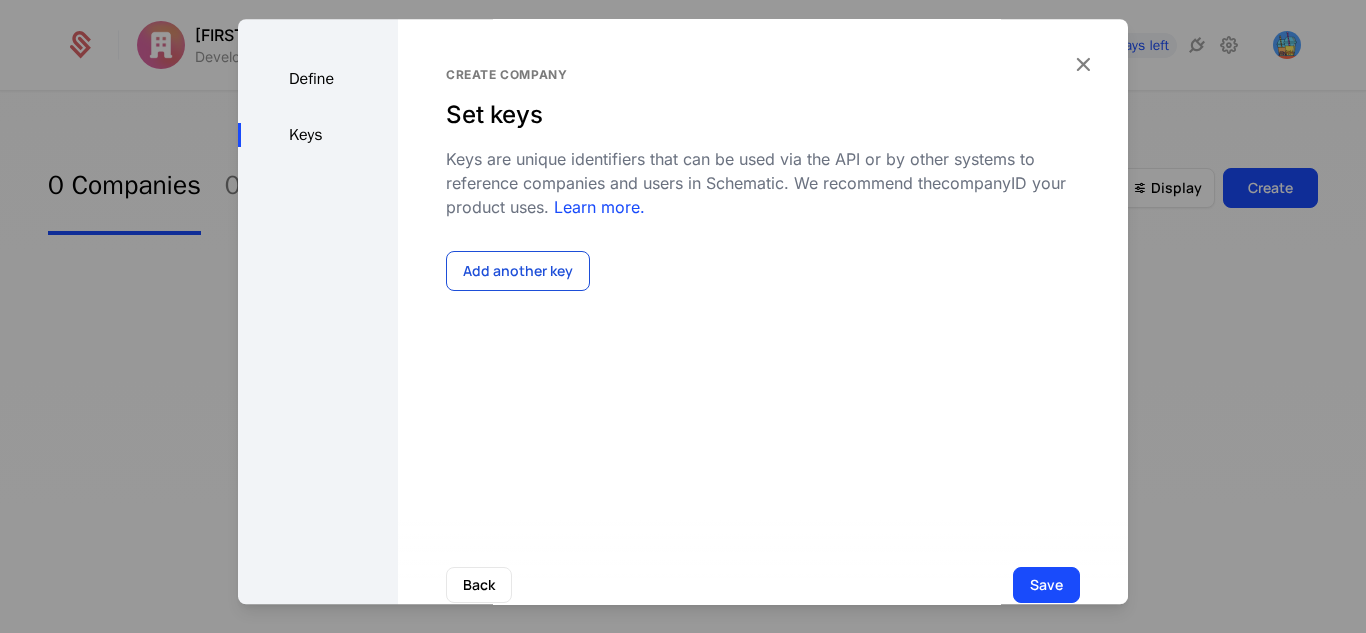 click on "Add another key" at bounding box center [518, 271] 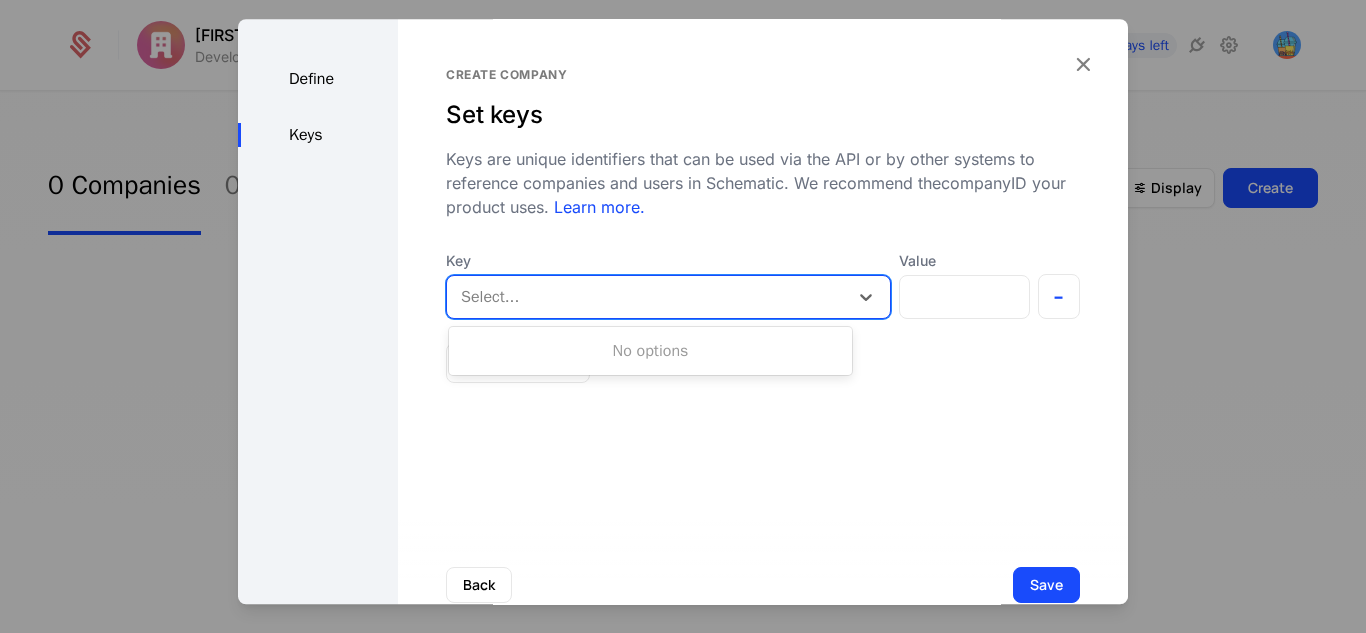 click at bounding box center [647, 297] 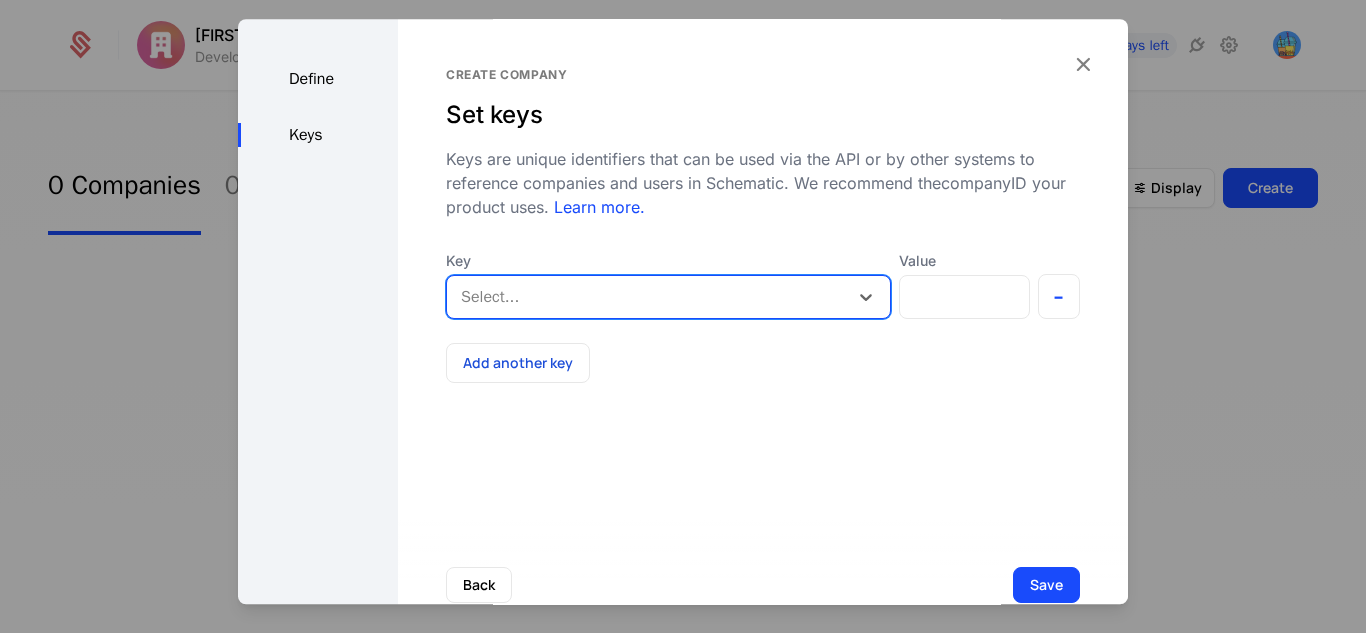 click at bounding box center [647, 297] 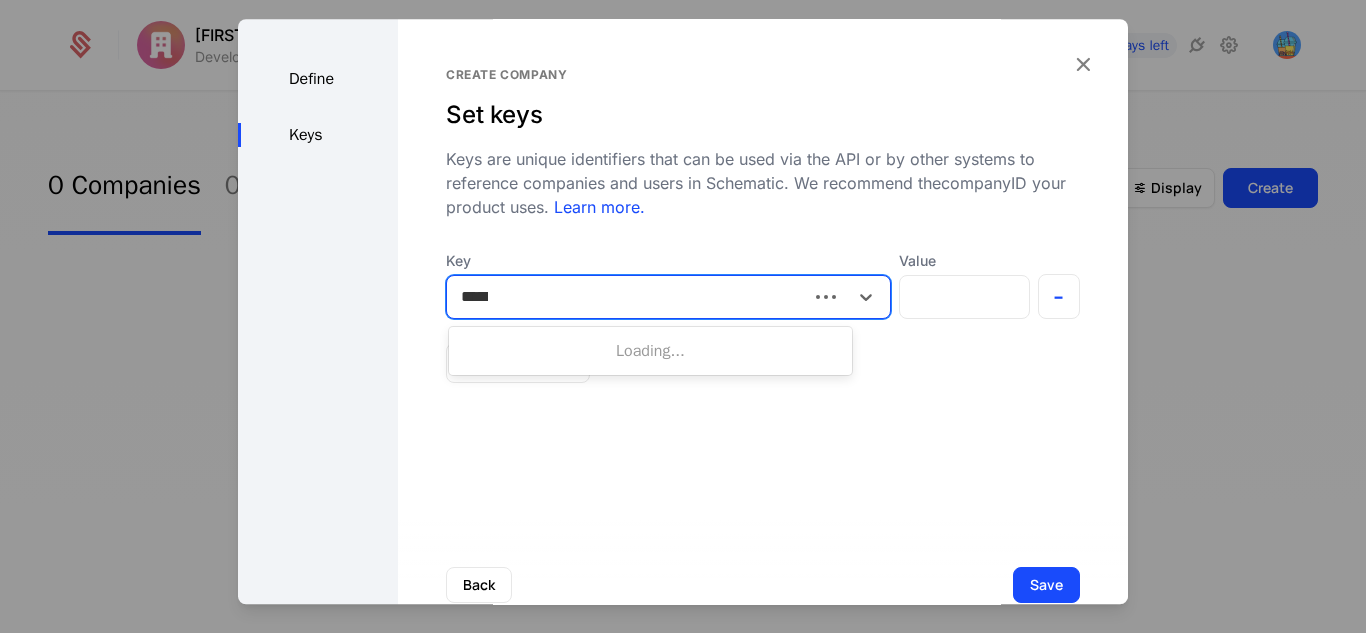 type on "******" 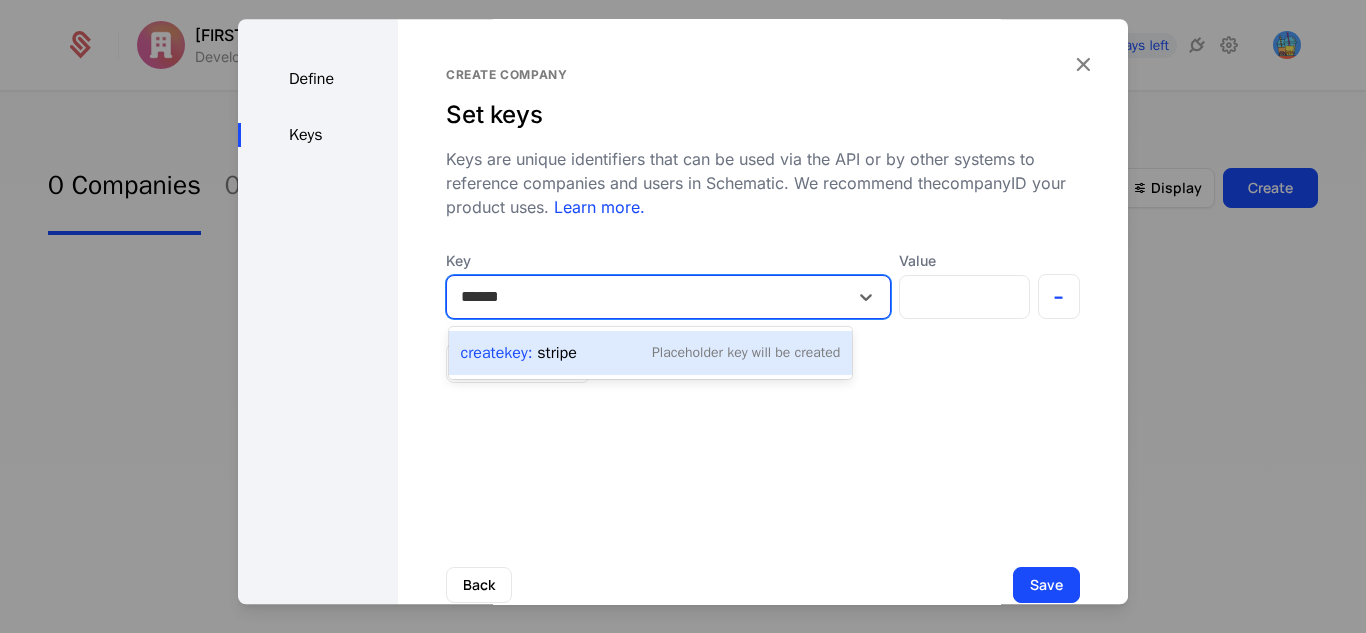 click on "Create  Key :   stripe" at bounding box center [519, 353] 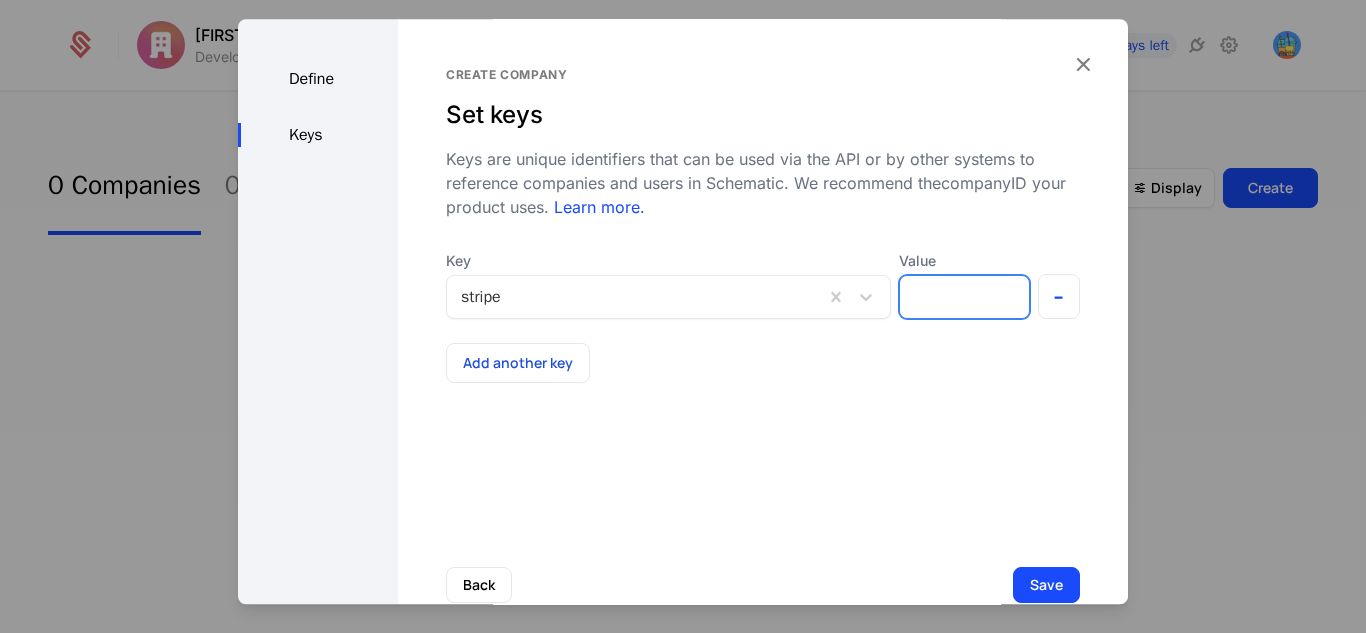 click on "Value" at bounding box center (964, 297) 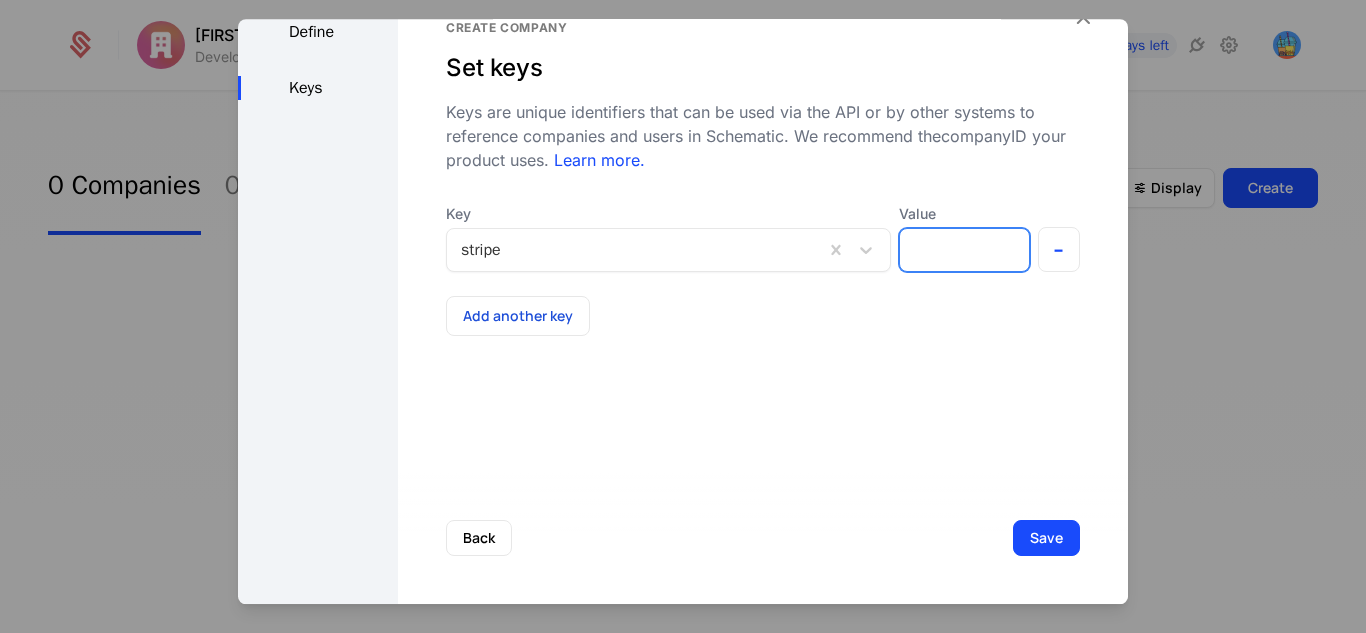 scroll, scrollTop: 0, scrollLeft: 0, axis: both 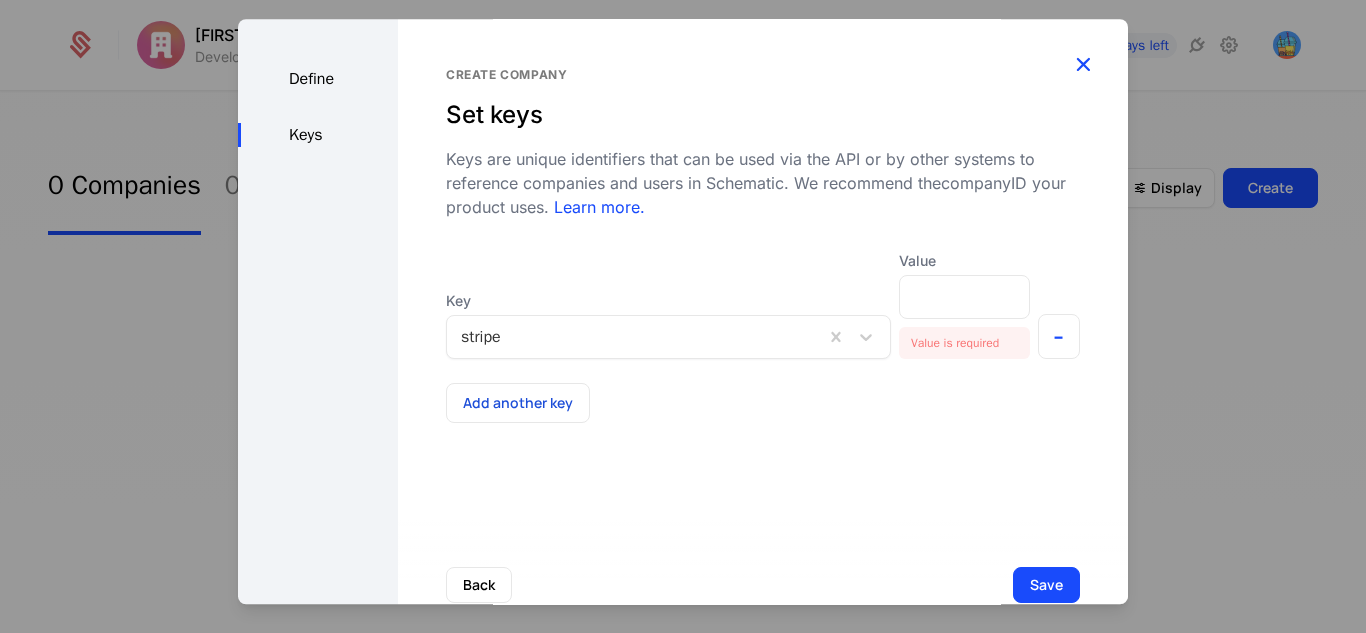 click at bounding box center [1083, 64] 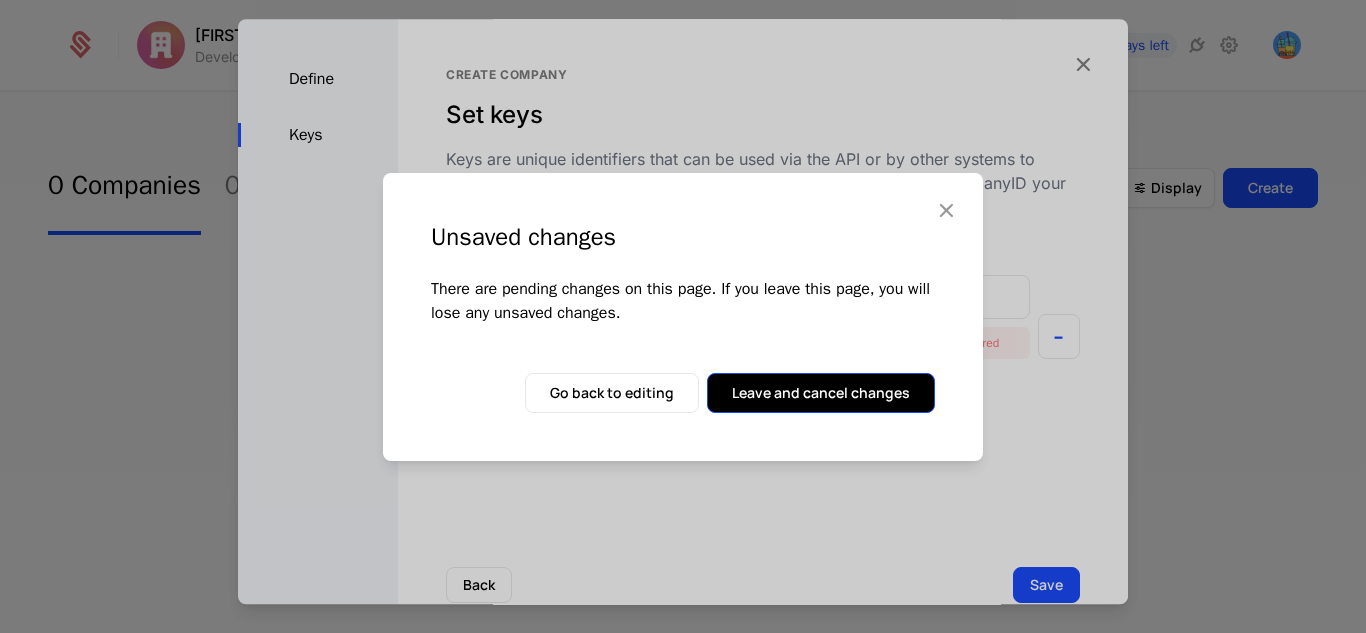 click on "Leave and cancel changes" at bounding box center (821, 393) 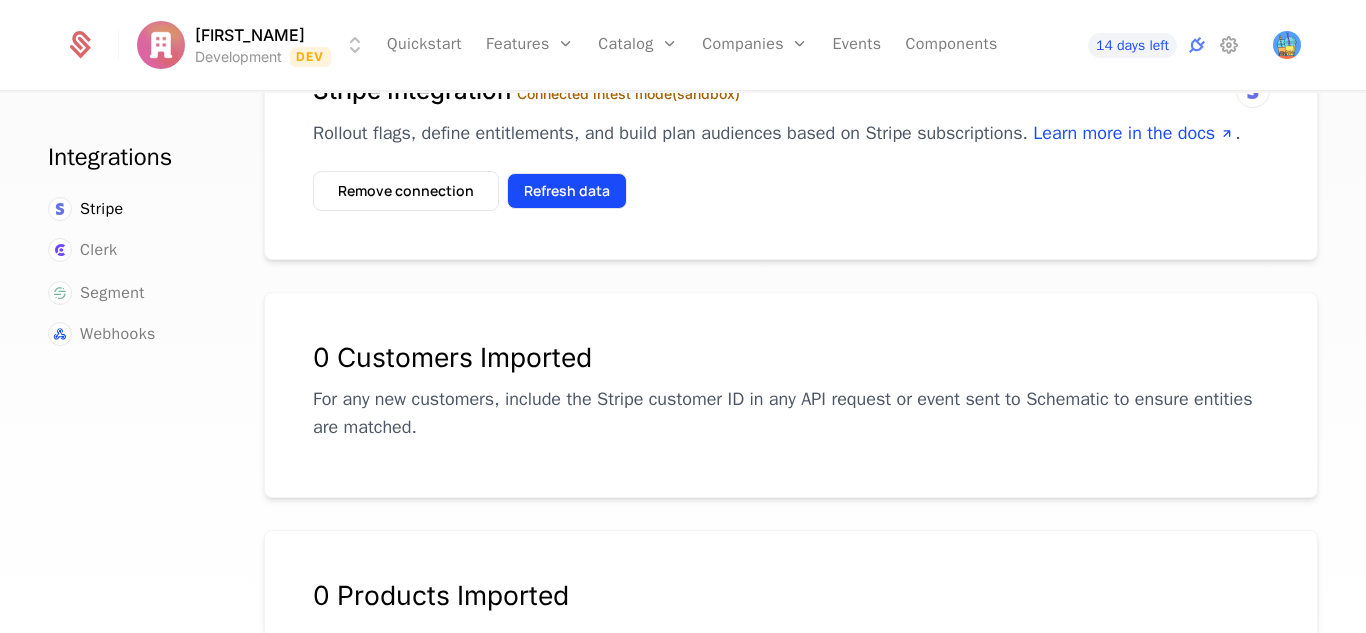 scroll, scrollTop: 114, scrollLeft: 0, axis: vertical 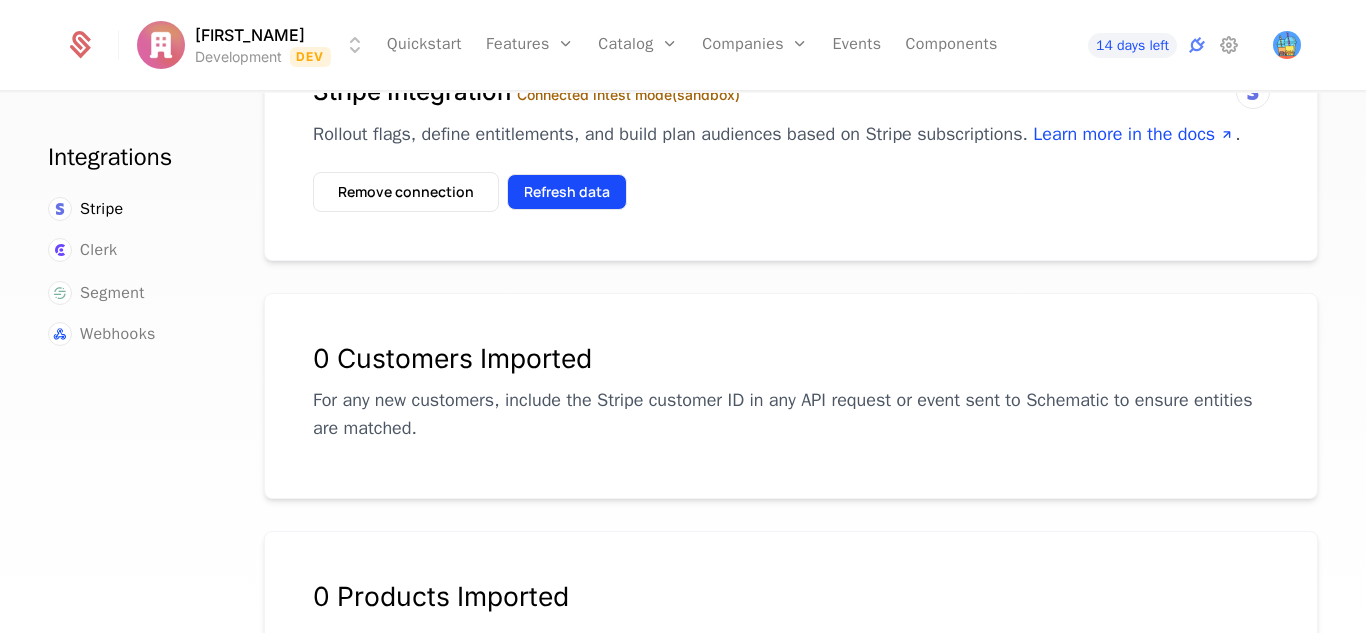 click on "Refresh data" at bounding box center [567, 192] 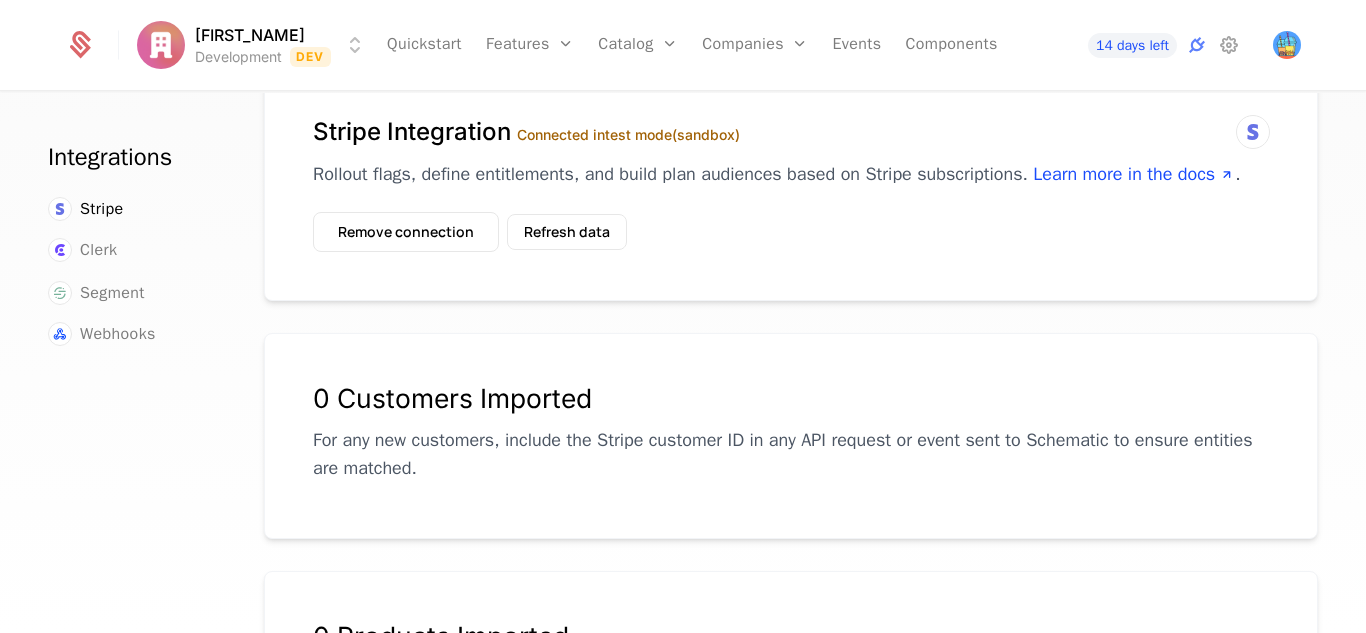 scroll, scrollTop: 0, scrollLeft: 0, axis: both 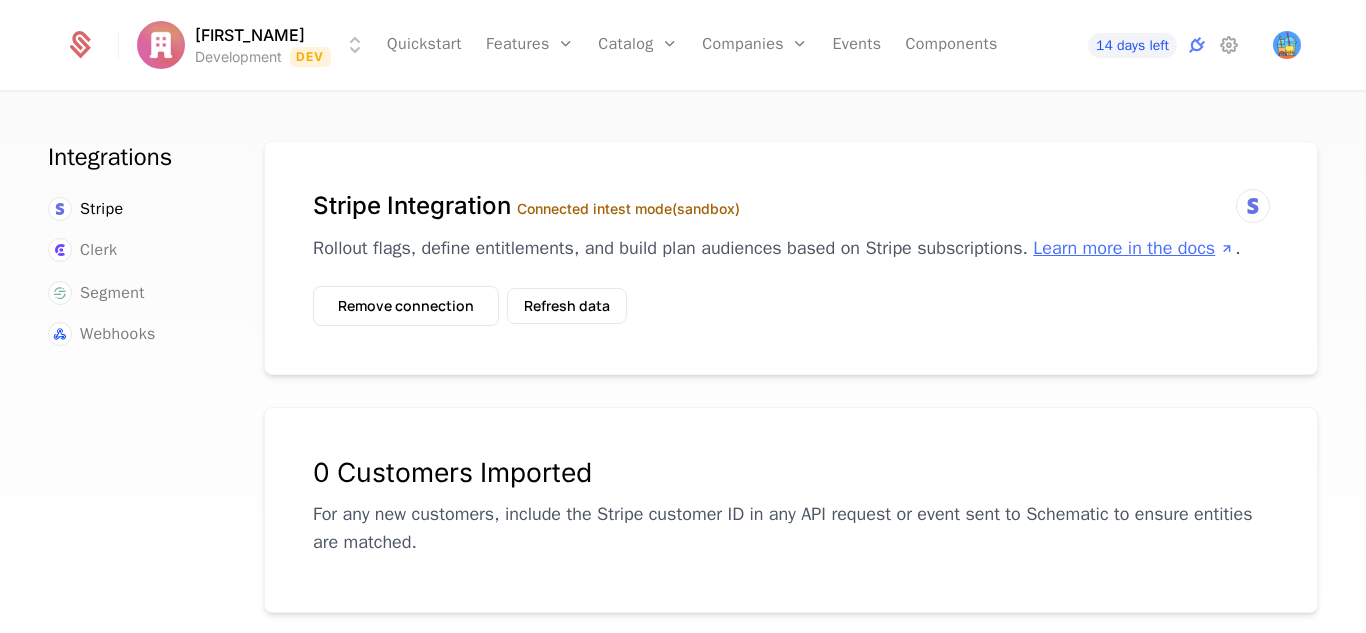 click on "Learn more in the docs" at bounding box center [1134, 248] 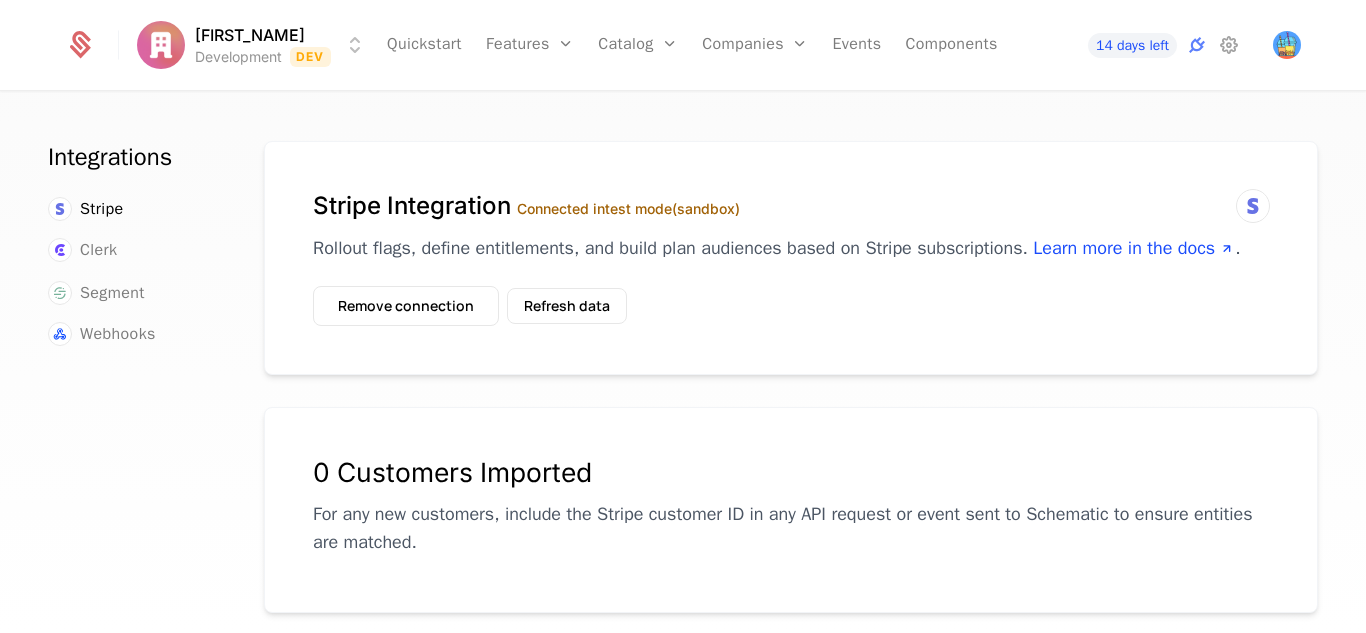 click on "Rollout flags, define entitlements, and build plan audiences based on Stripe subscriptions.   Learn more in the docs ." at bounding box center [791, 248] 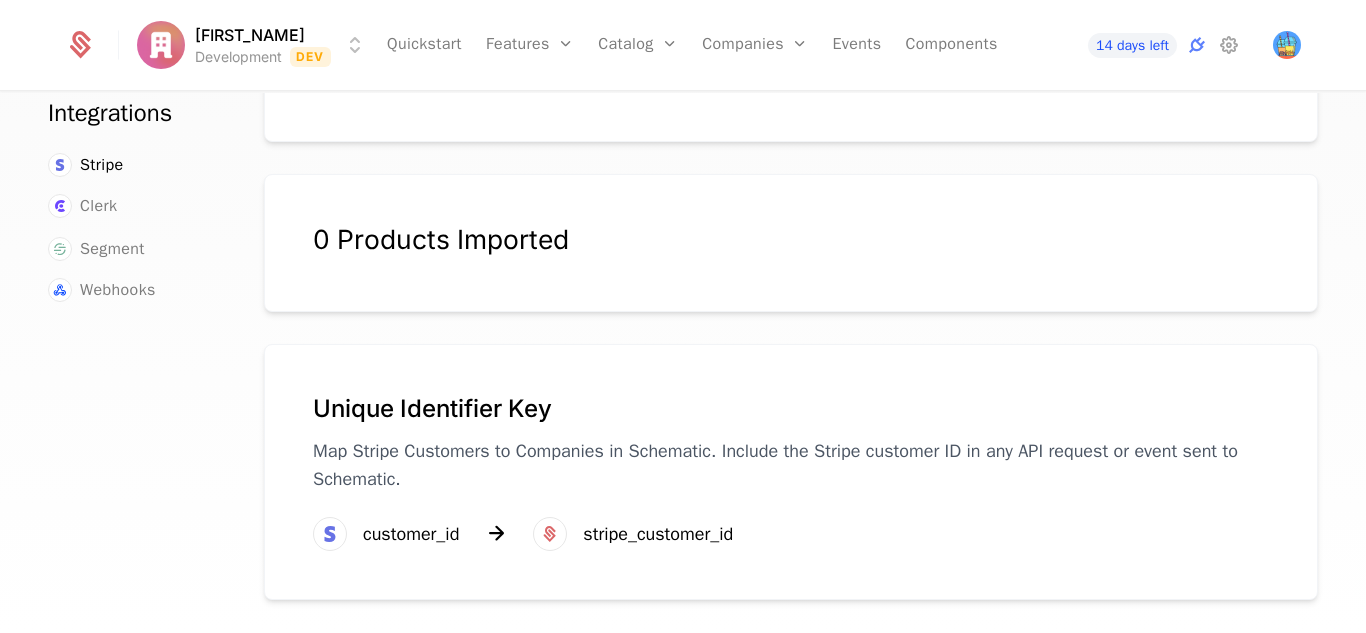scroll, scrollTop: 474, scrollLeft: 0, axis: vertical 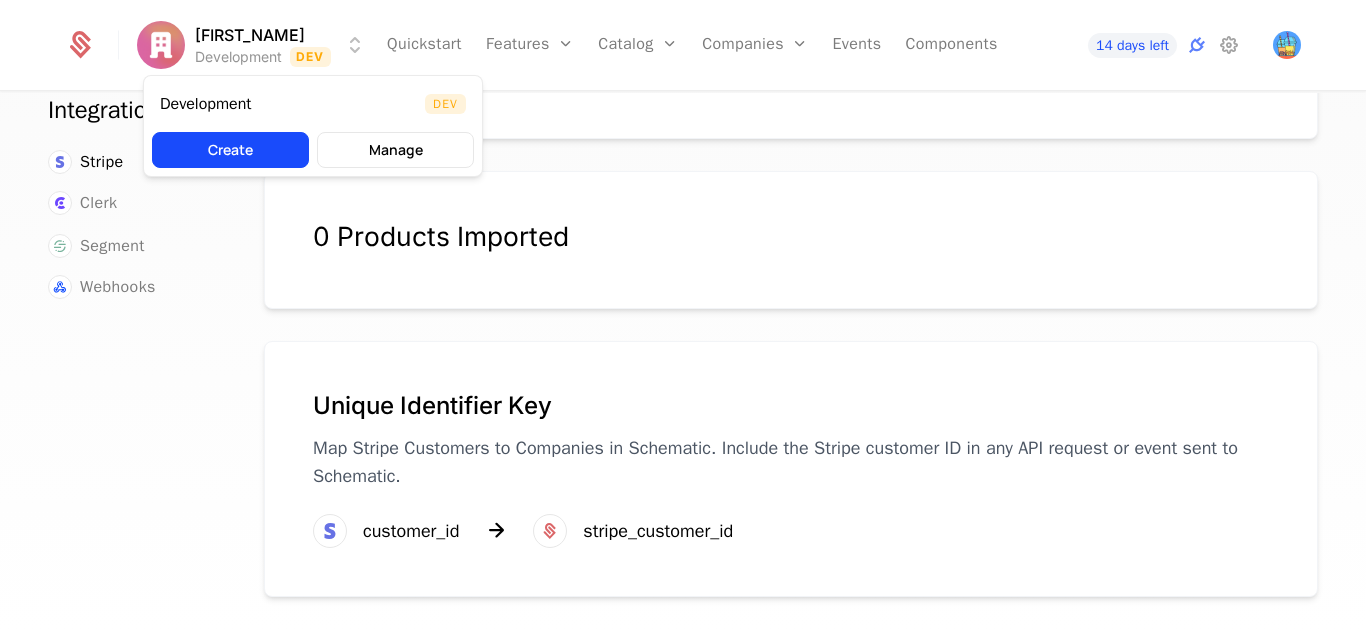 click on "[FIRST_NAME] Development Dev Quickstart Features Features Flags Catalog Plans Add Ons Configuration Companies Companies Users Events Components [DAYS] days left Integrations Stripe Clerk Segment Webhooks Stripe Integration Connected in test mode (sandbox) Rollout flags, define entitlements, and build plan audiences based on Stripe subscriptions. Learn more in the docs . Remove connection Refresh data [CUSTOMERS_IMPORTED] Customers Imported For any new customers, include the Stripe customer ID in any API request or event sent to Schematic to ensure entities are matched. [PRODUCTS_IMPORTED] Products Imported Unique Identifier Key Map Stripe Customers to Companies in Schematic. Include the Stripe customer ID in any API request or event sent to Schematic. customer_id stripe_customer_id
Best Viewed on Desktop You're currently viewing this on a mobile device . For the best experience, we recommend using a desktop or larger screens , as the application isn't fully optimized for smaller resolutions just yet. Got it Dev" at bounding box center [683, 316] 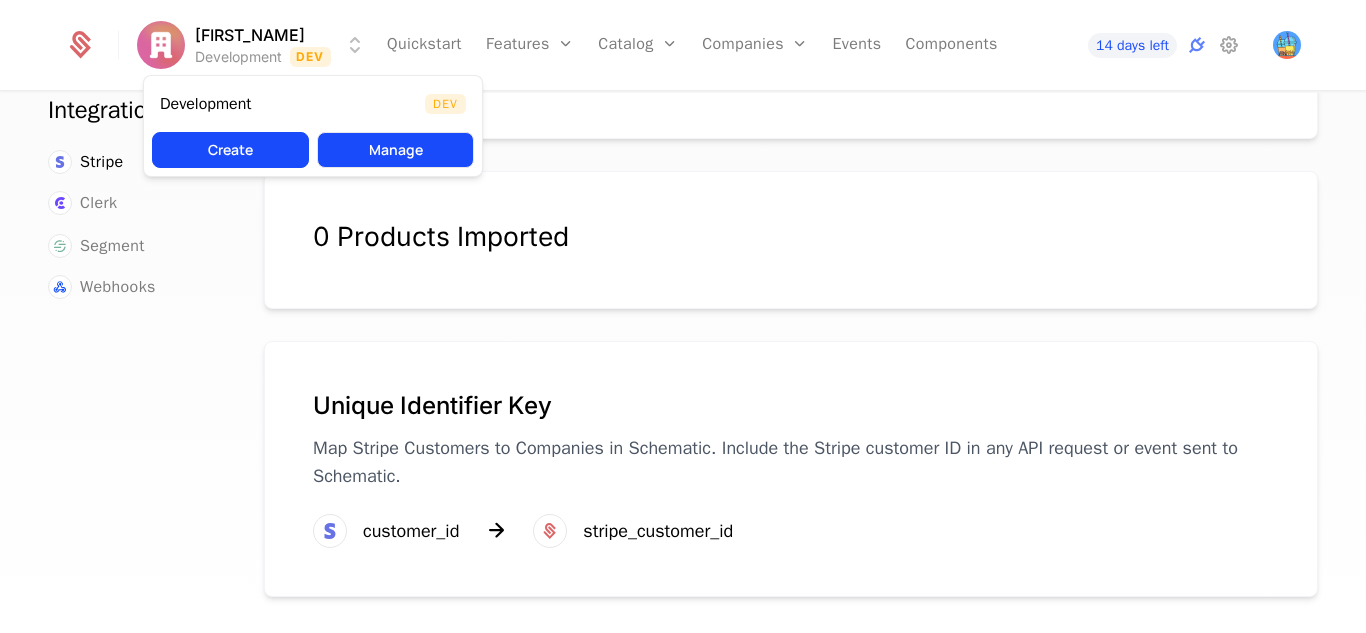 click on "Manage" at bounding box center (395, 150) 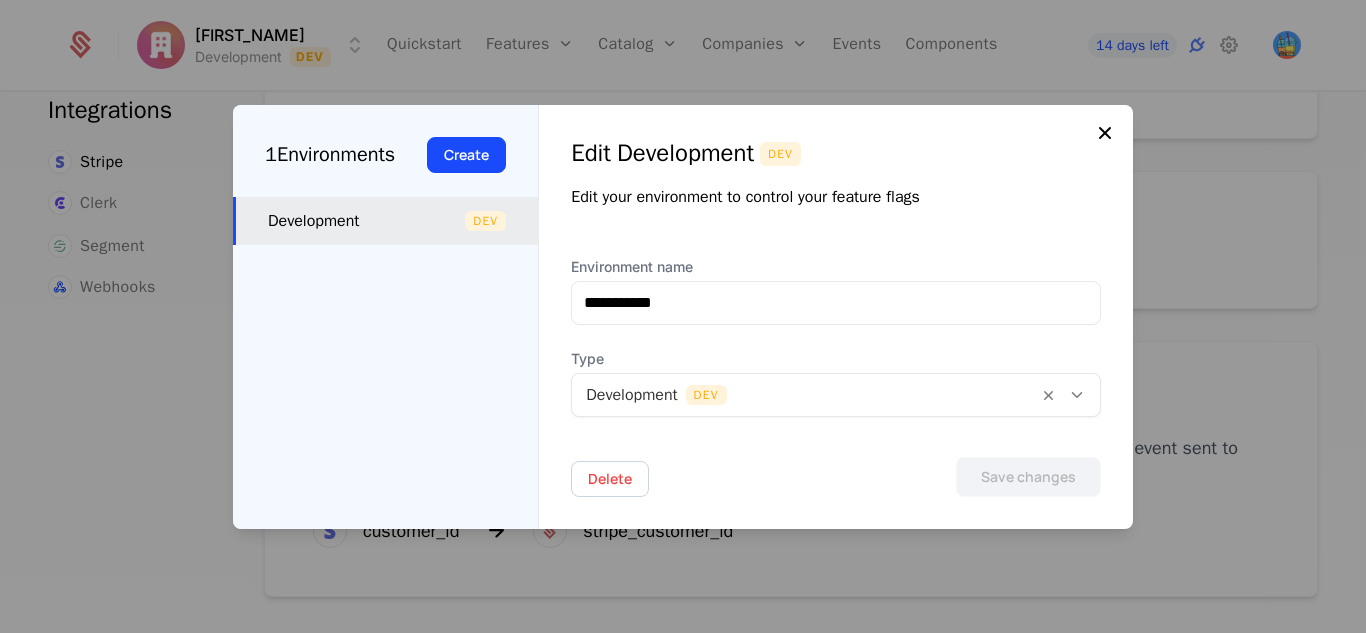 click at bounding box center [1105, 133] 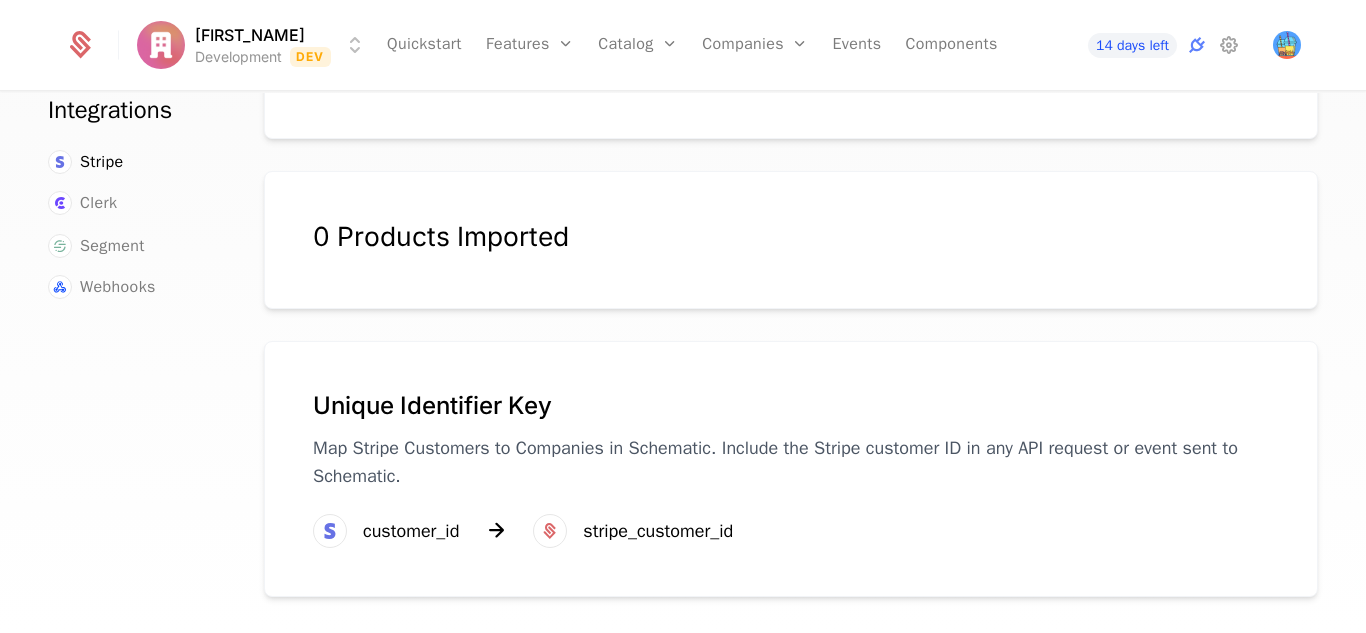 click 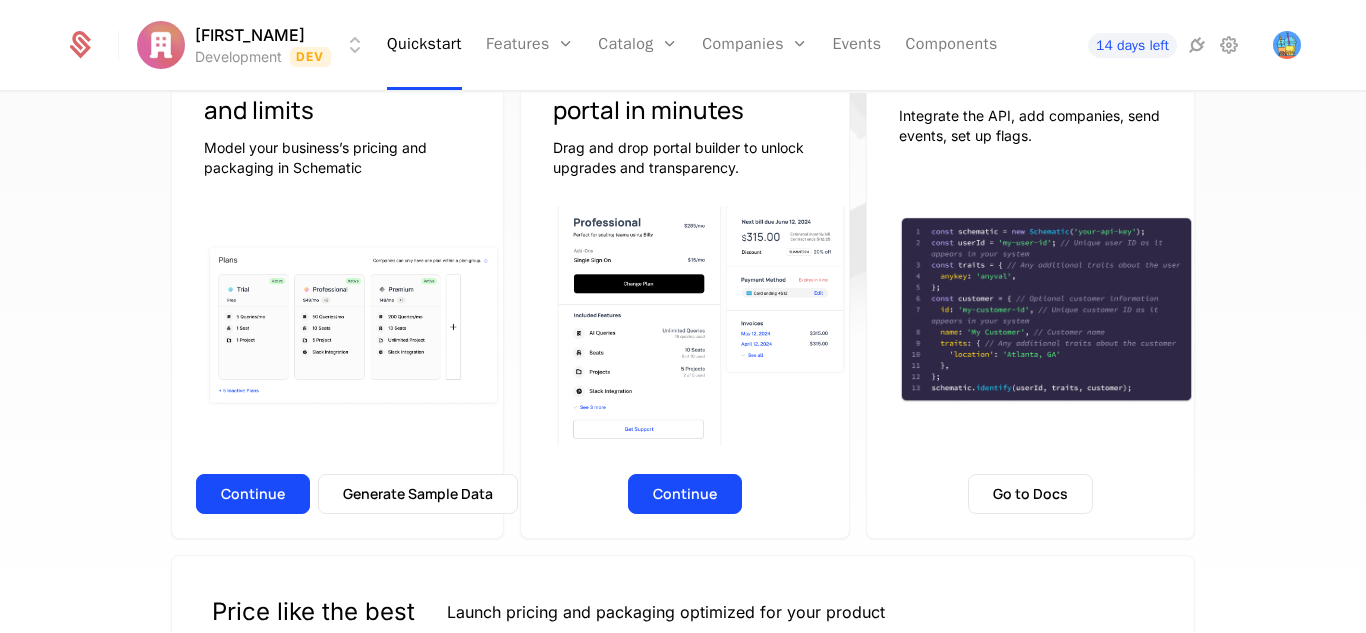 scroll, scrollTop: 274, scrollLeft: 0, axis: vertical 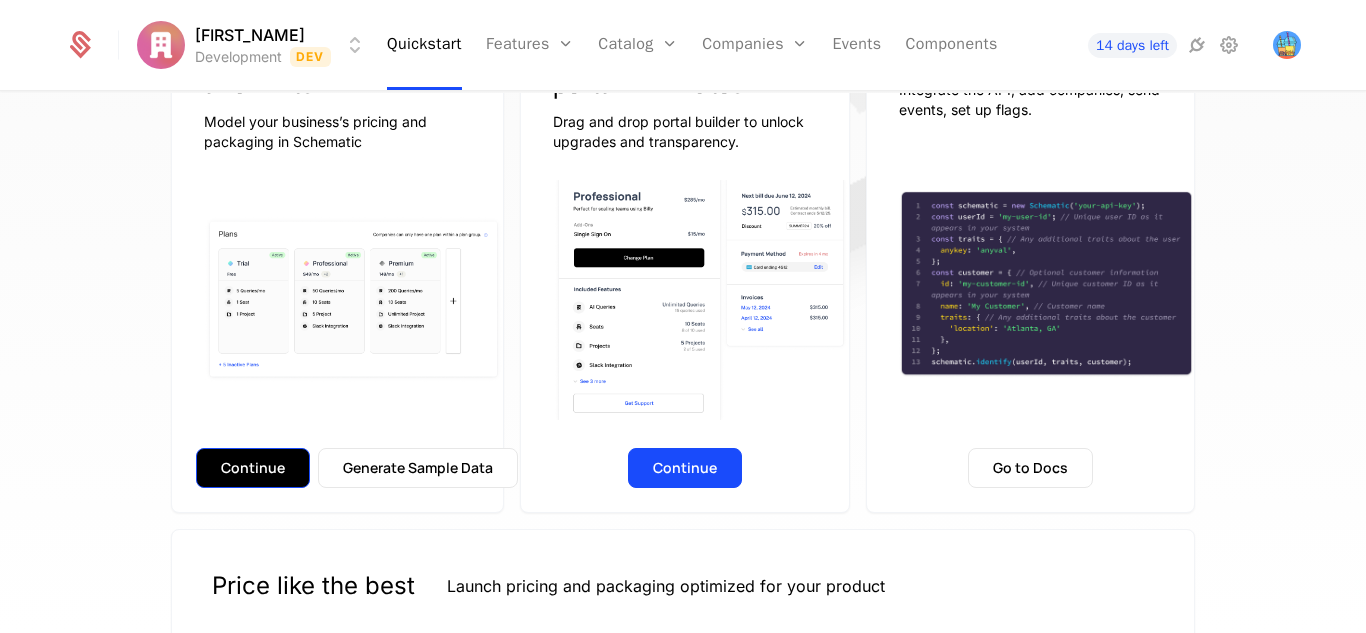 click on "Continue" at bounding box center [253, 468] 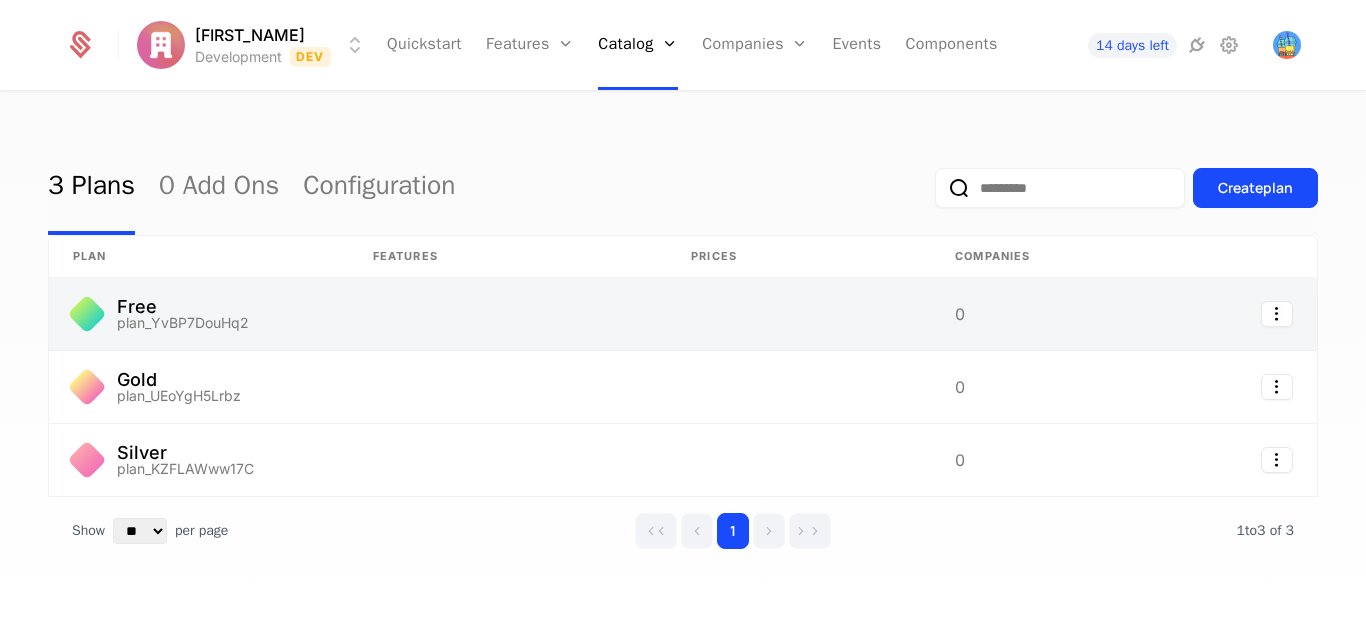 click at bounding box center (1204, 314) 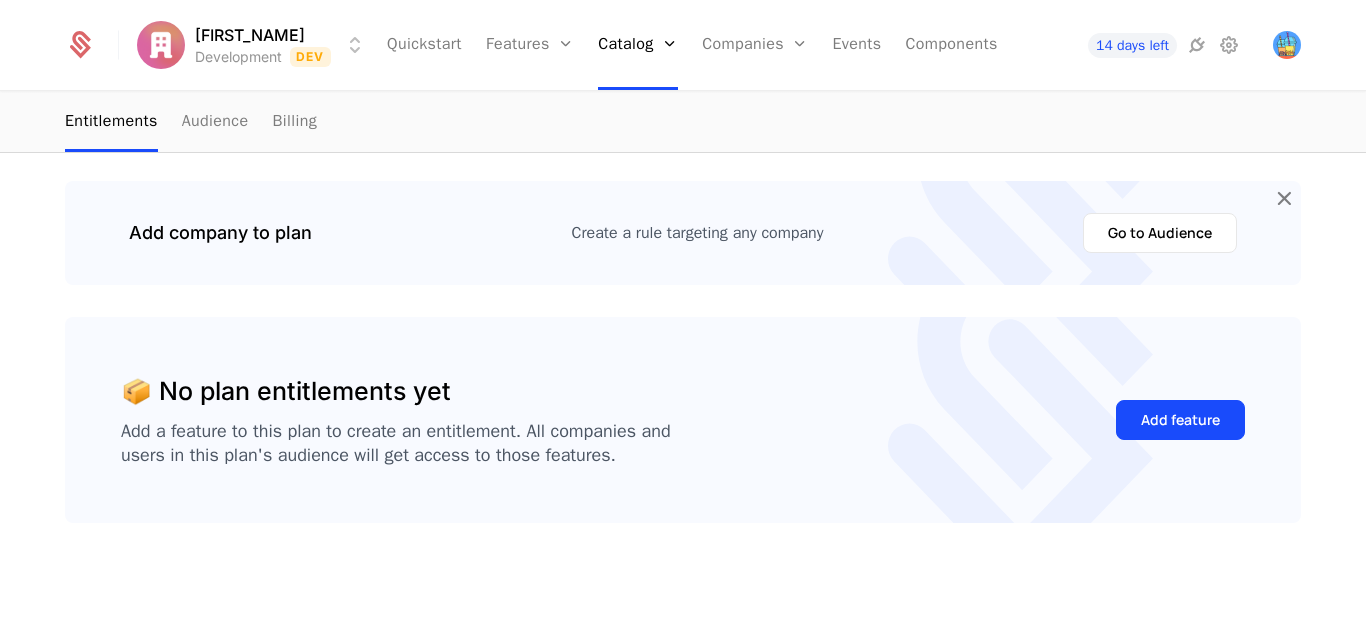 scroll, scrollTop: 187, scrollLeft: 0, axis: vertical 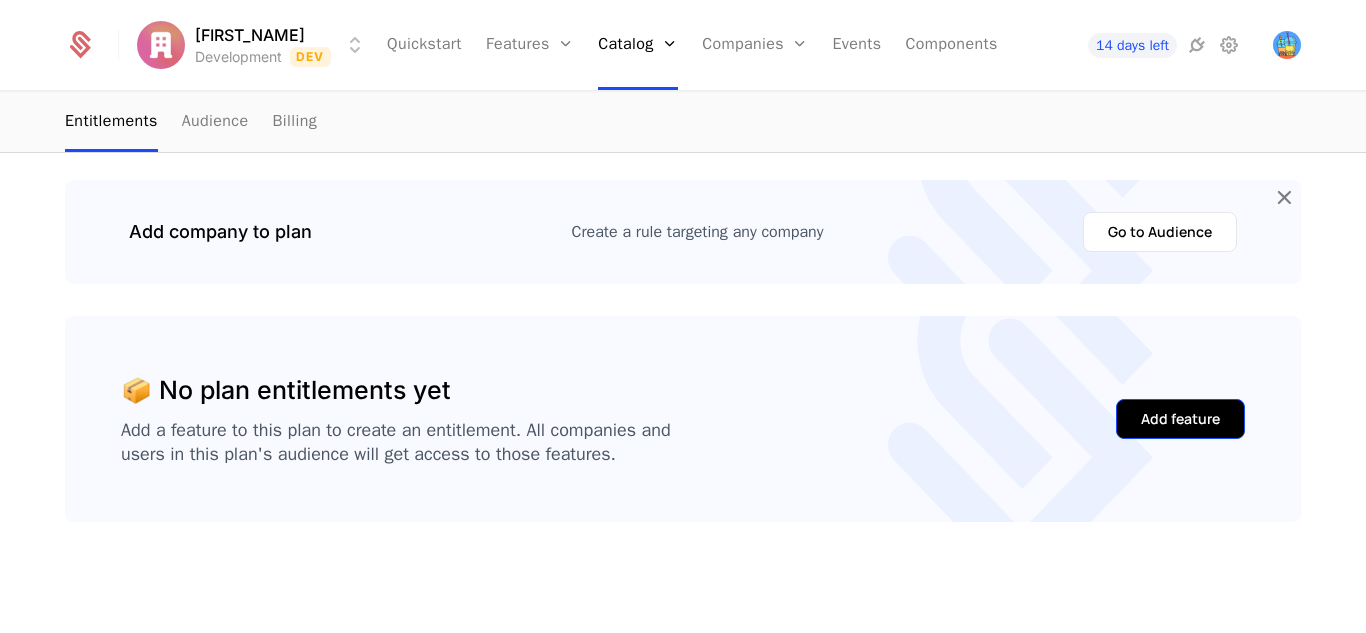 click on "Add feature" at bounding box center [1180, 419] 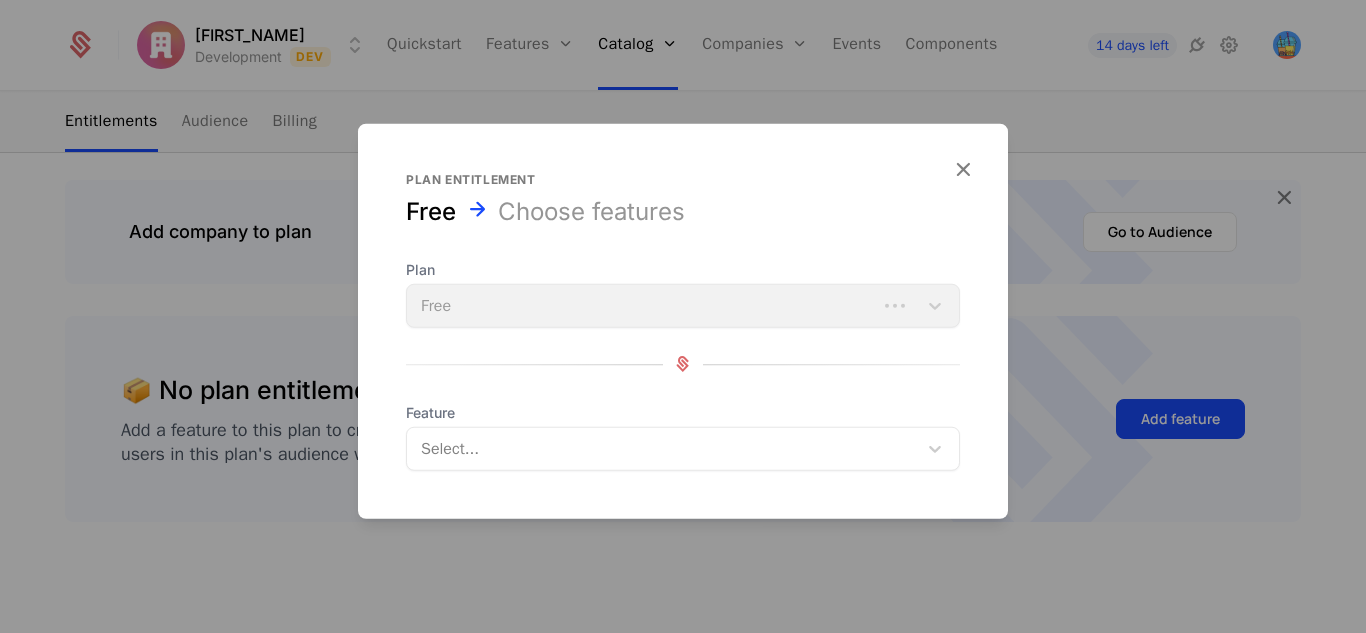 click on "Plan Free" at bounding box center (683, 293) 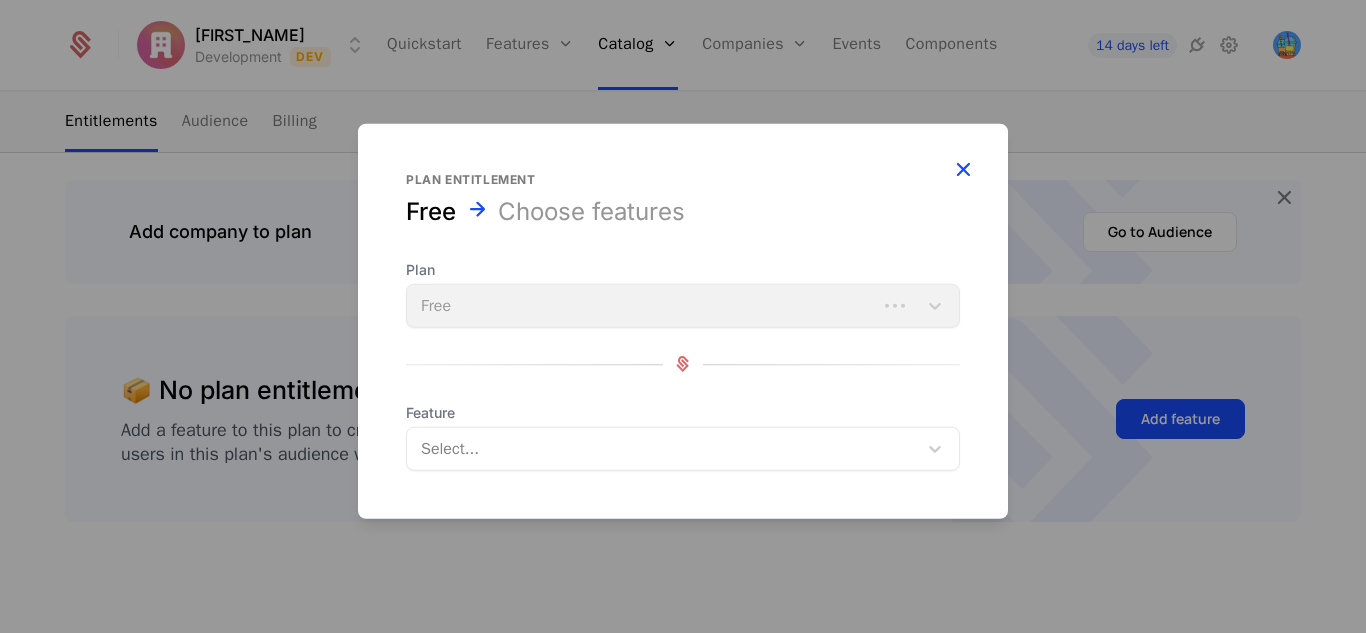 click at bounding box center [963, 168] 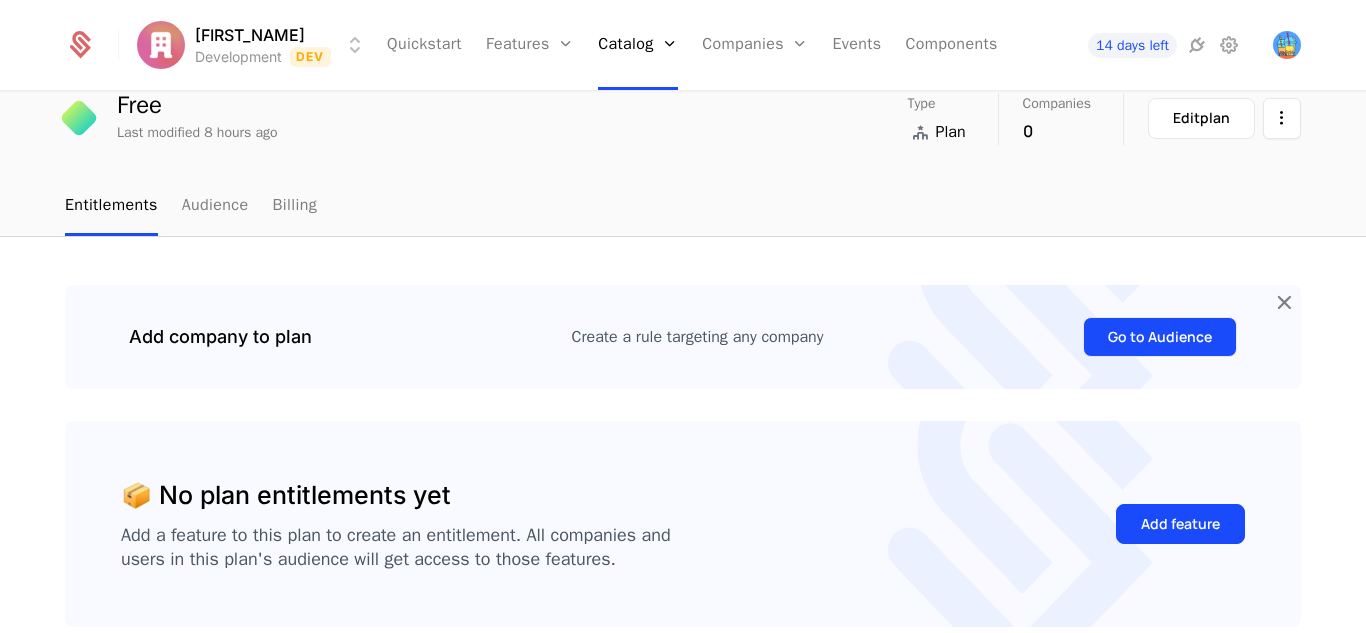 scroll, scrollTop: 0, scrollLeft: 0, axis: both 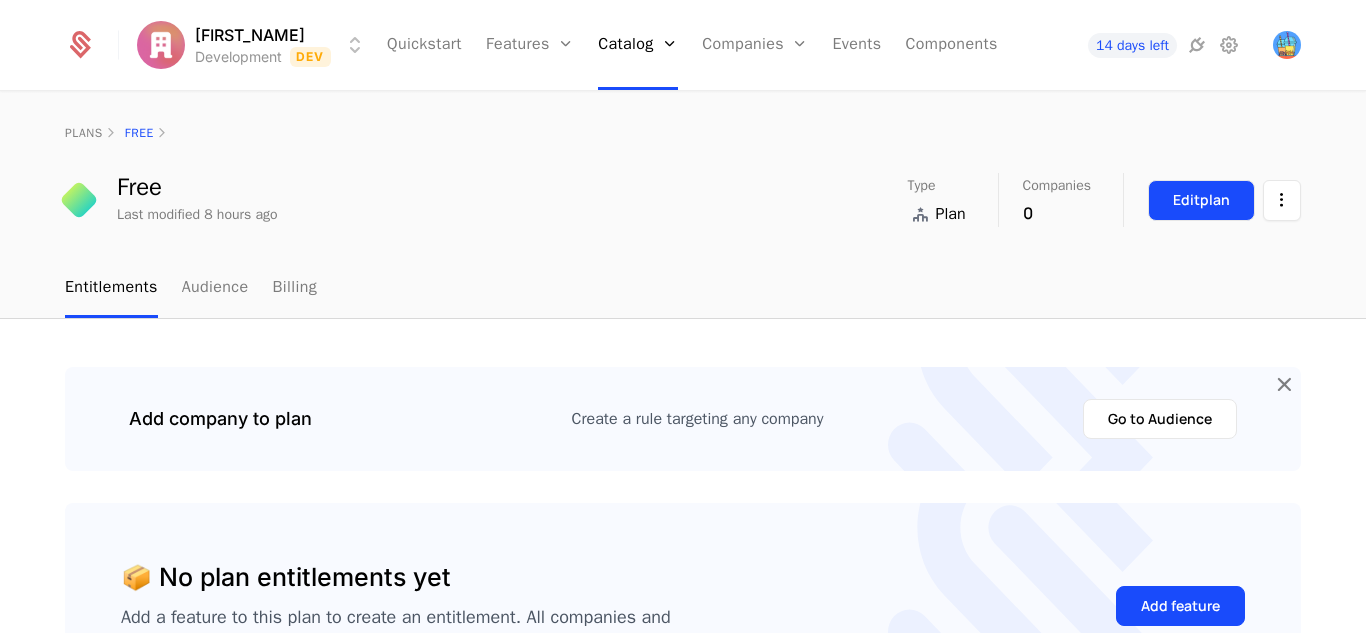click on "Edit  plan" at bounding box center [1201, 200] 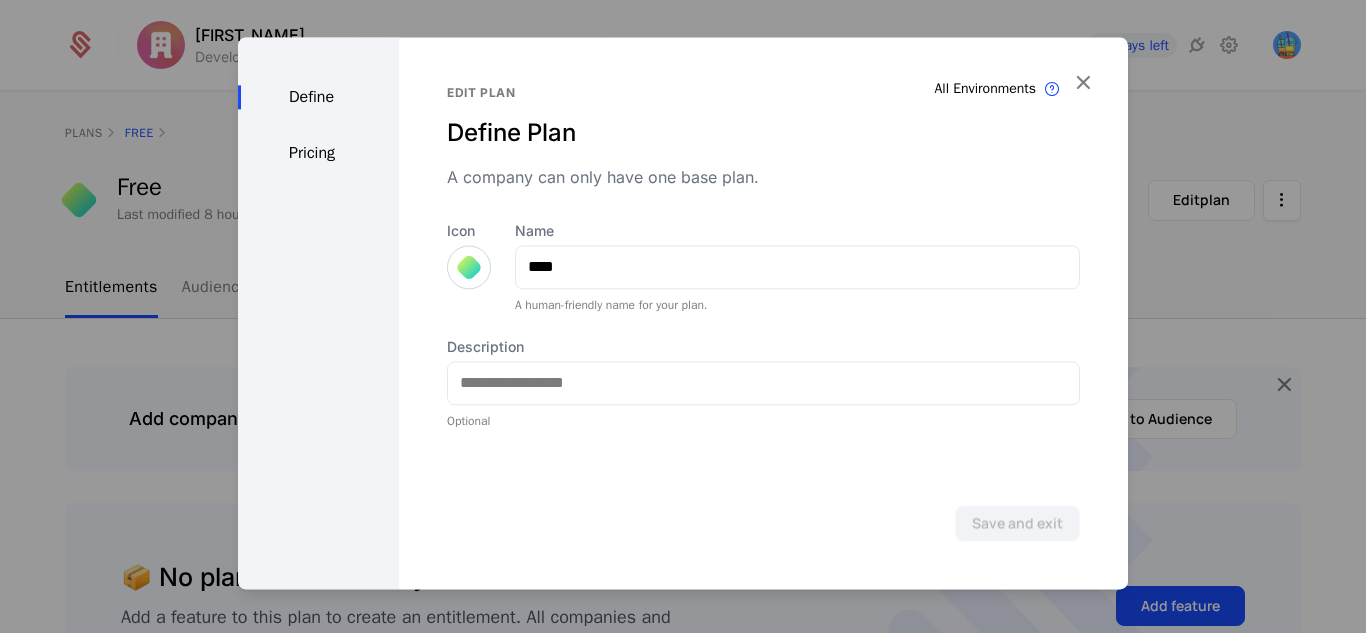 click on "Pricing" at bounding box center (318, 153) 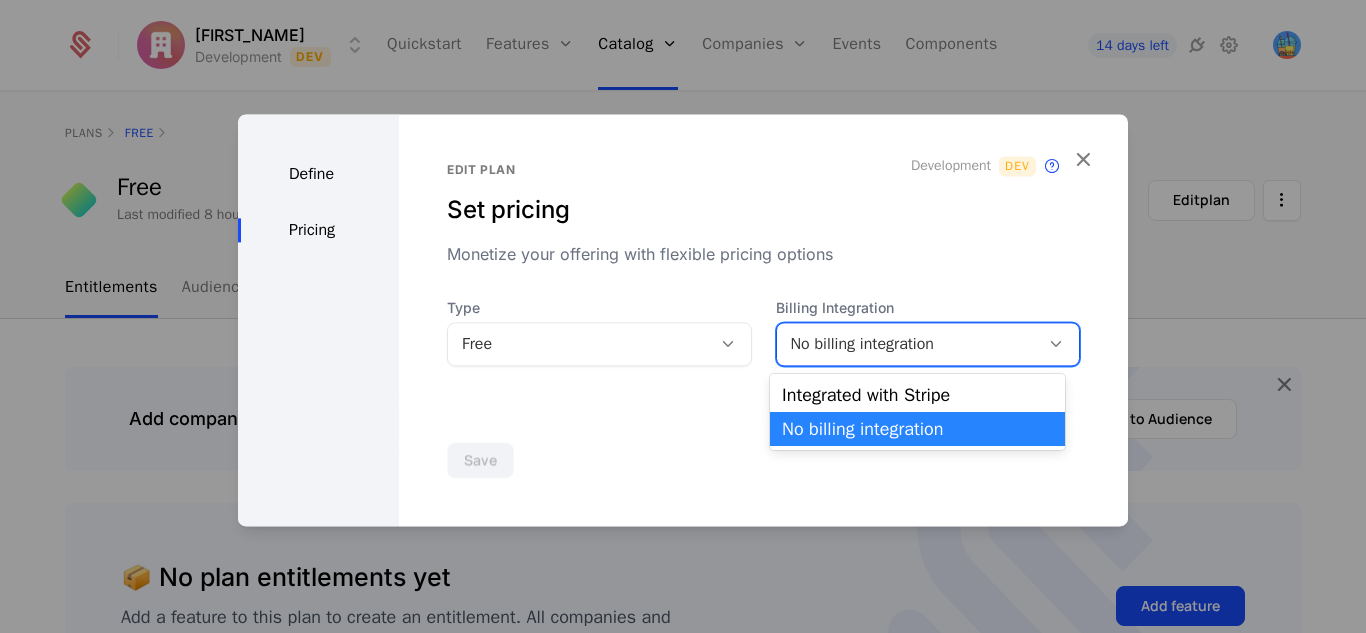 click on "No billing integration" at bounding box center (908, 344) 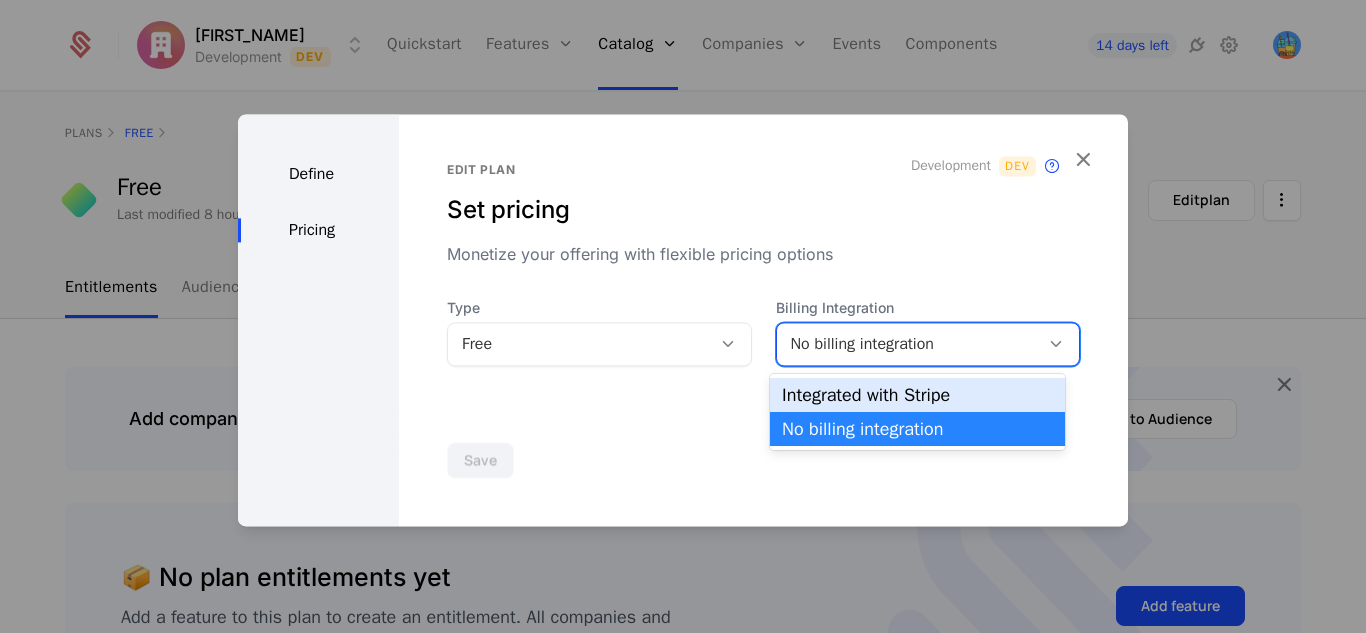 click on "Integrated with Stripe" at bounding box center [917, 395] 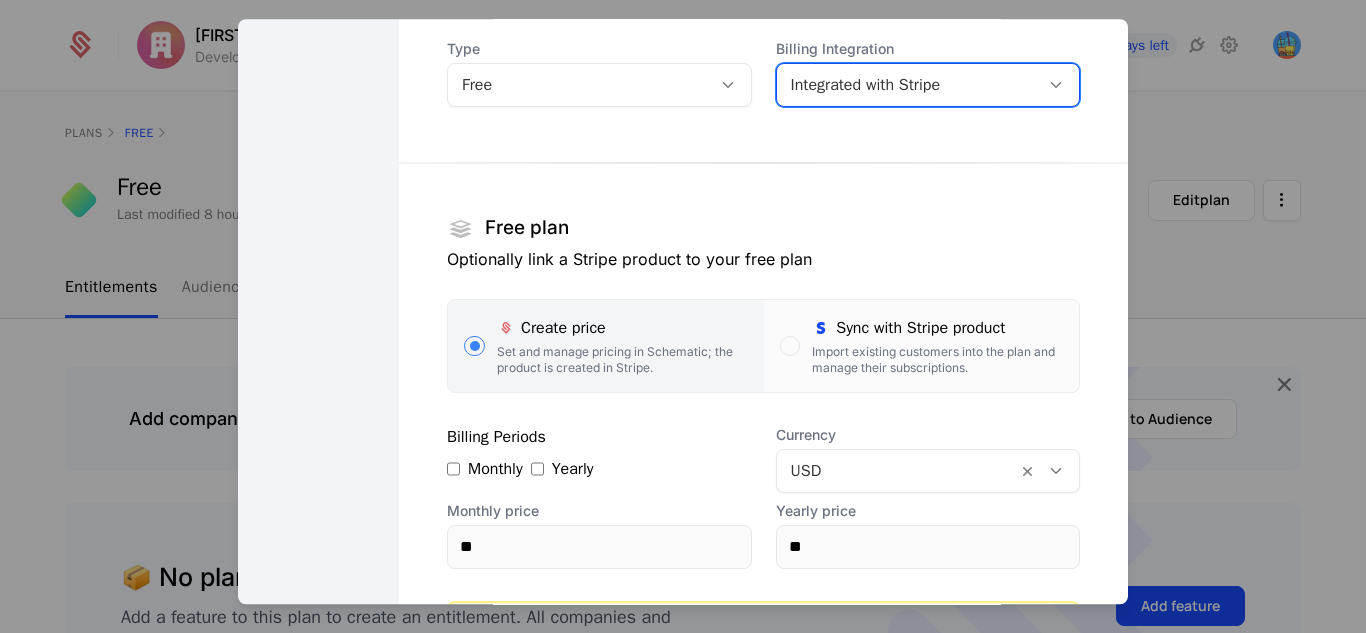 scroll, scrollTop: 169, scrollLeft: 0, axis: vertical 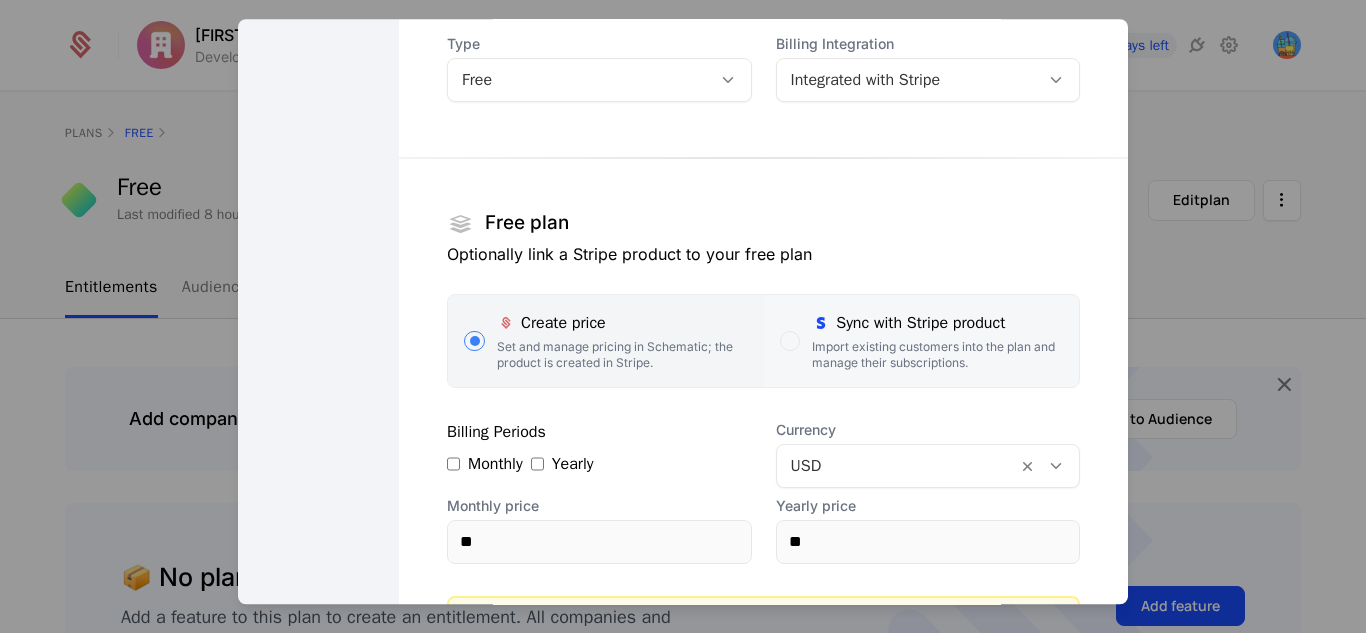 click at bounding box center [790, 341] 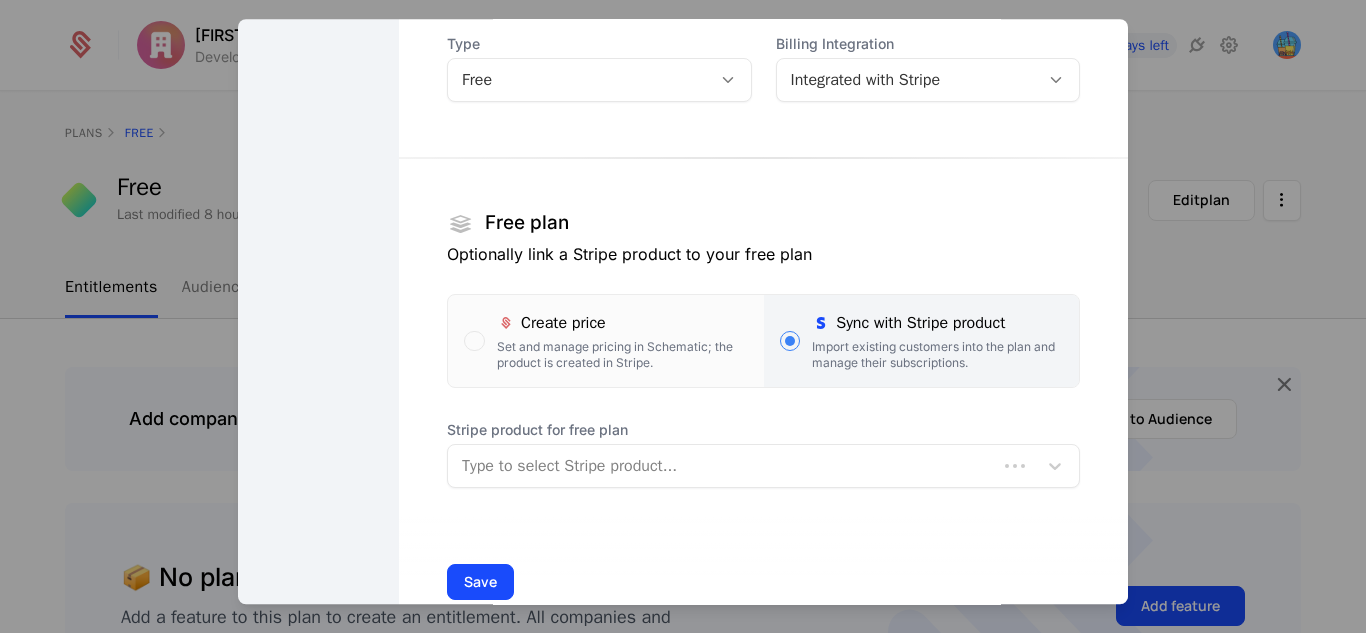 scroll, scrollTop: 213, scrollLeft: 0, axis: vertical 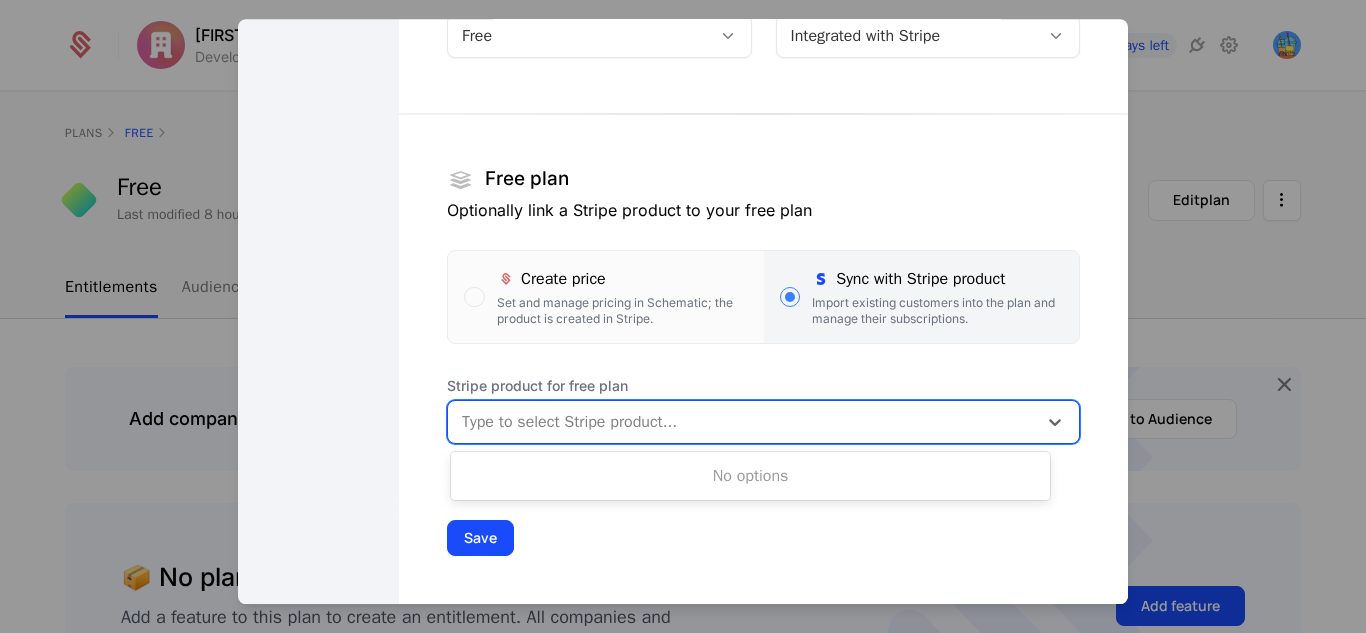 click at bounding box center [742, 422] 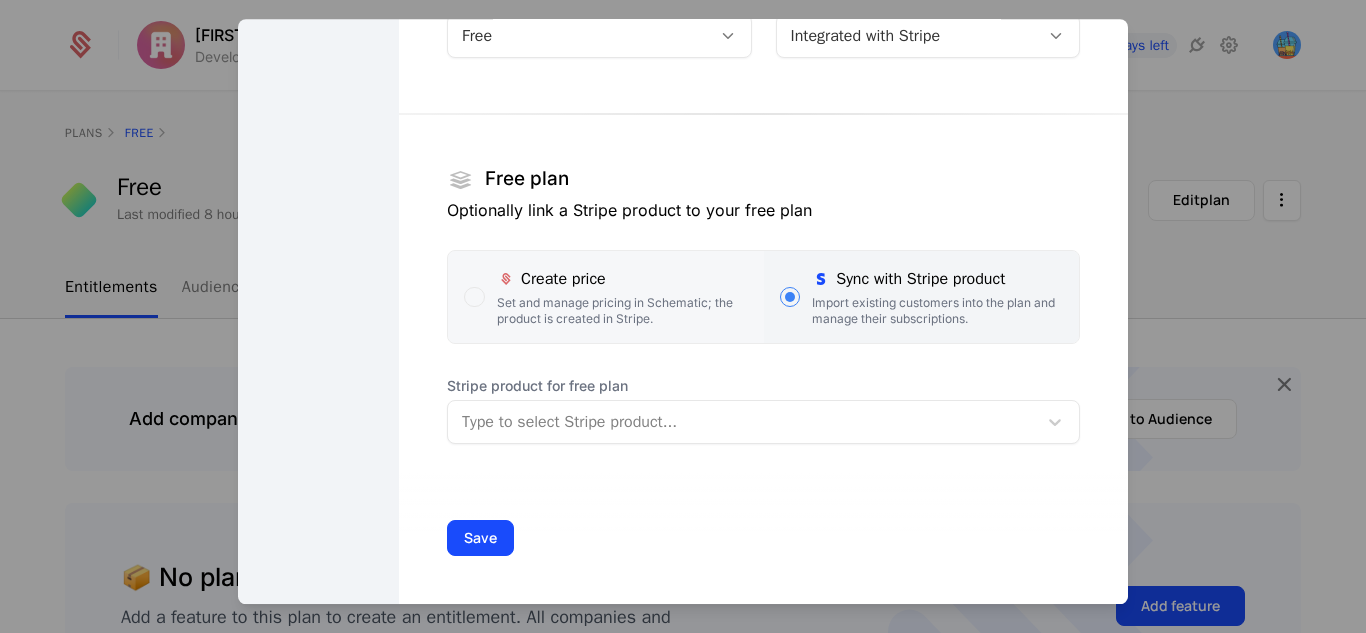click on "Set and manage pricing in Schematic; the product is created in Stripe." at bounding box center (622, 311) 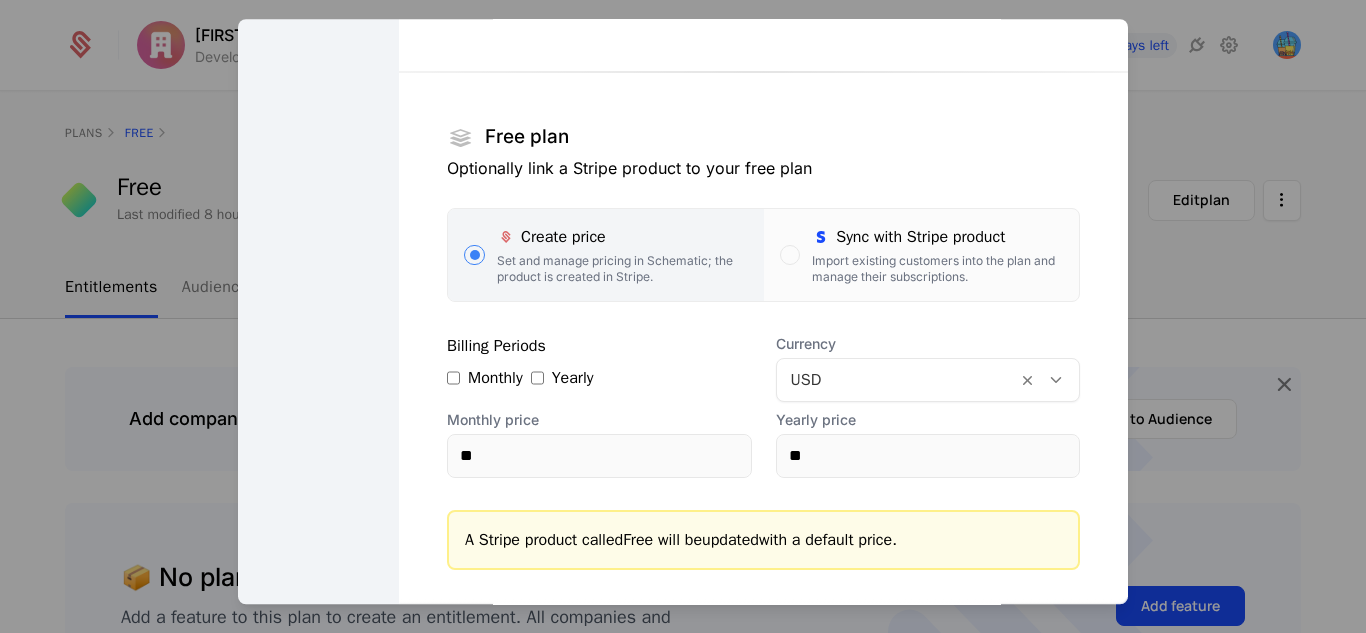 scroll, scrollTop: 254, scrollLeft: 0, axis: vertical 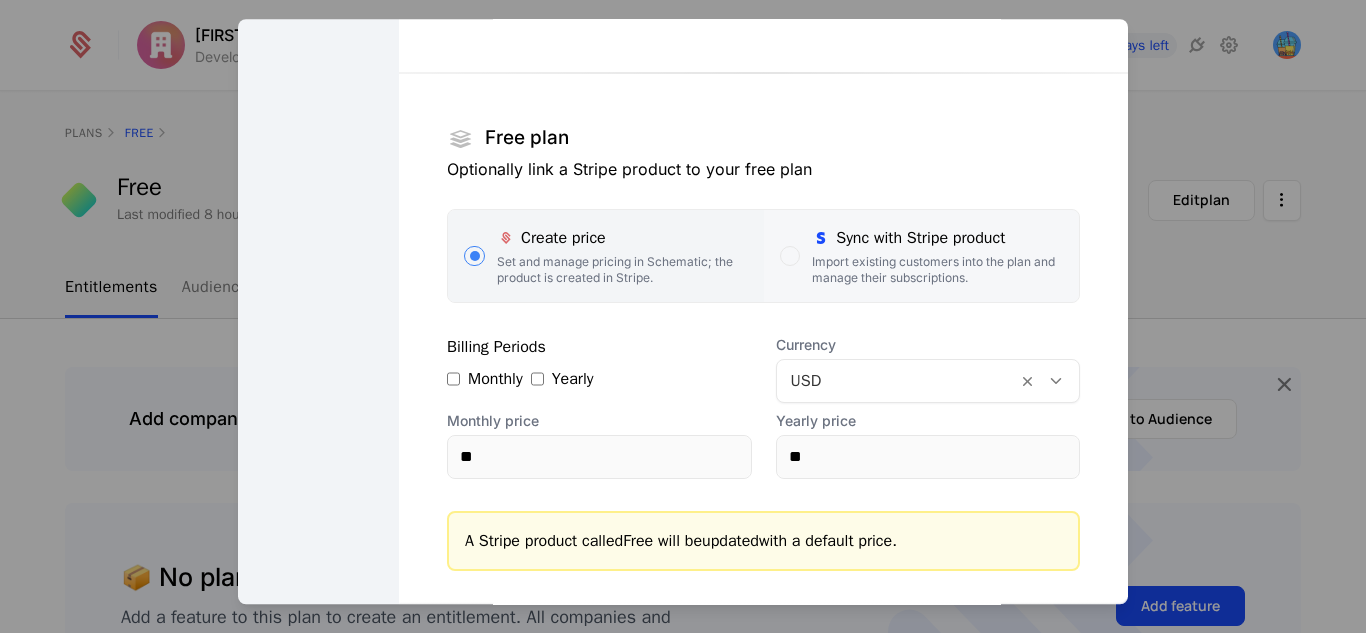 click on "Sync with Stripe product" at bounding box center [937, 238] 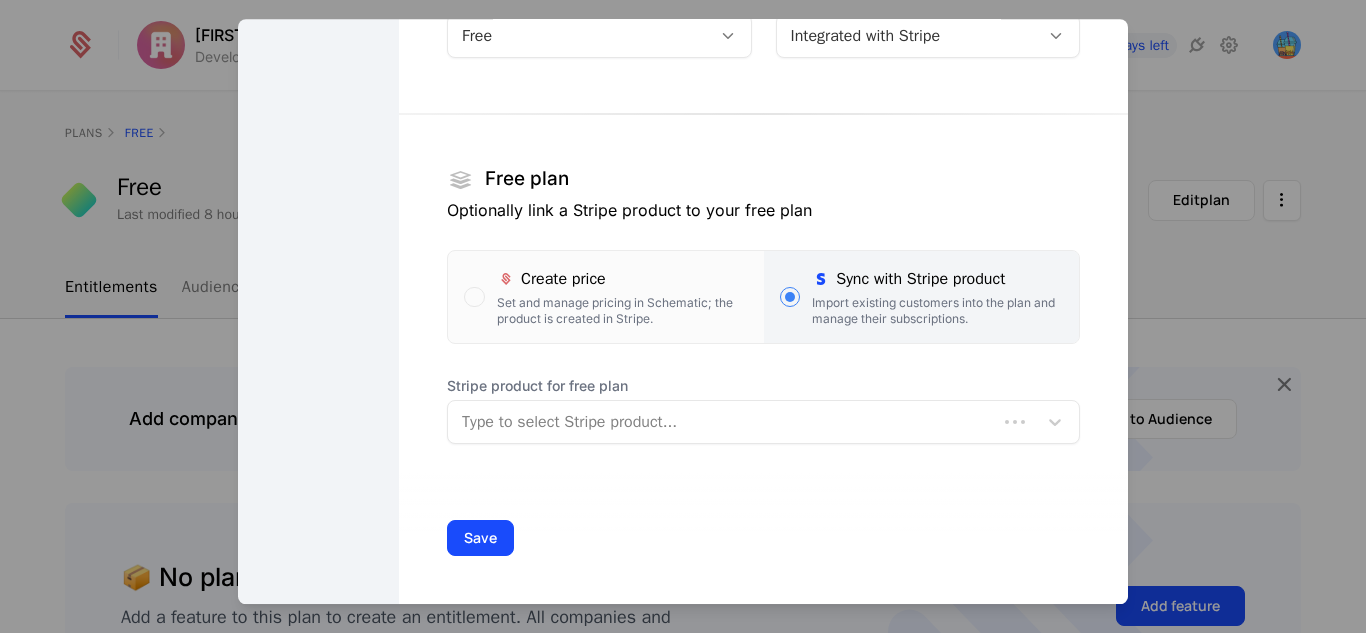 scroll, scrollTop: 213, scrollLeft: 0, axis: vertical 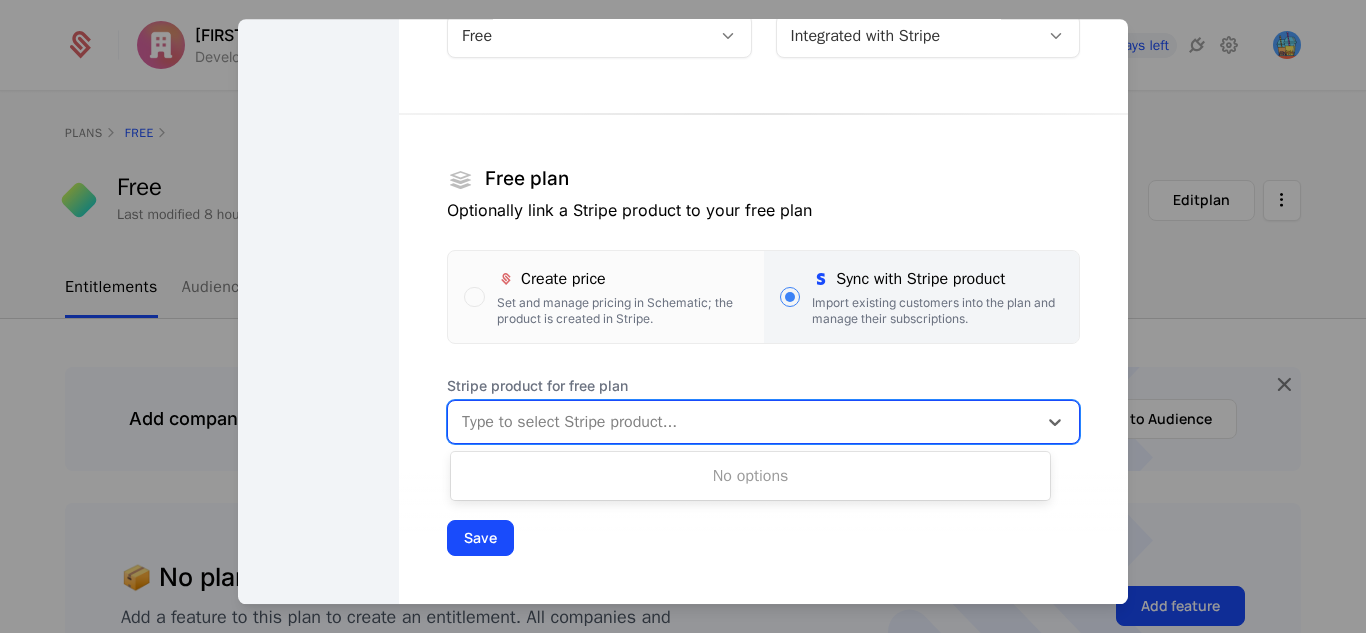 click at bounding box center [742, 422] 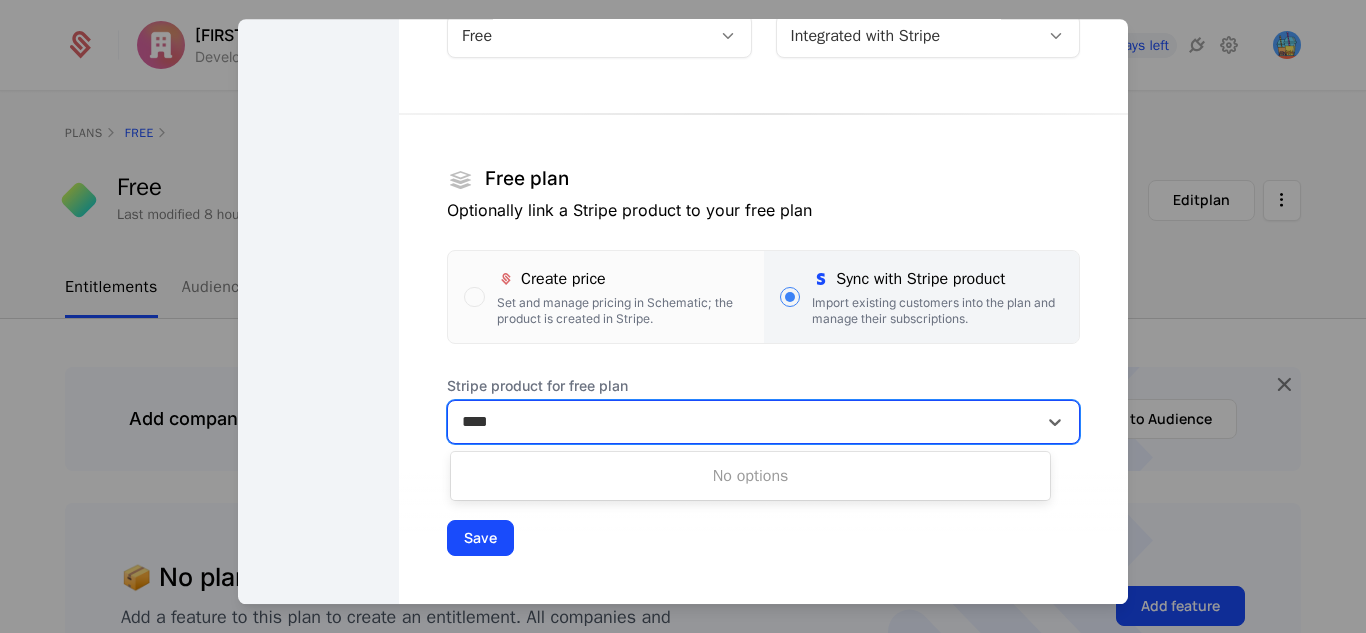 click on "No options" at bounding box center (750, 476) 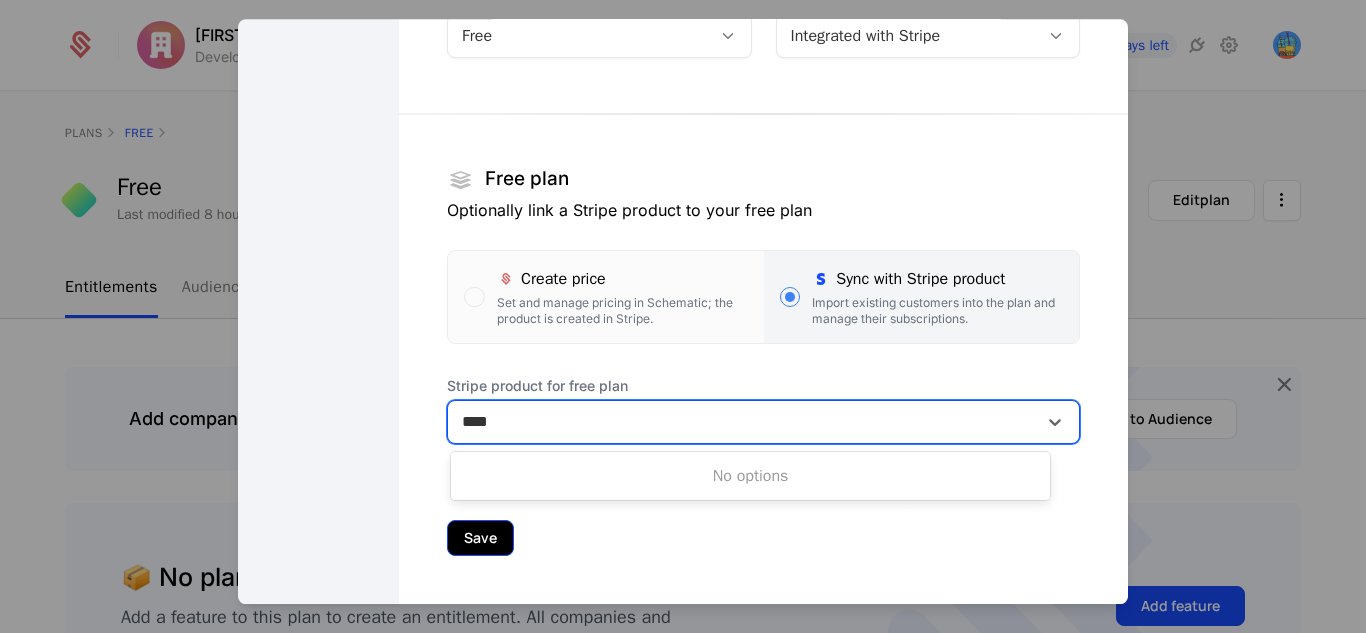 type on "****" 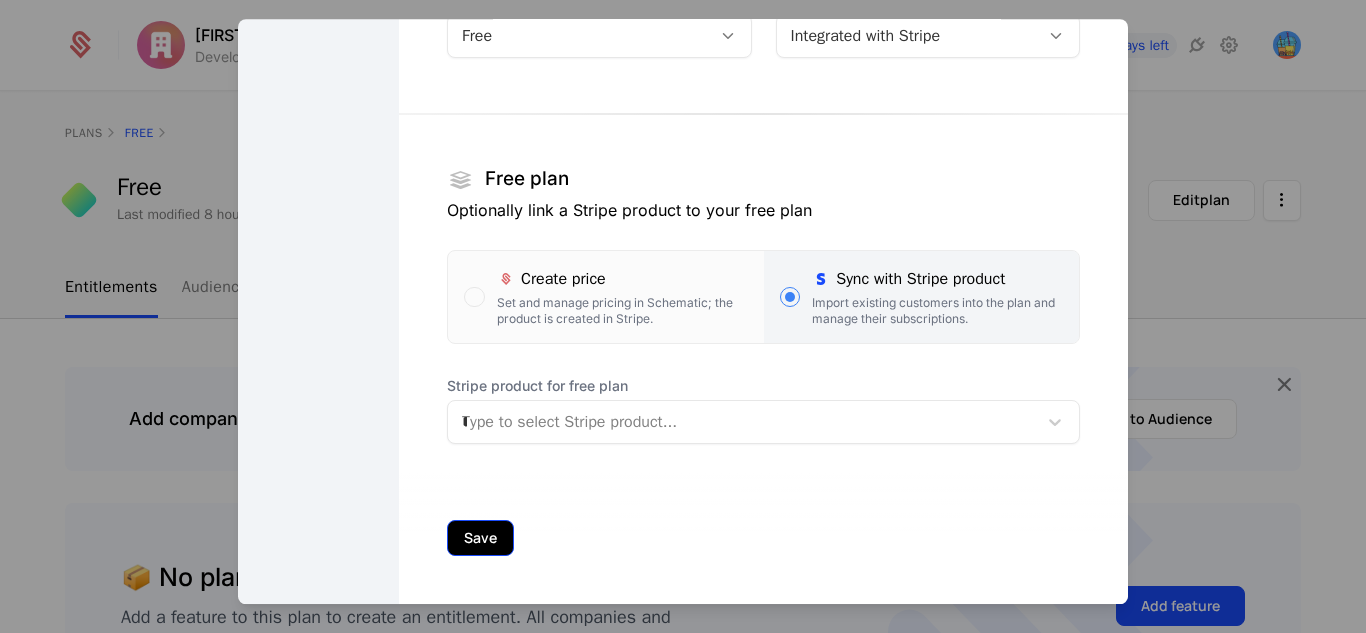 type 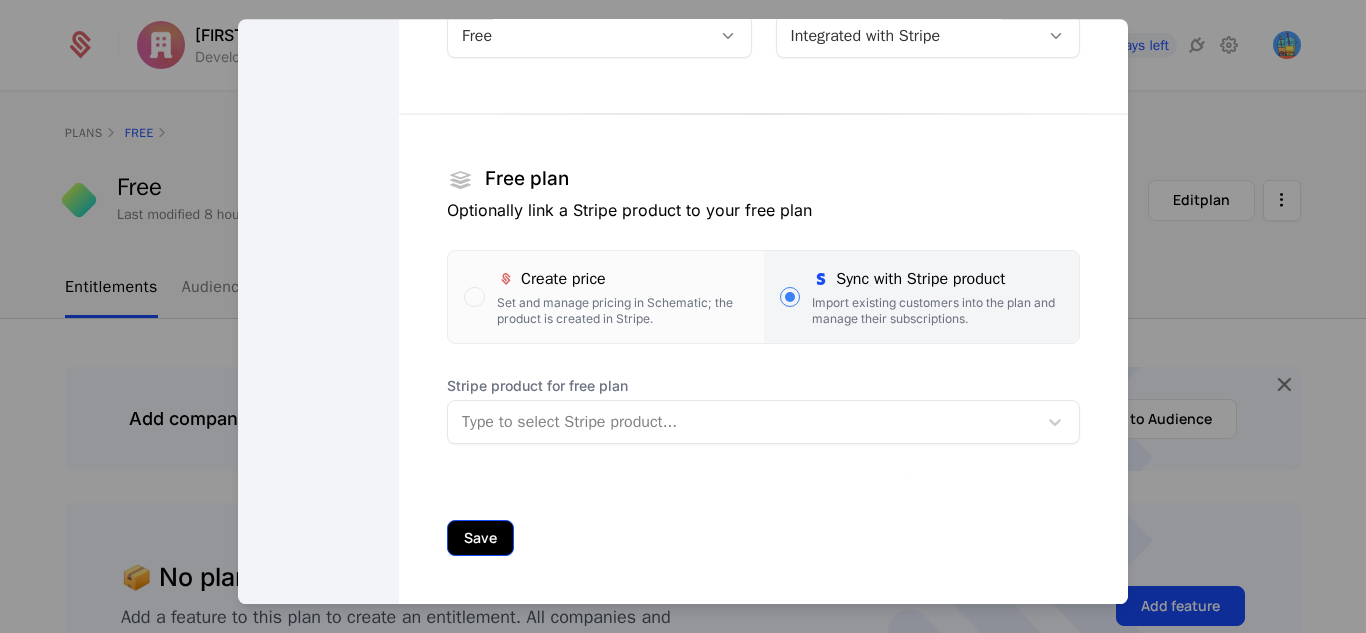 click on "Save" at bounding box center (480, 538) 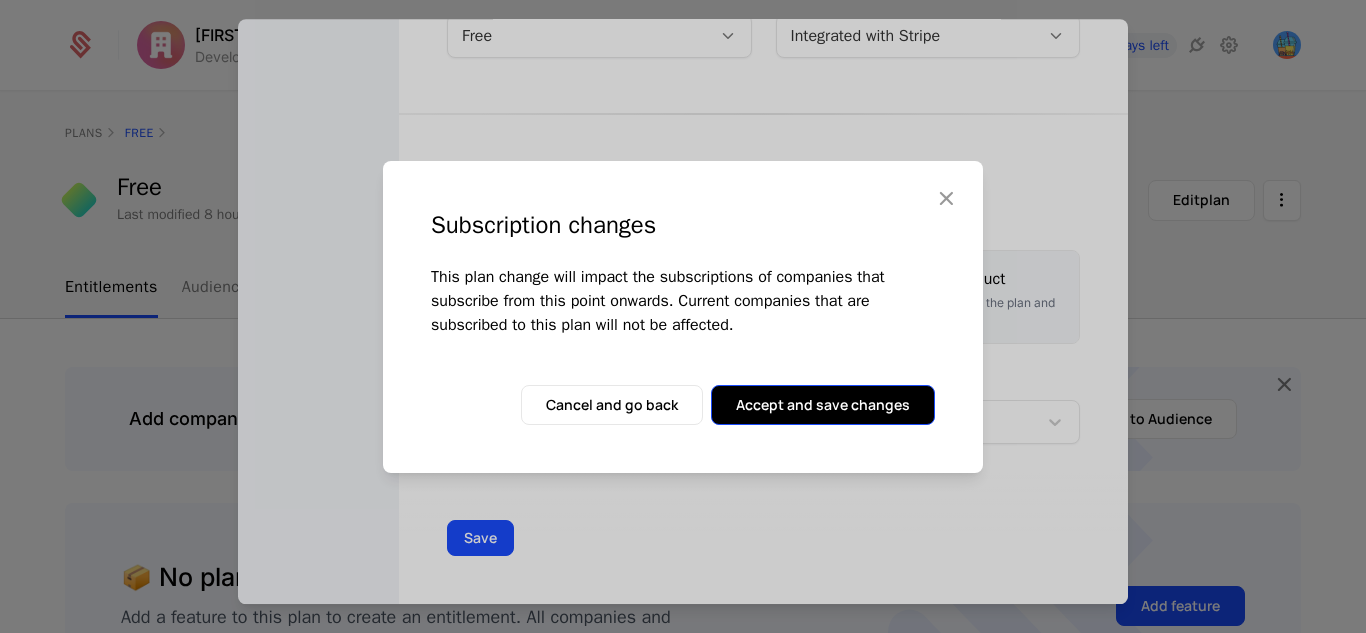 click on "Accept and save changes" at bounding box center (823, 405) 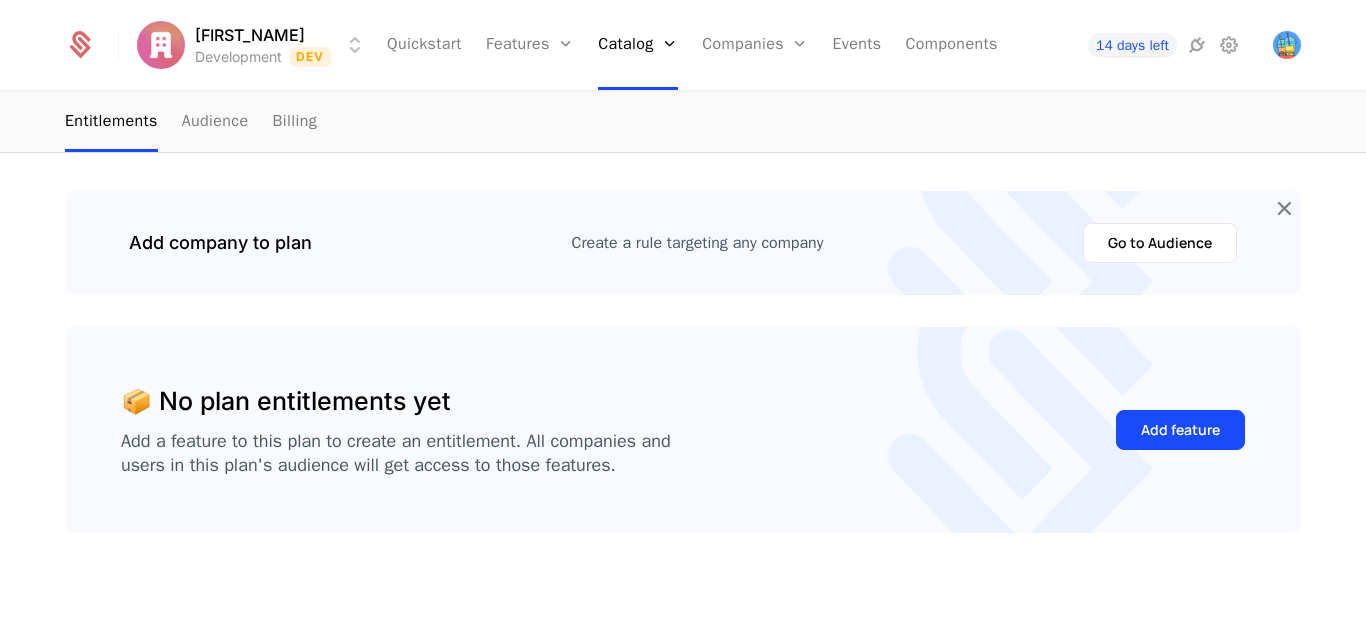 scroll, scrollTop: 180, scrollLeft: 0, axis: vertical 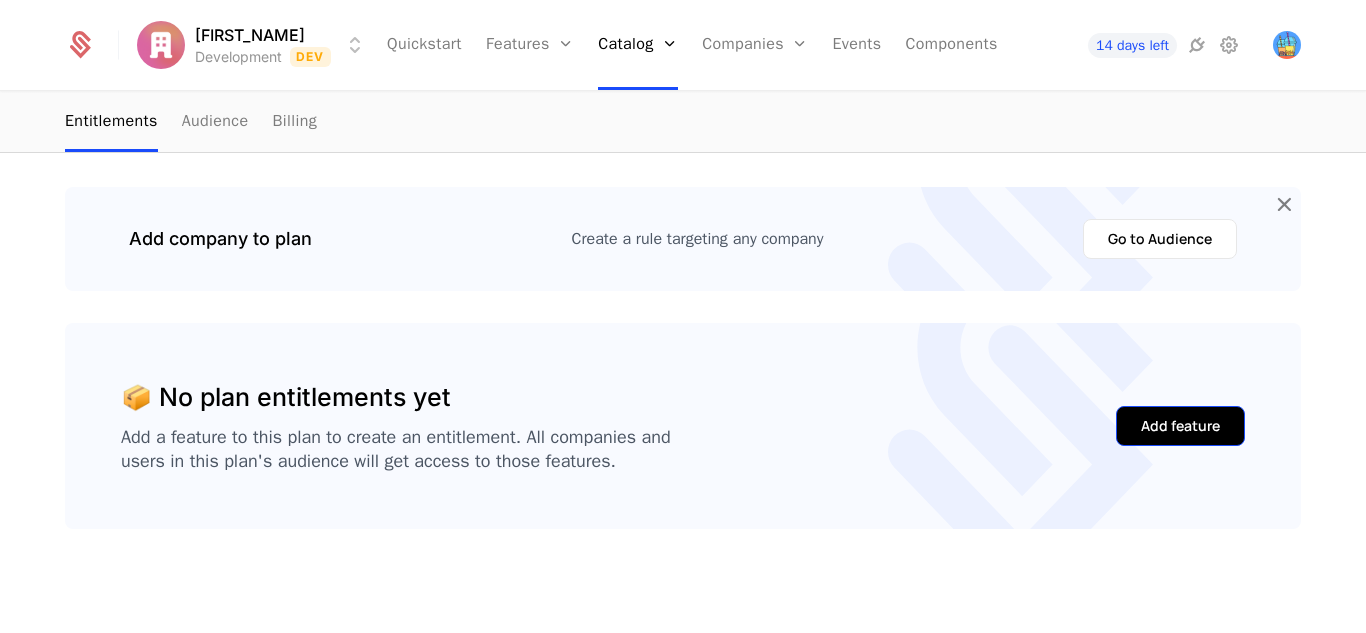 click on "Add feature" at bounding box center (1180, 426) 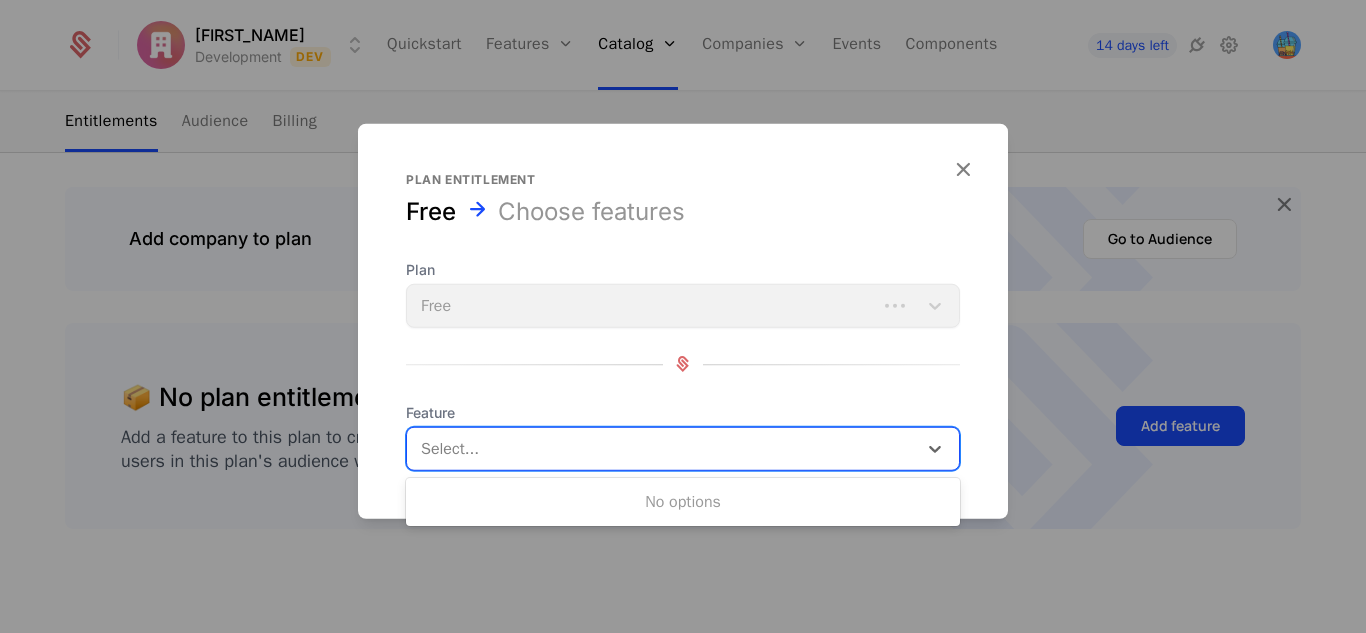 click at bounding box center (664, 448) 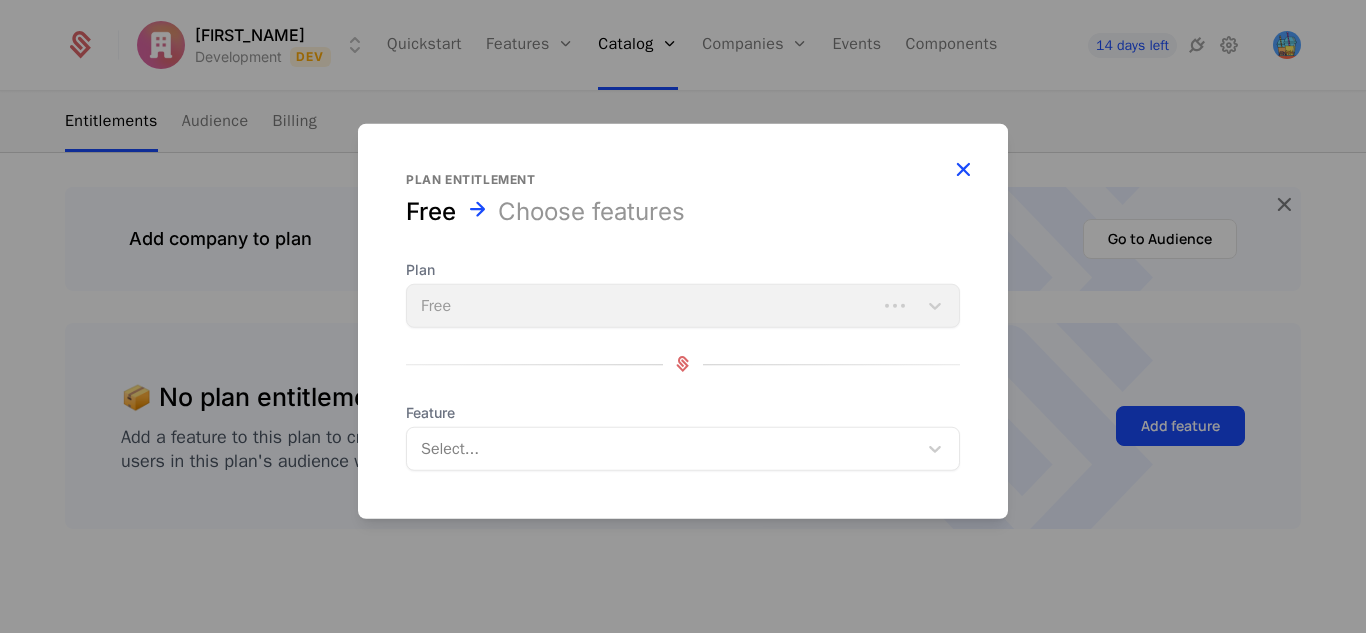 click at bounding box center (963, 168) 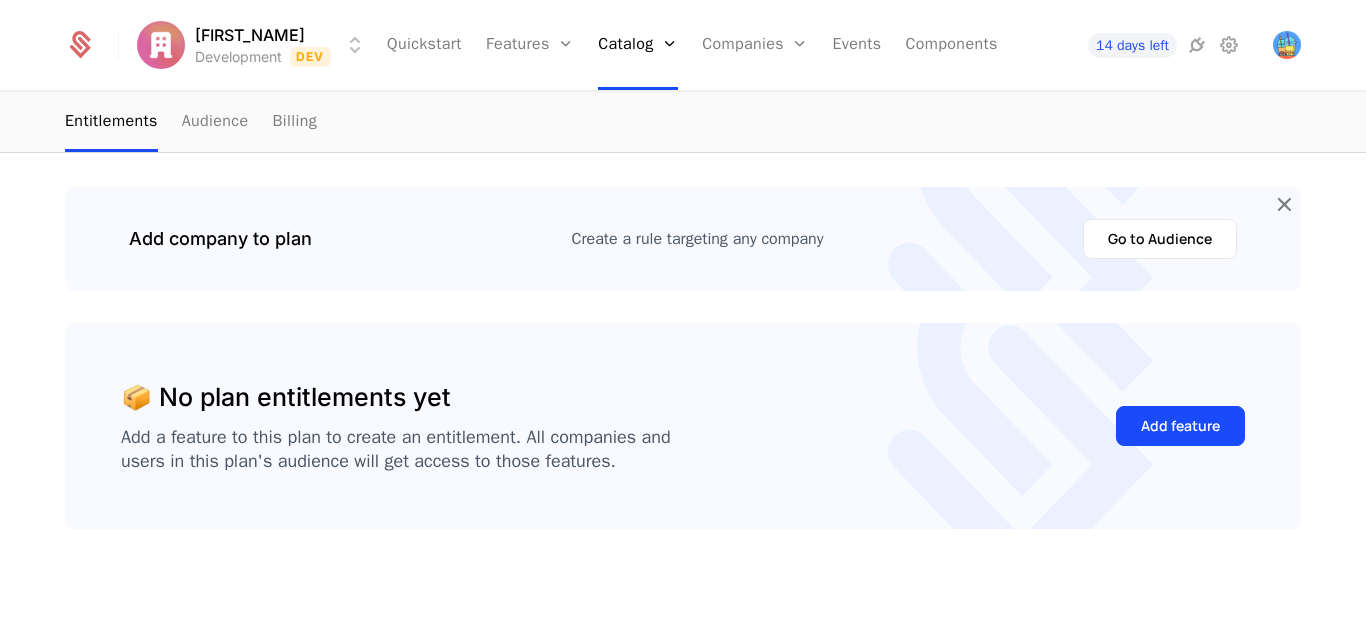 scroll, scrollTop: 0, scrollLeft: 0, axis: both 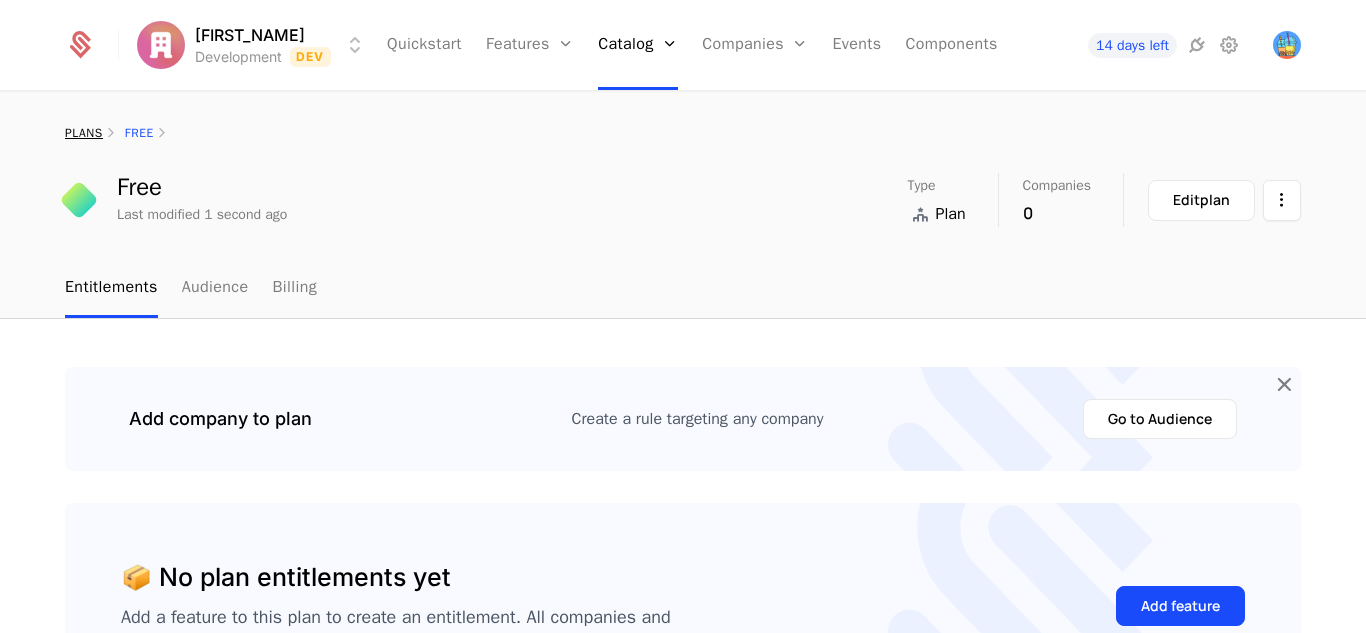 click on "plans" at bounding box center [84, 133] 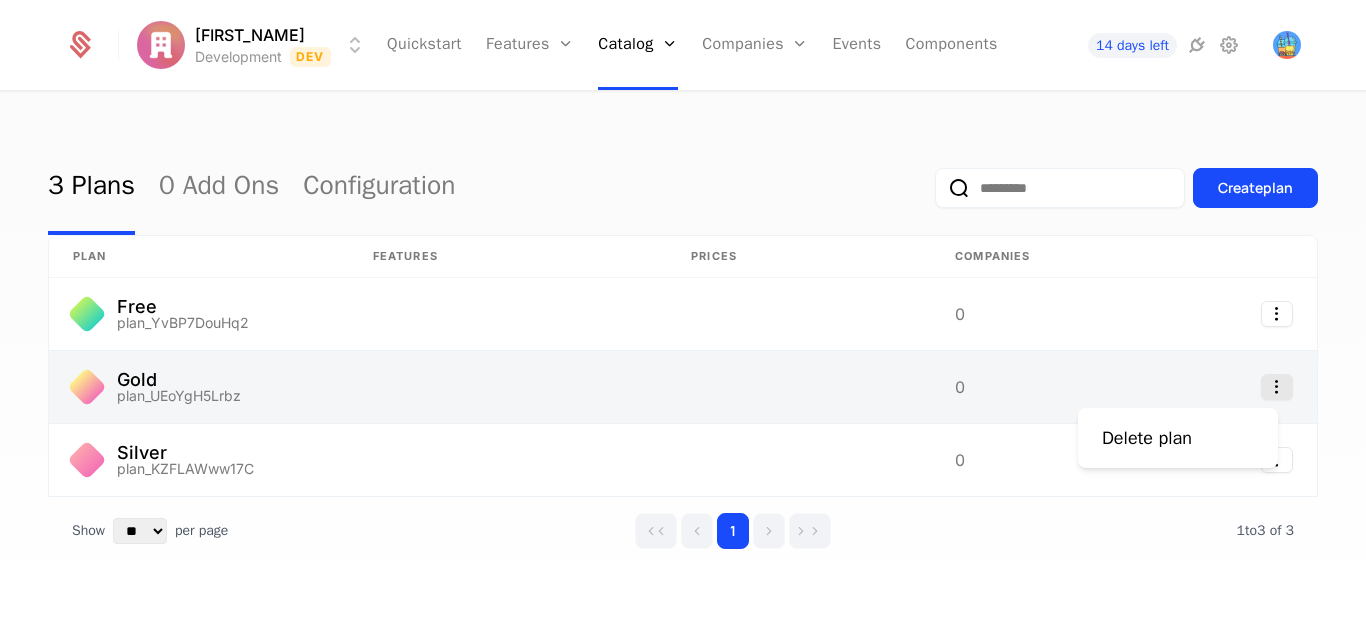 click at bounding box center [1277, 387] 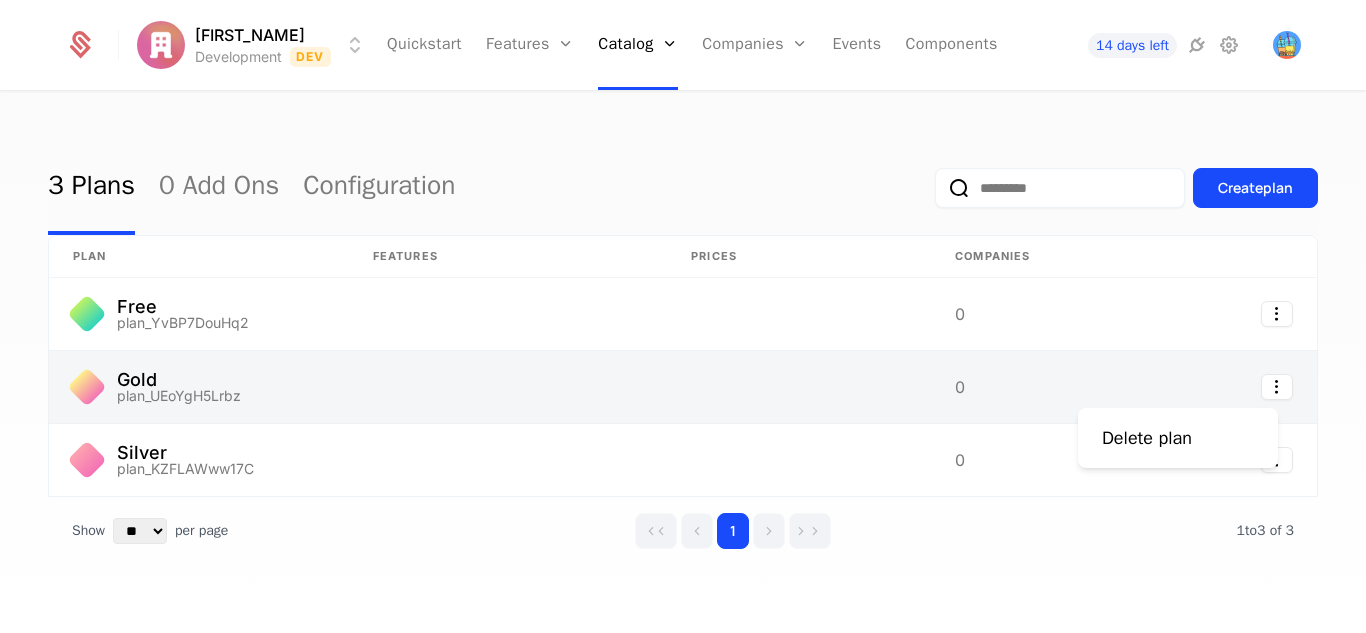 click on "[FIRST_NAME] Development Dev Quickstart Features Features Flags Catalog Plans Add Ons Configuration Companies Companies Users Events Components [DAYS] days left Integrations Stripe Clerk Segment Webhooks Stripe Integration Connected in test mode (sandbox) Rollout flags, define entitlements, and build plan audiences based on Stripe subscriptions. Learn more in the docs . Remove connection Refresh data [CUSTOMERS_IMPORTED] Customers Imported For any new customers, include the Stripe customer ID in any API request or event sent to Schematic to ensure entities are matched. [PRODUCTS_IMPORTED] Products Imported Unique Identifier Key Map Stripe Customers to Companies in Schematic. Include the Stripe customer ID in any API request or event sent to Schematic. customer_id stripe_customer_id
Best Viewed on Desktop You're currently viewing this on a mobile device . For the best experience, we recommend using a desktop or larger screens , as the application isn't fully optimized for smaller resolutions just yet. Got it Delete plan" at bounding box center (683, 316) 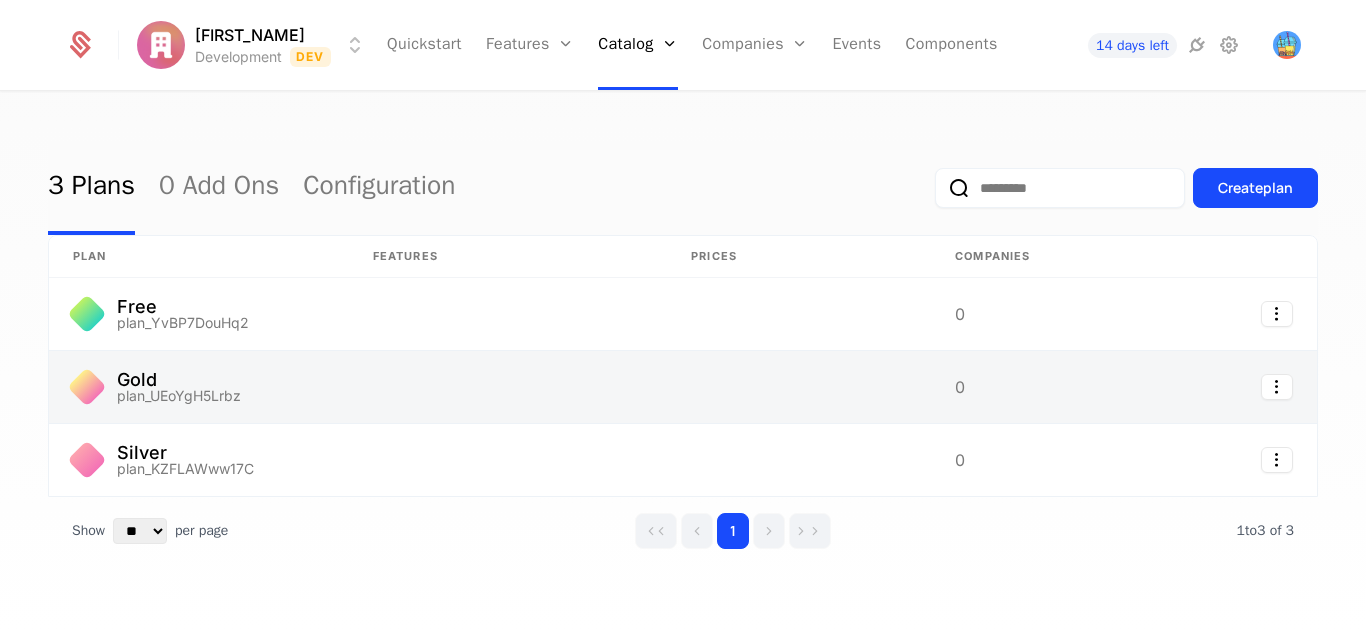 click at bounding box center (1204, 387) 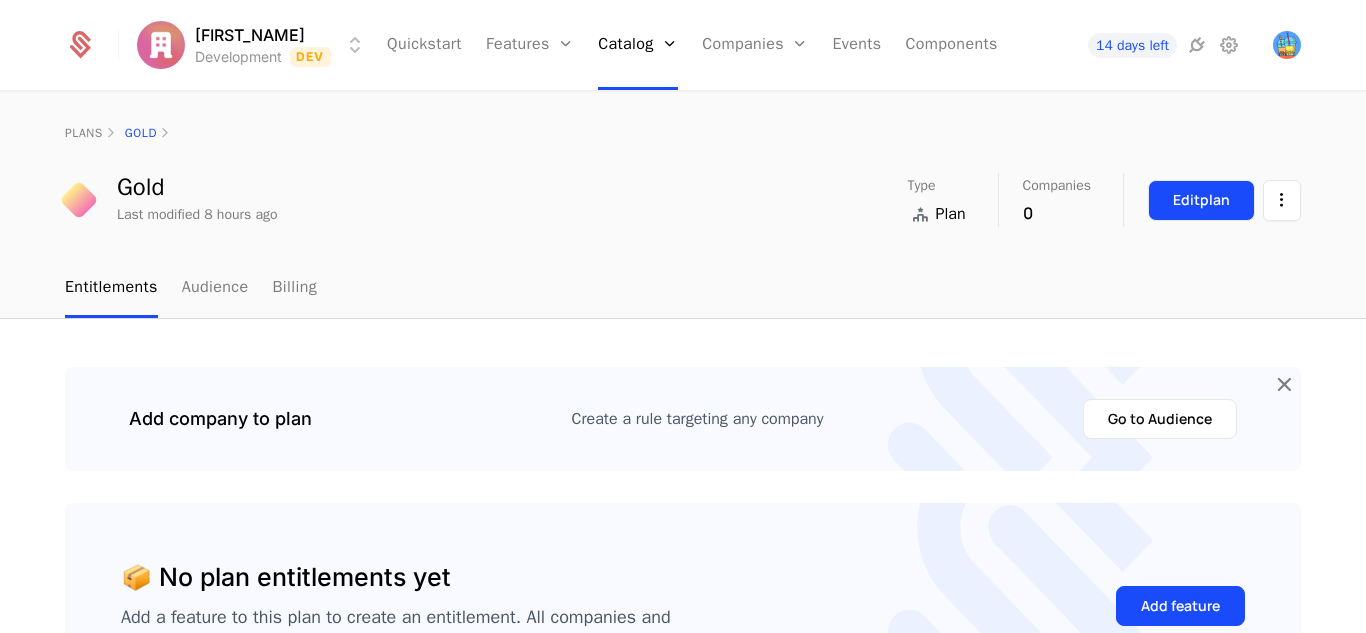 click on "Edit  plan" at bounding box center (1201, 200) 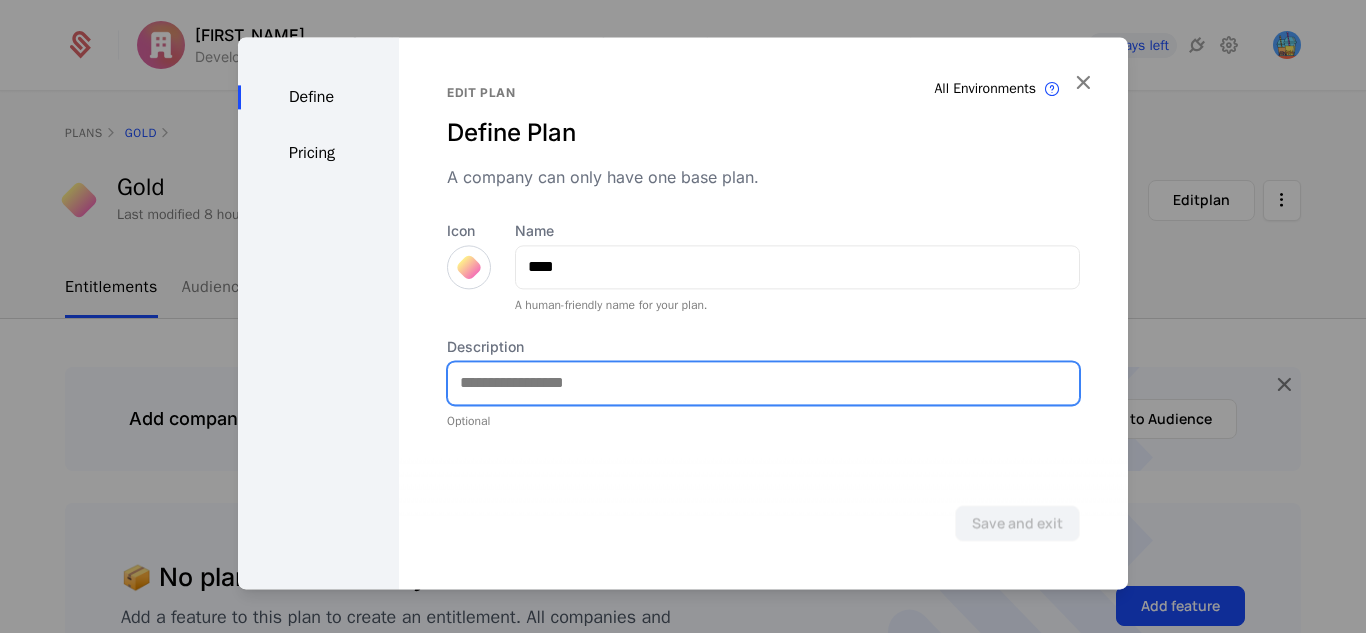 click on "Description" at bounding box center [763, 383] 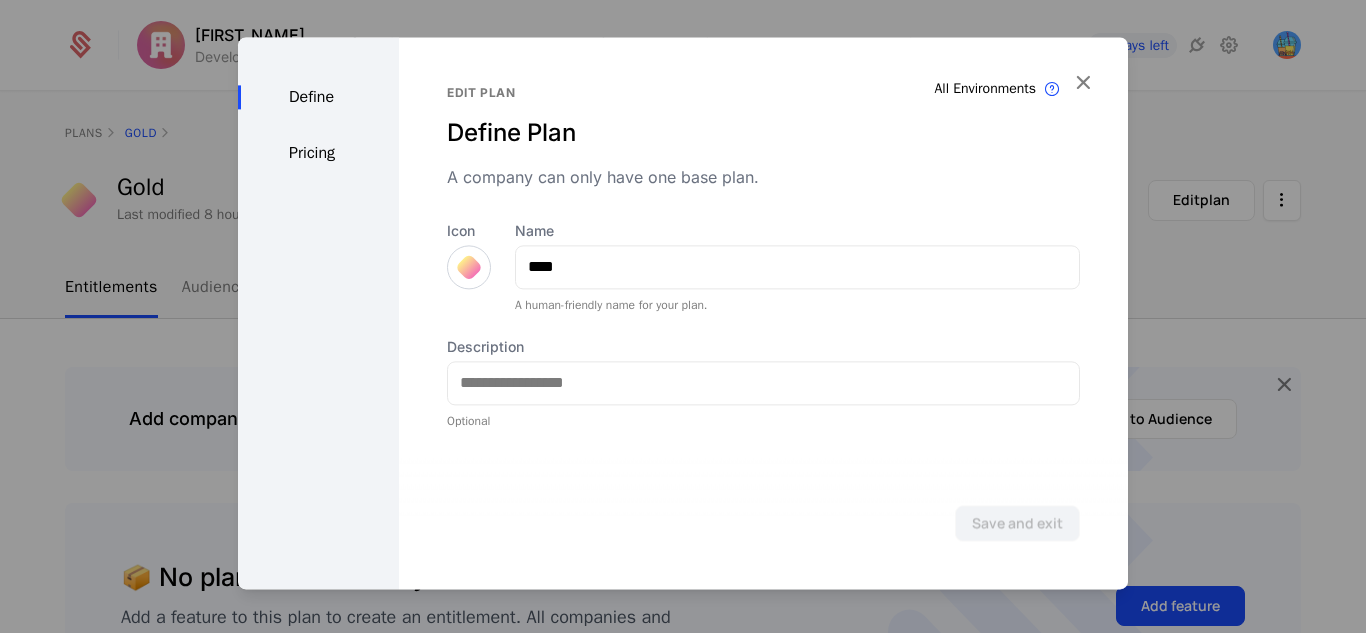 click on "Pricing" at bounding box center (318, 153) 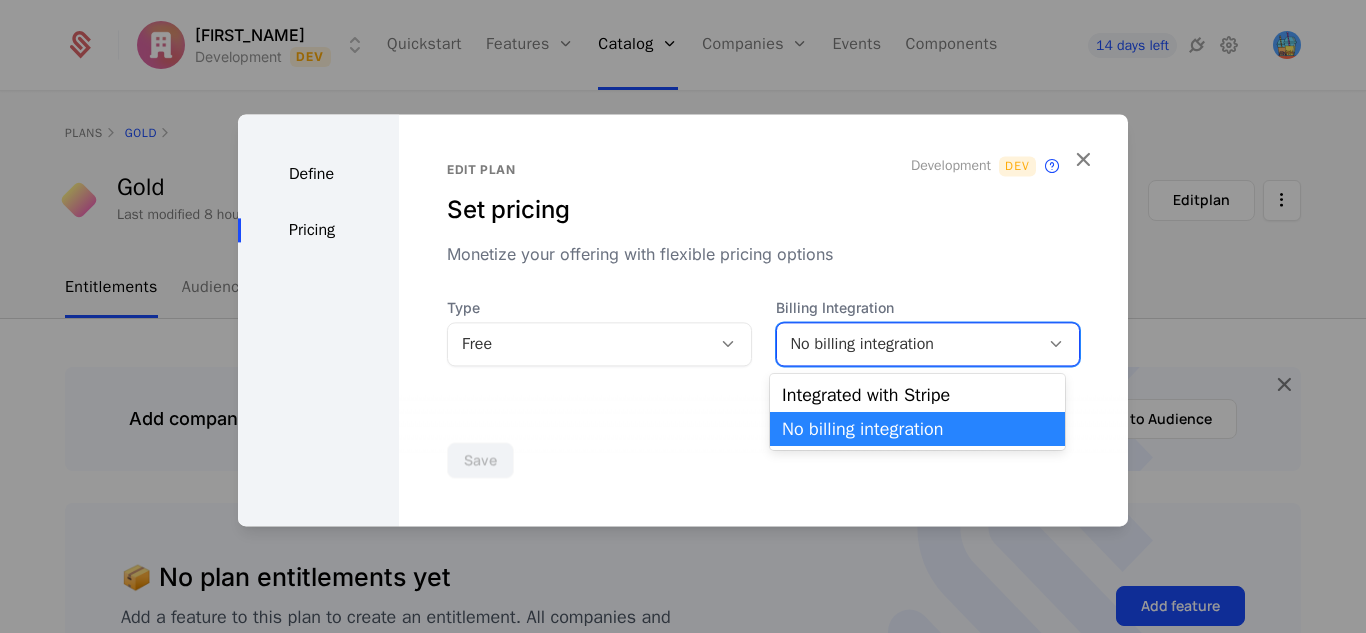 click on "No billing integration" at bounding box center [908, 344] 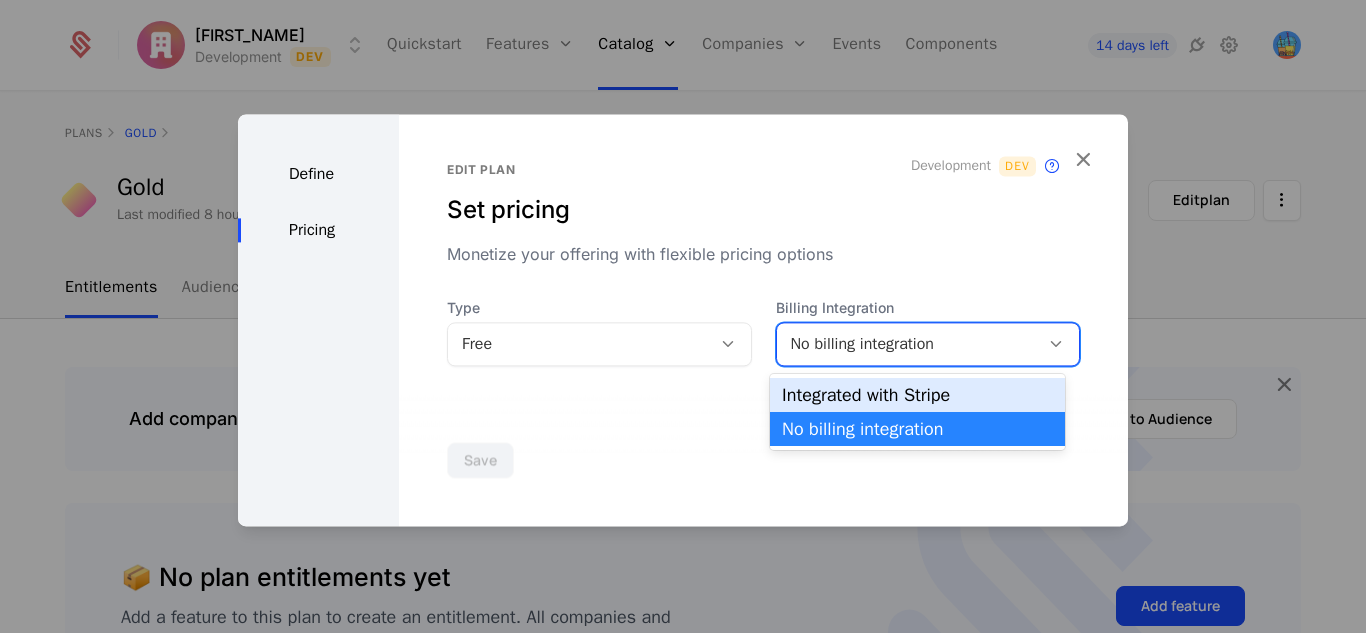 click on "Integrated with Stripe" at bounding box center (917, 395) 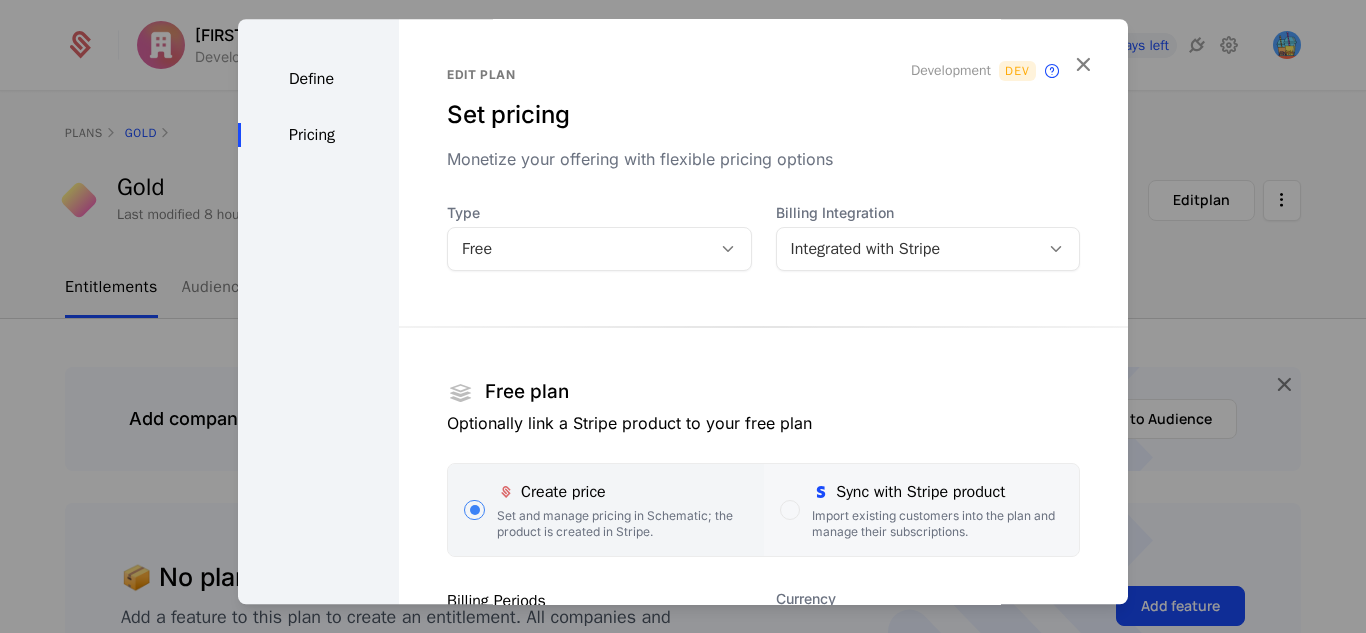 click on "Sync with Stripe product" at bounding box center [937, 492] 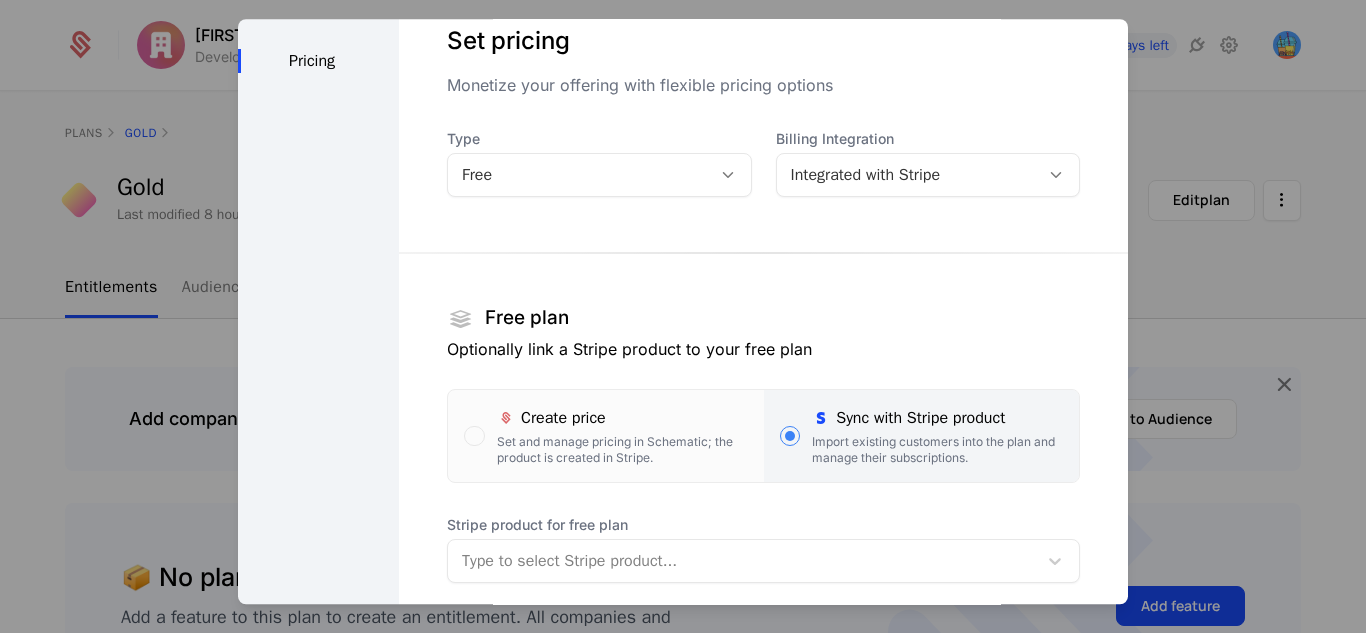 scroll, scrollTop: 0, scrollLeft: 0, axis: both 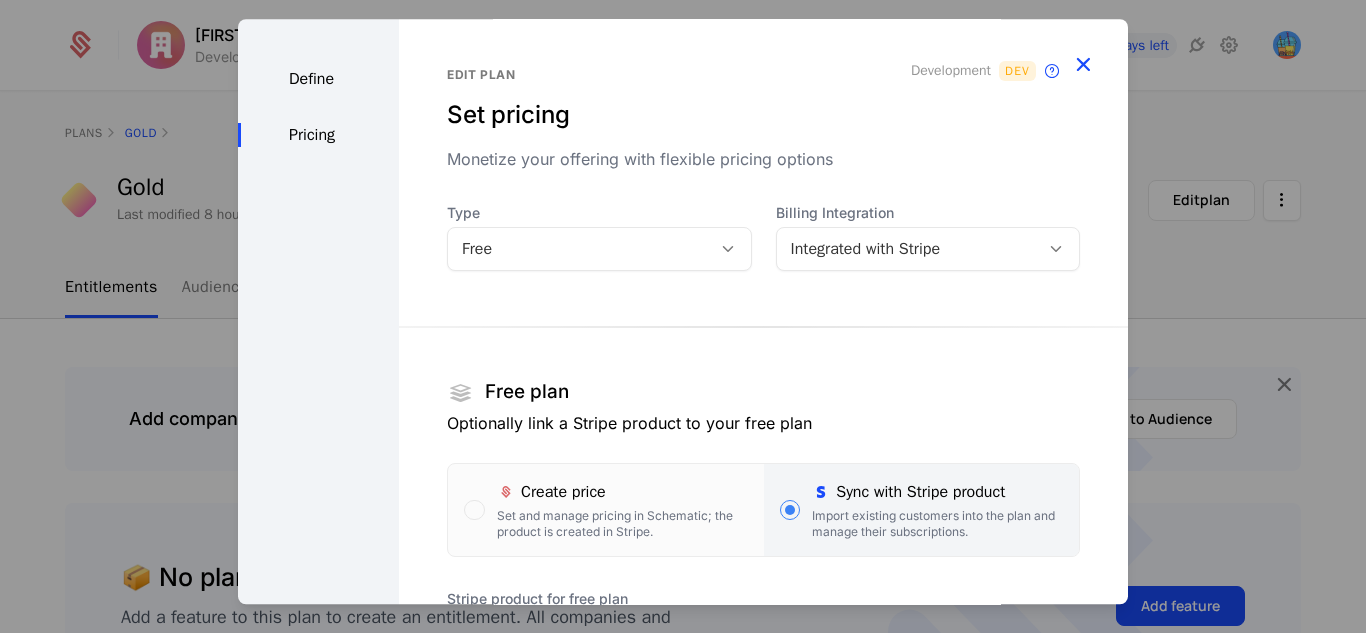 click at bounding box center (1083, 64) 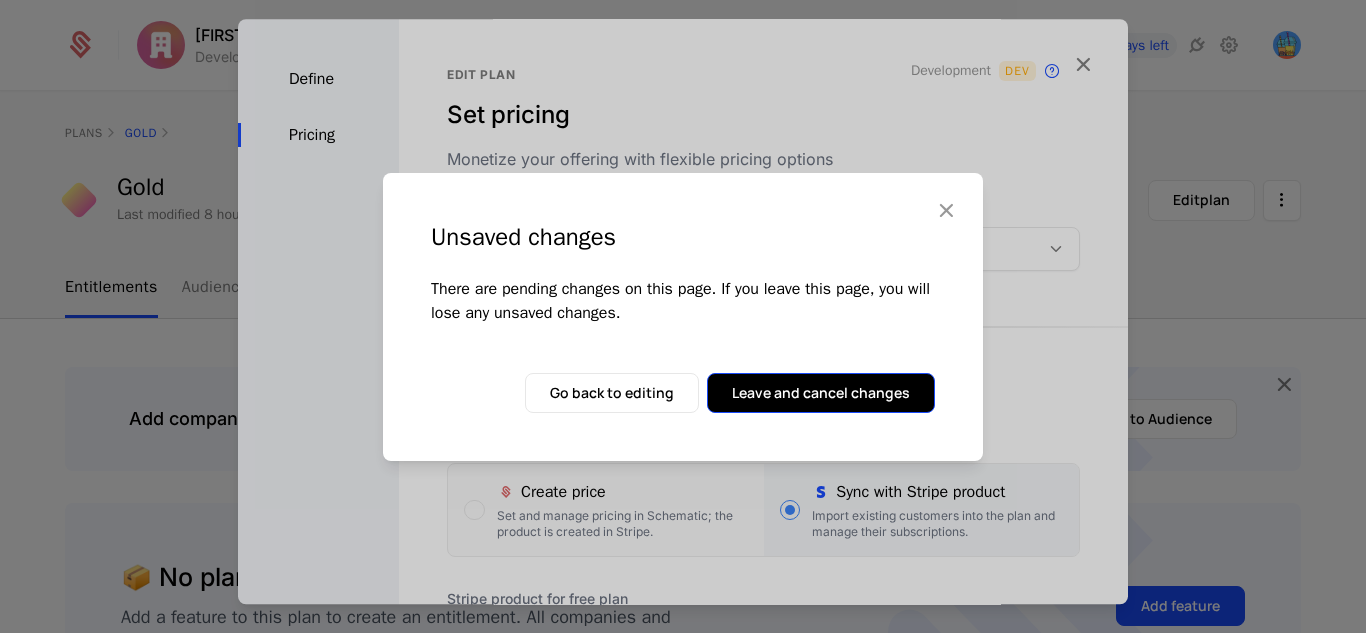 click on "Leave and cancel changes" at bounding box center [821, 393] 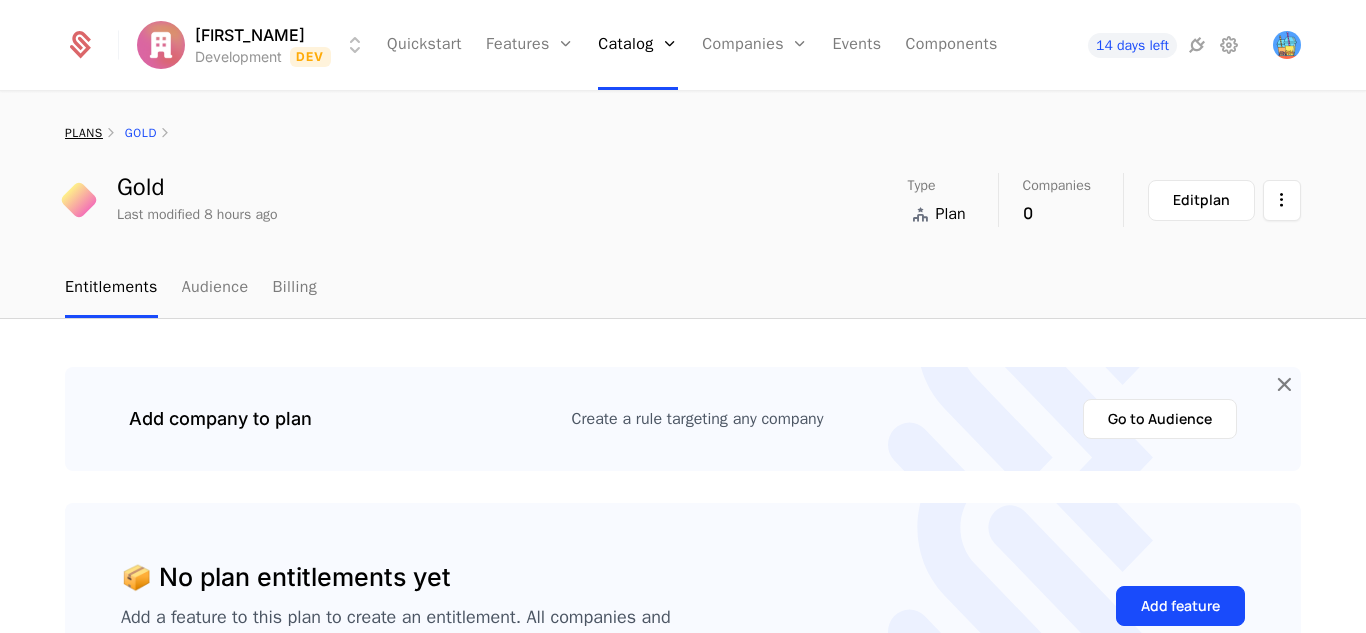 click on "plans" at bounding box center (84, 133) 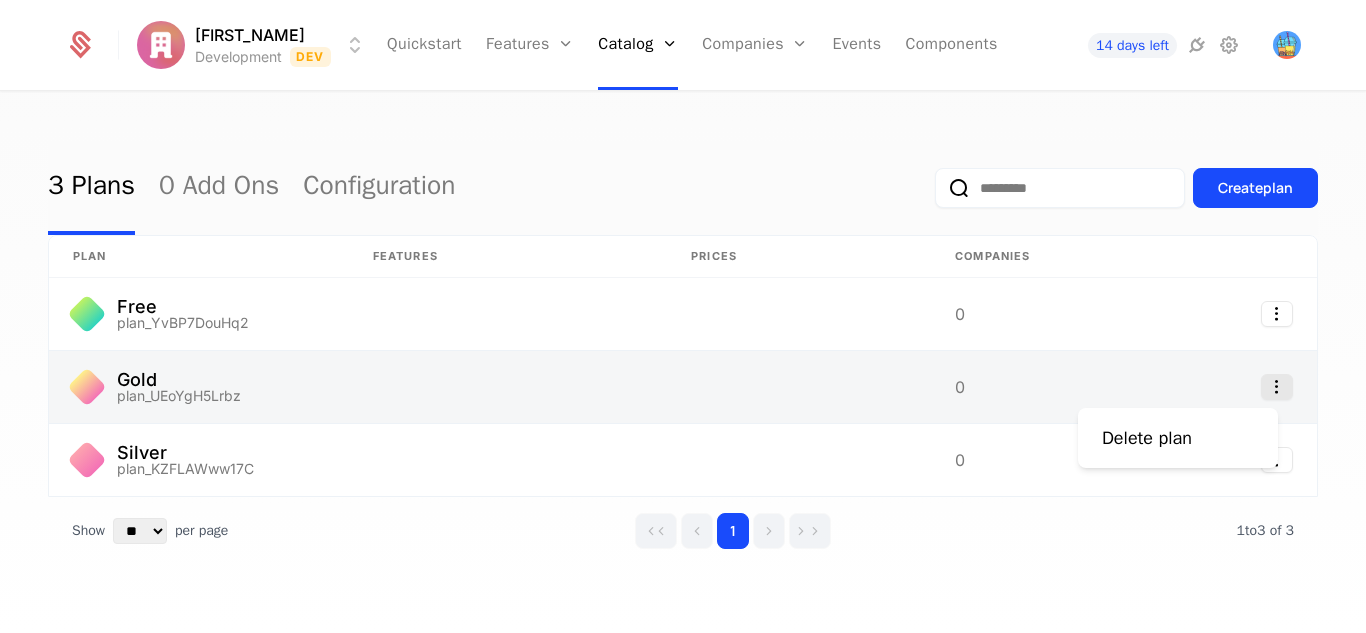 click at bounding box center (1277, 387) 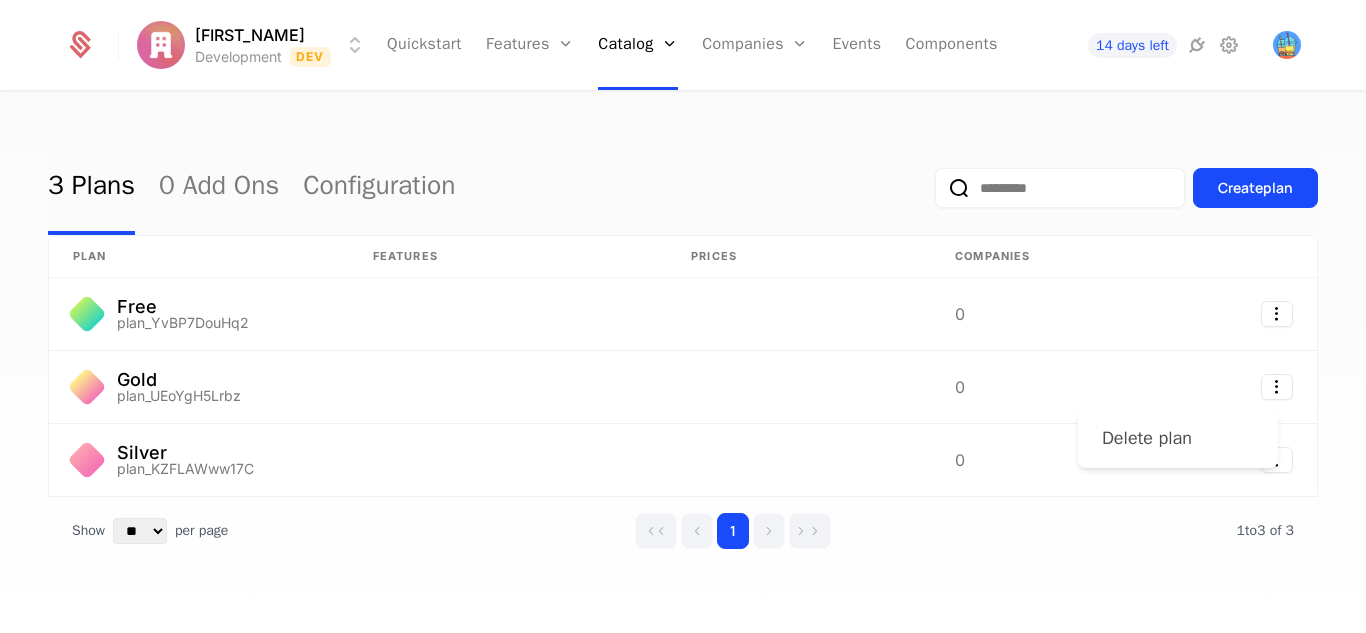 click on "Delete plan" at bounding box center [1147, 438] 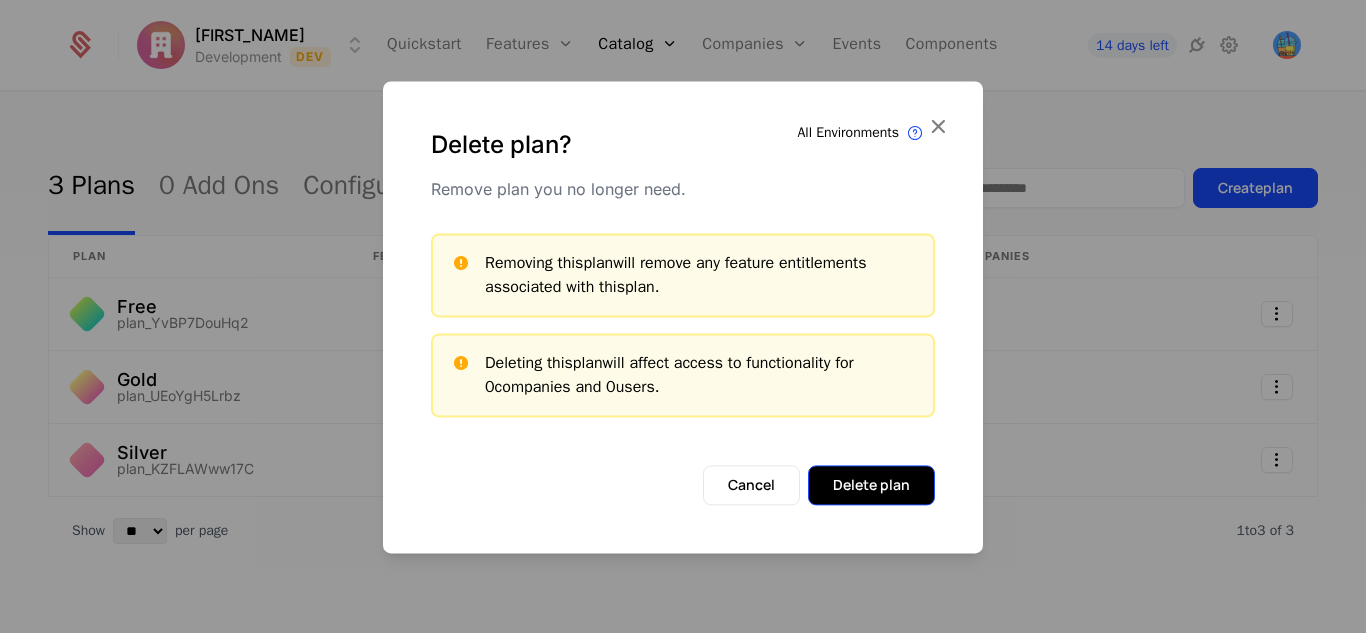 click on "Delete plan" at bounding box center (871, 485) 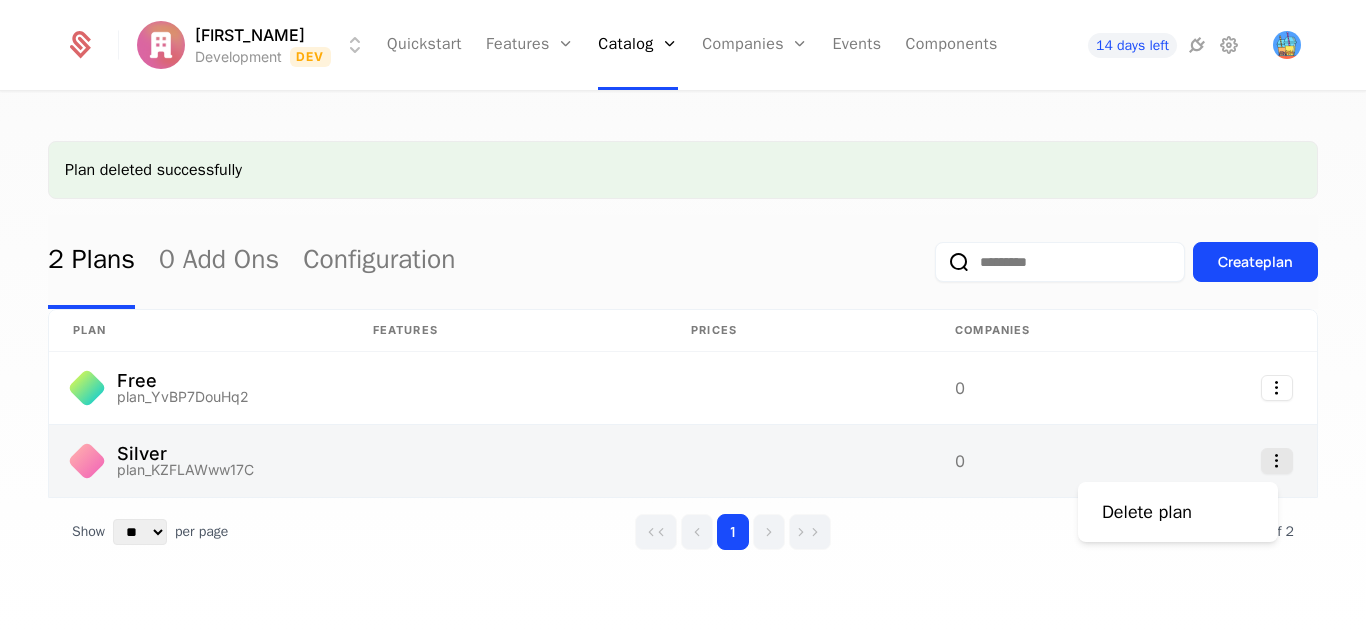 click at bounding box center [1277, 461] 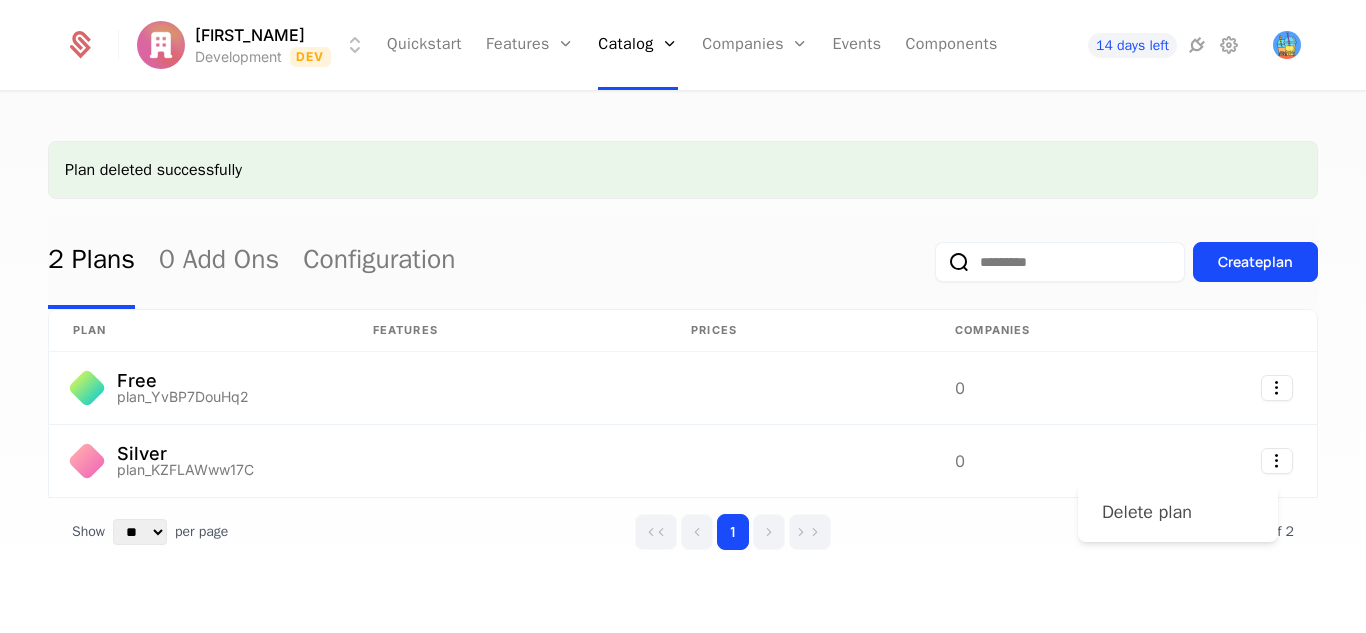 click on "Delete plan" at bounding box center (1147, 512) 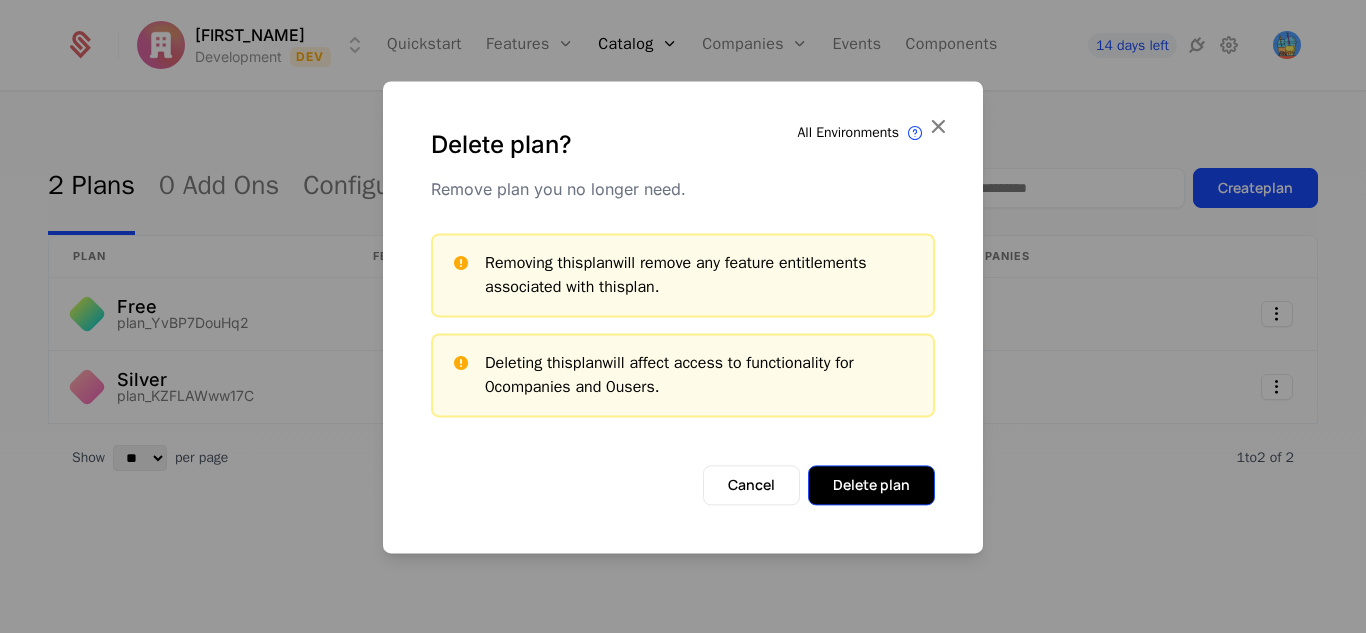 click on "Delete plan" at bounding box center [871, 485] 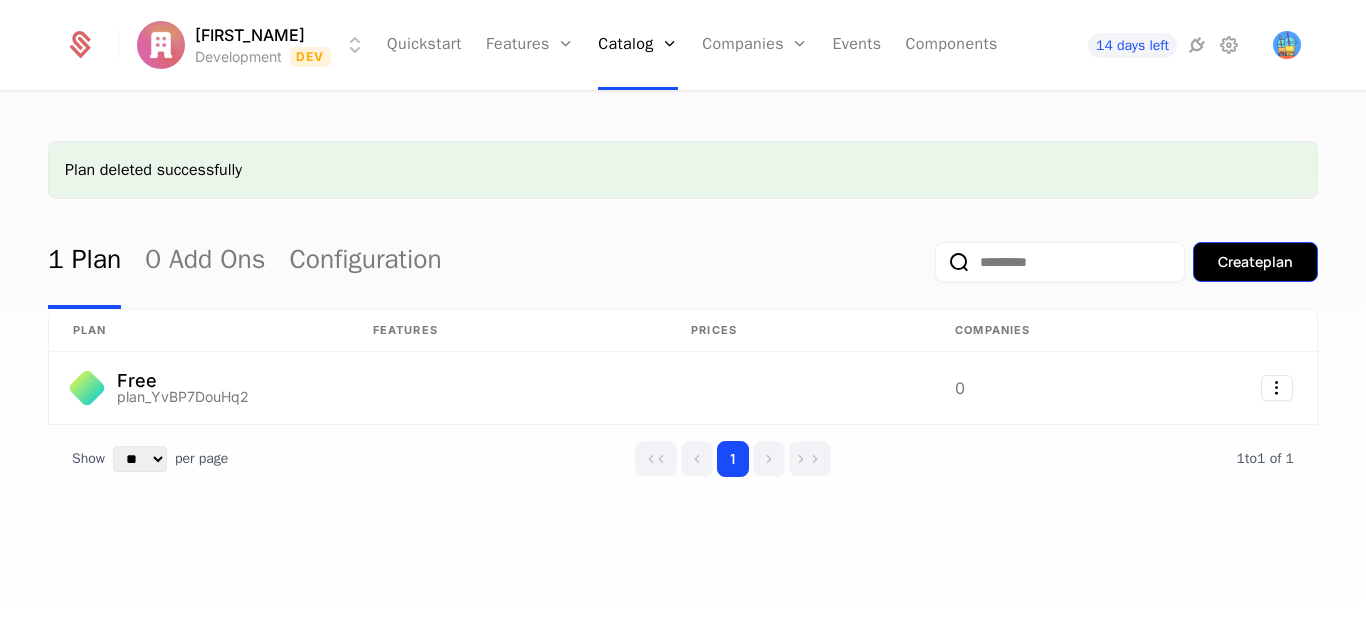click on "Create  plan" at bounding box center [1255, 262] 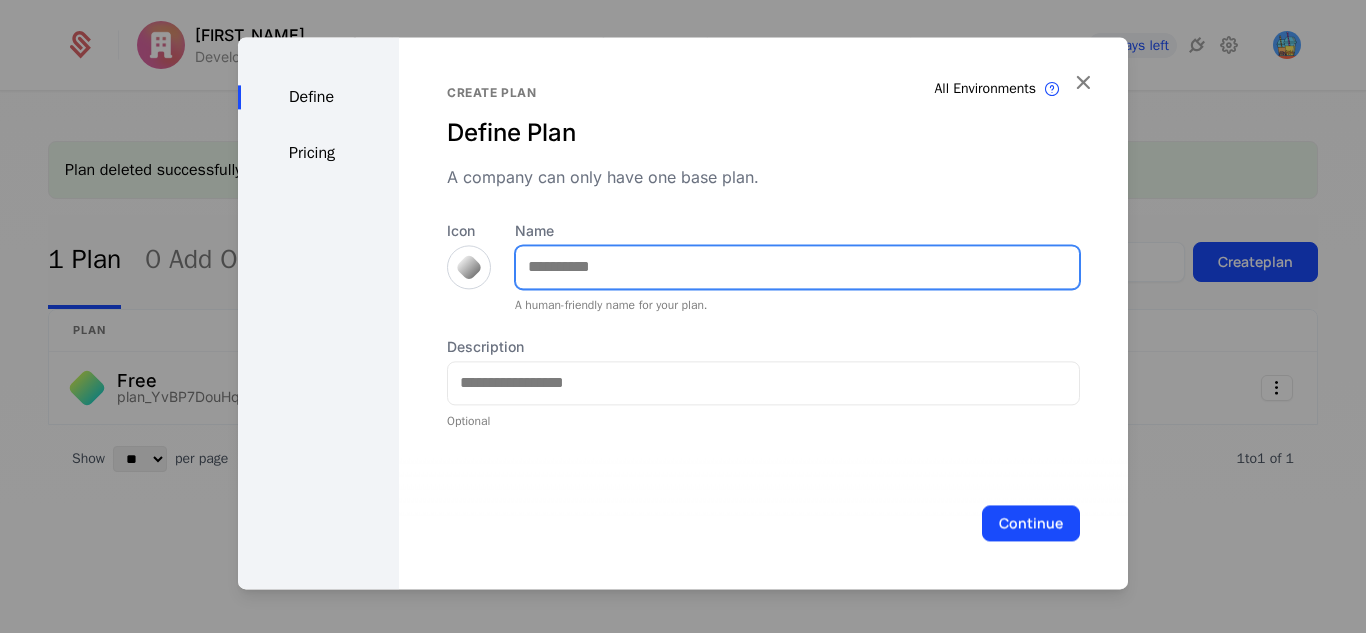 click on "Name" at bounding box center [797, 267] 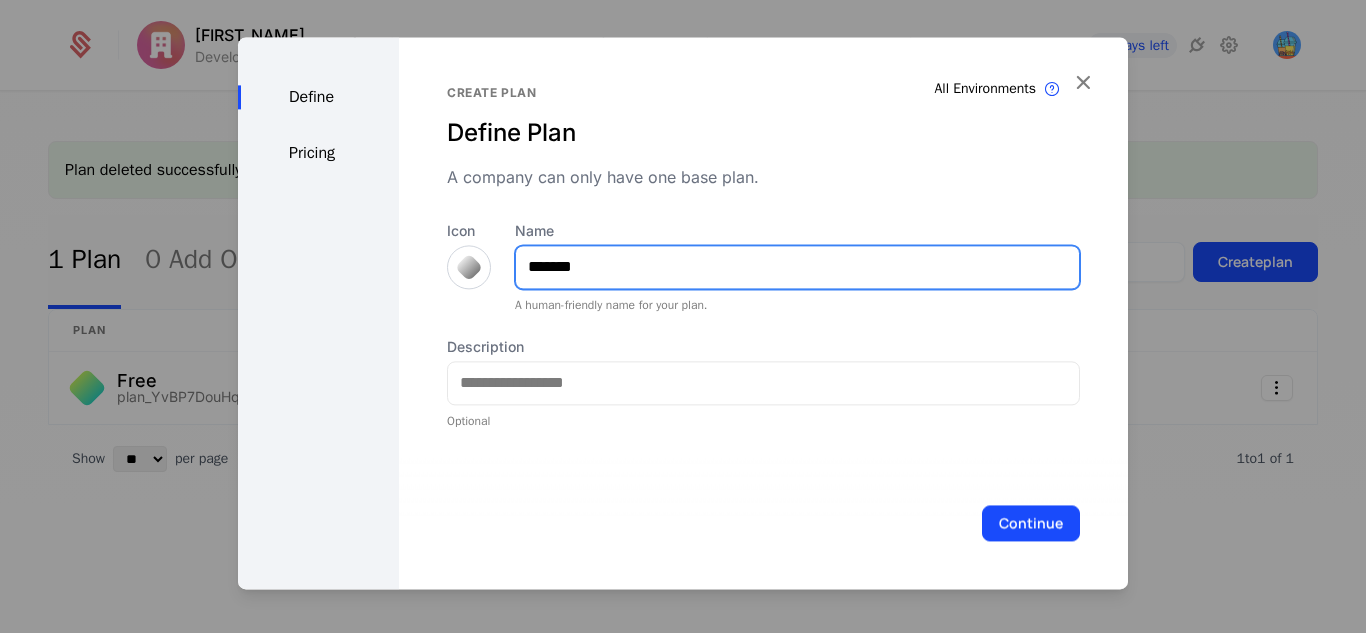 type on "*******" 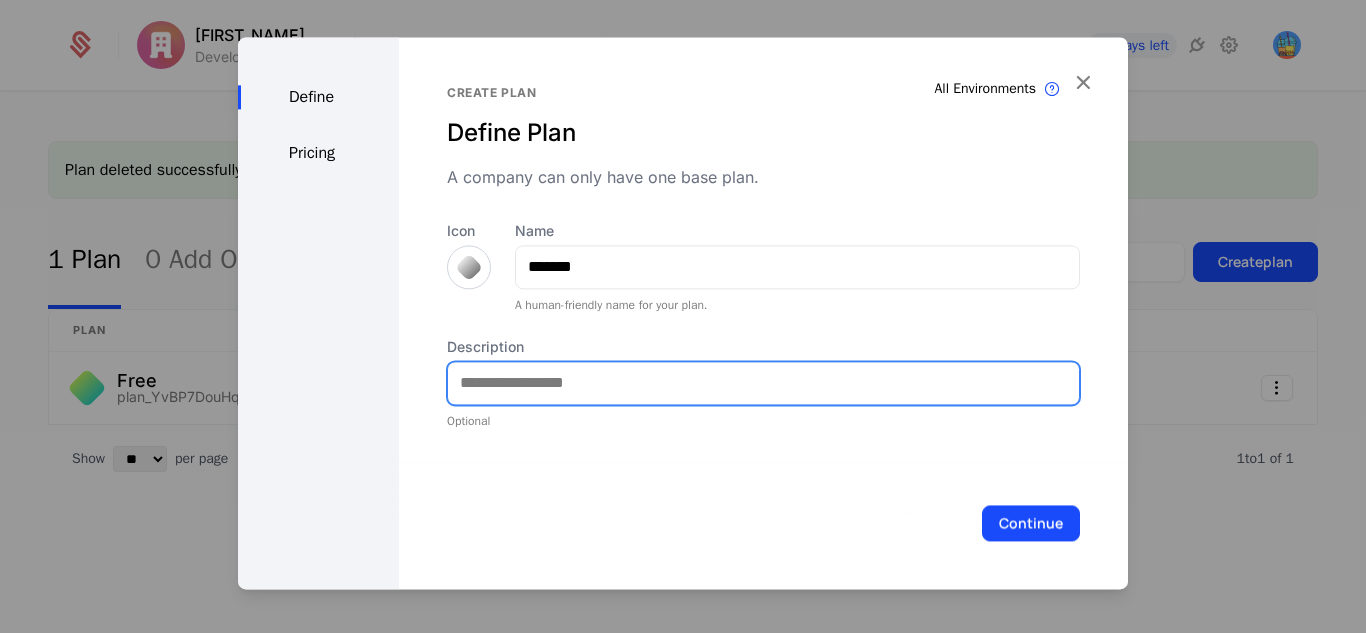 click on "Description" at bounding box center (763, 383) 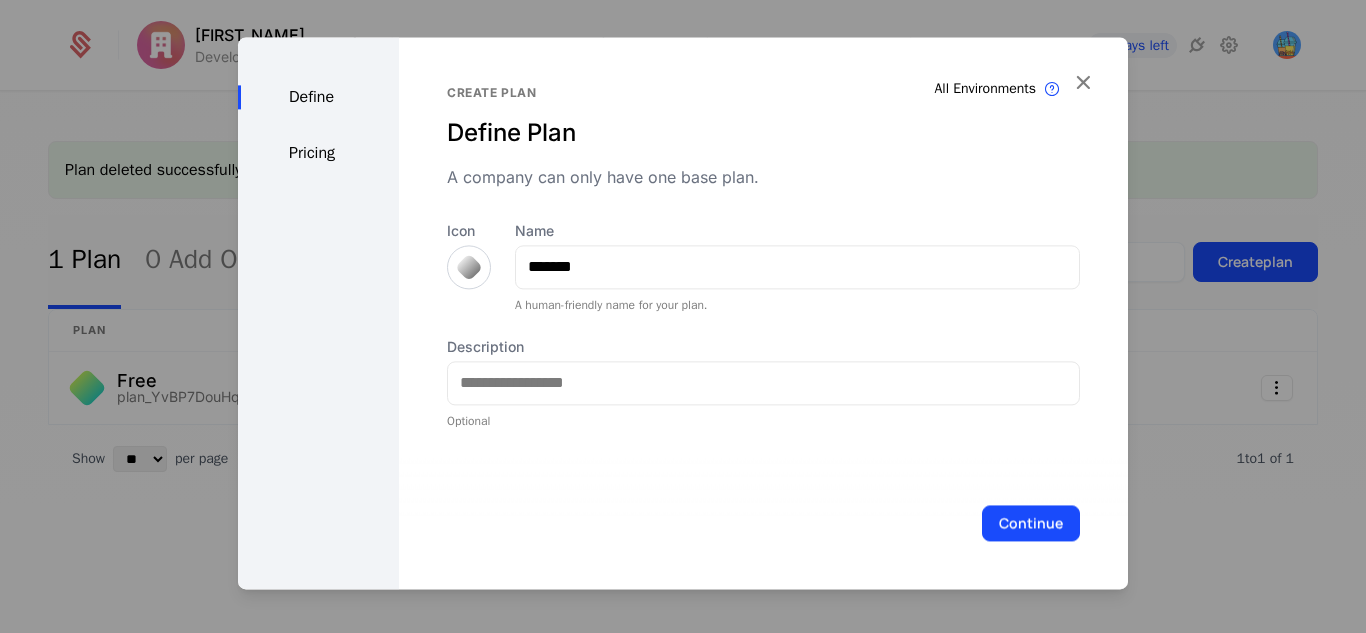 click on "Pricing" at bounding box center (318, 153) 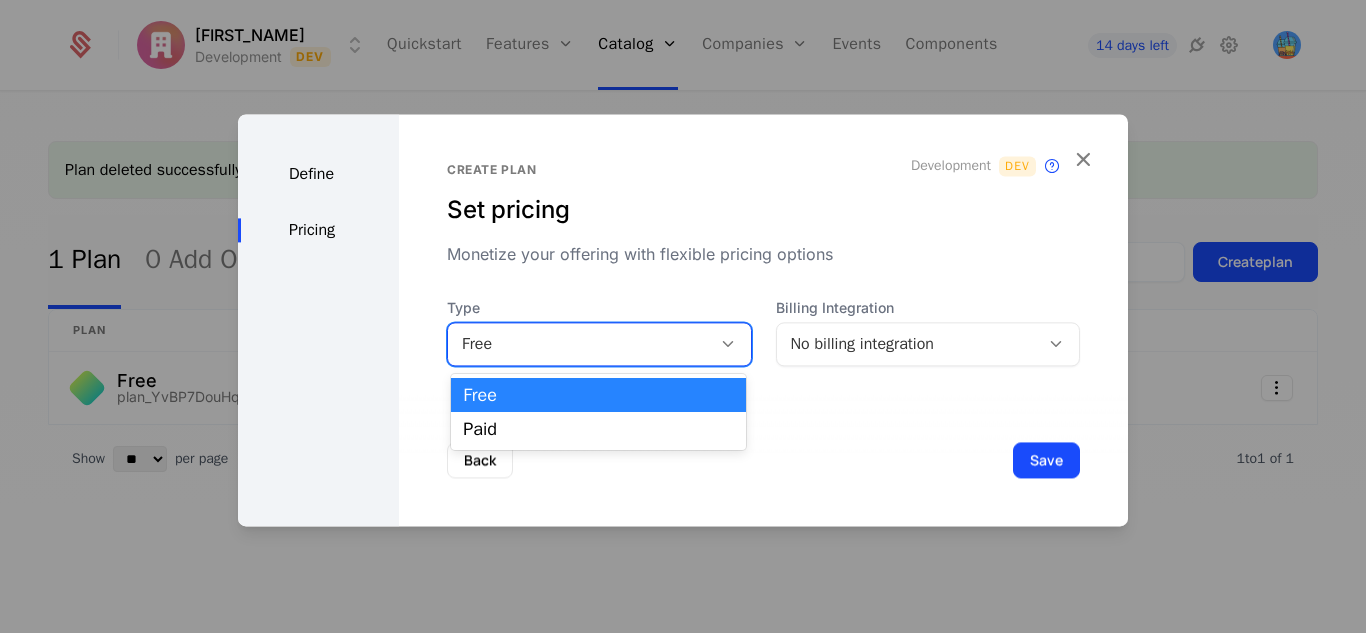 click on "Free" at bounding box center [579, 344] 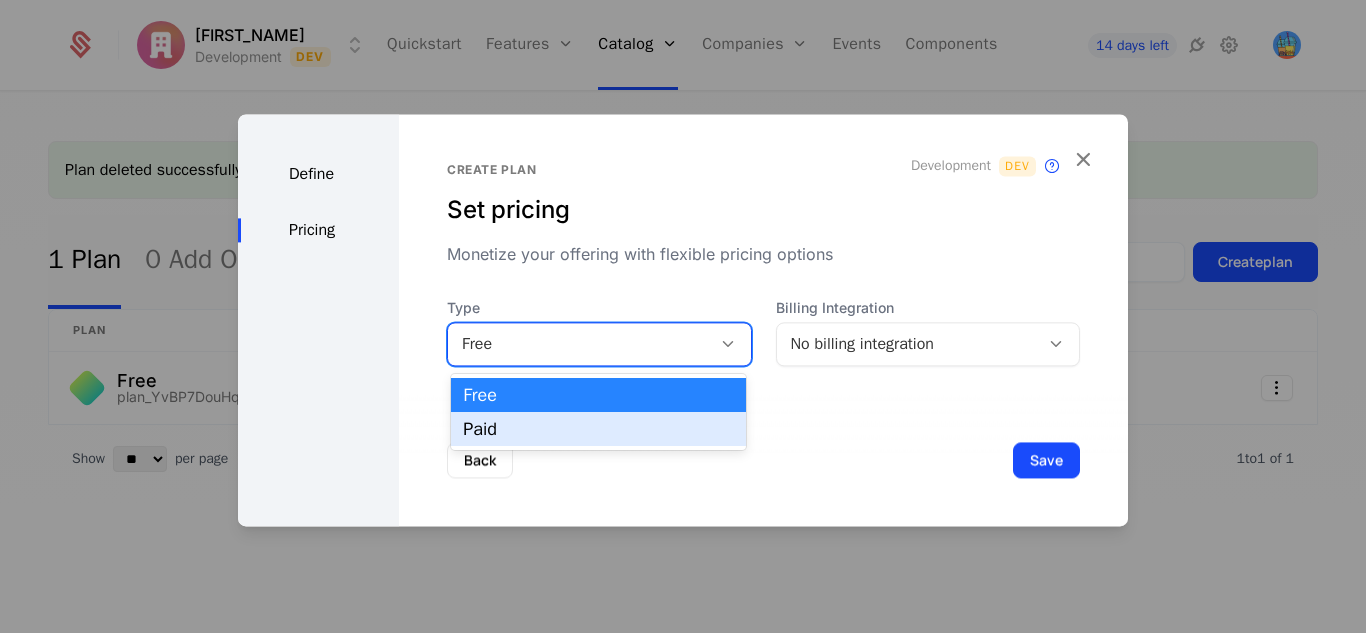 click on "Paid" at bounding box center [598, 429] 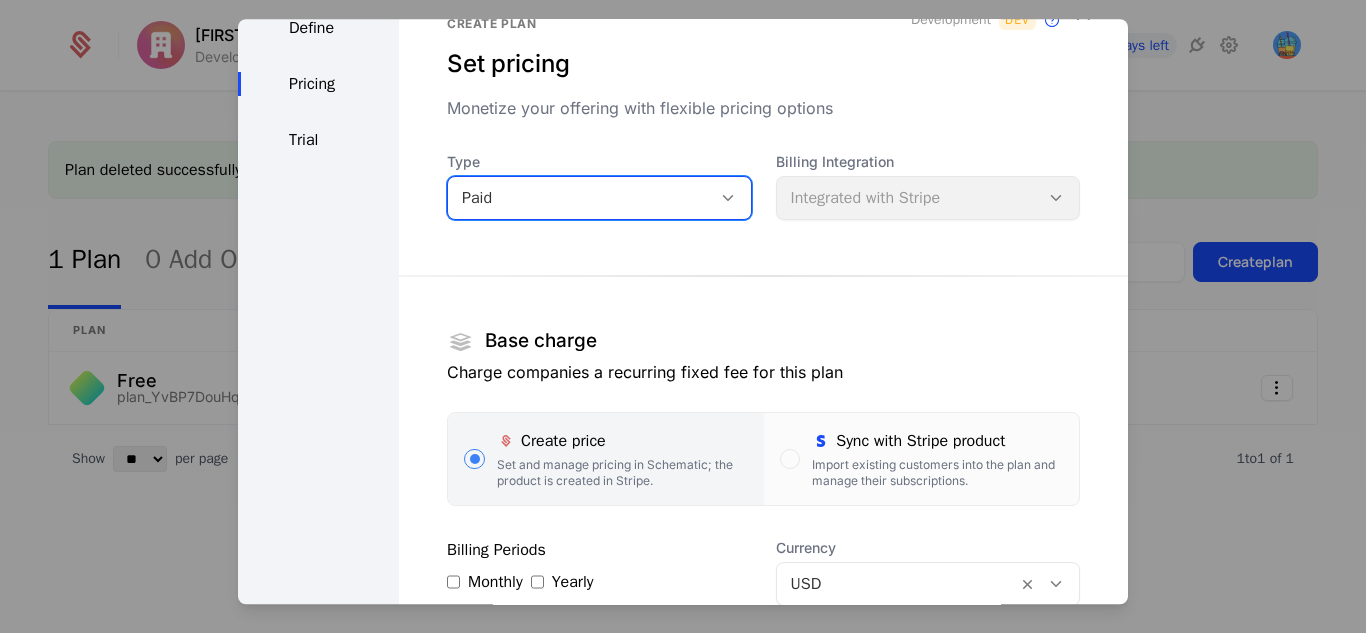 scroll, scrollTop: 54, scrollLeft: 0, axis: vertical 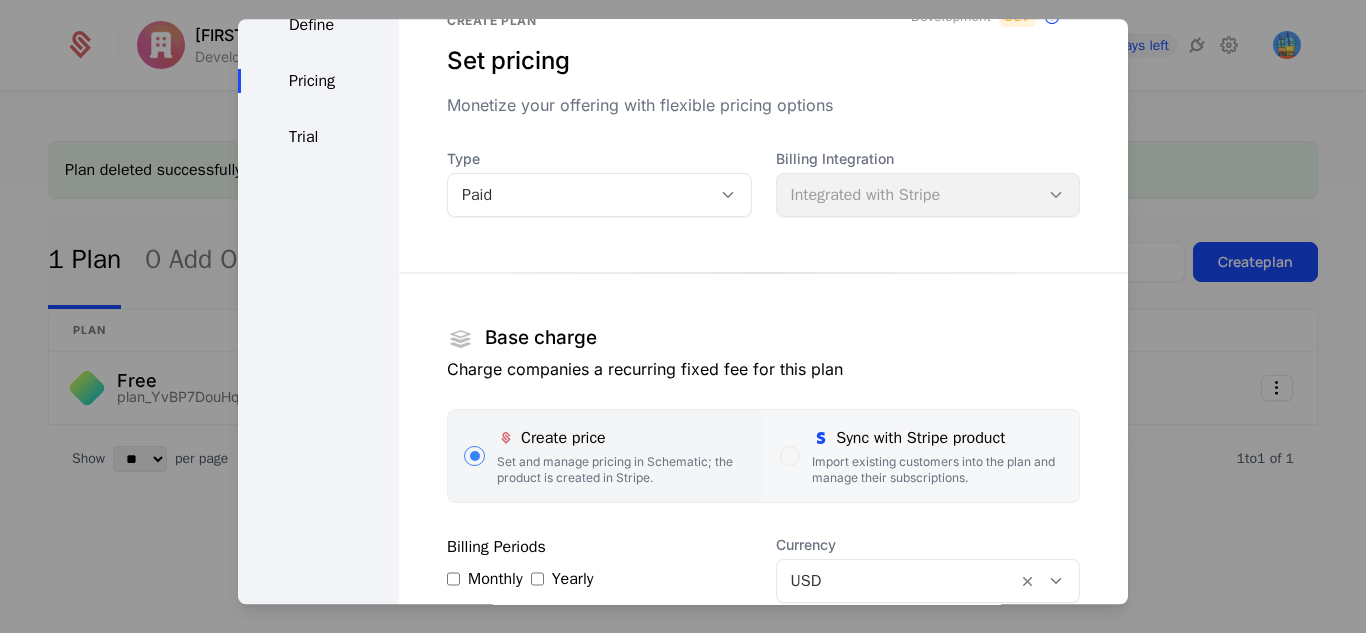 click on "Sync with Stripe product Import existing customers into the plan and manage their subscriptions." at bounding box center (921, 456) 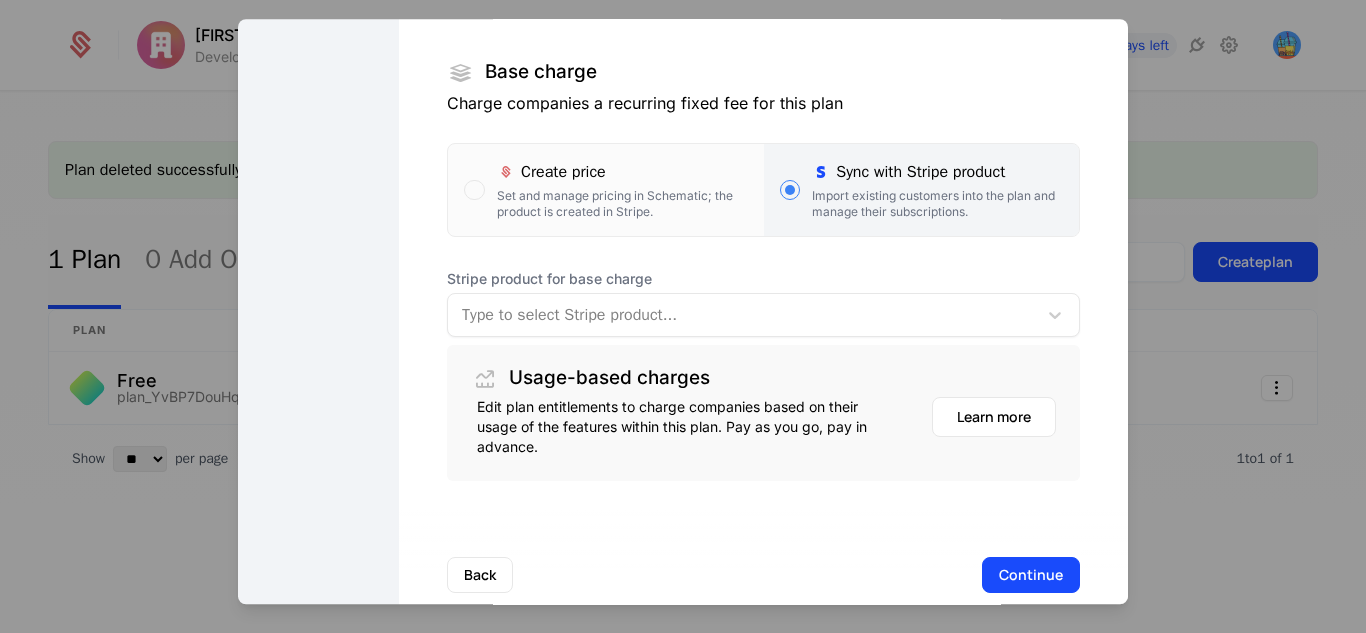 scroll, scrollTop: 321, scrollLeft: 0, axis: vertical 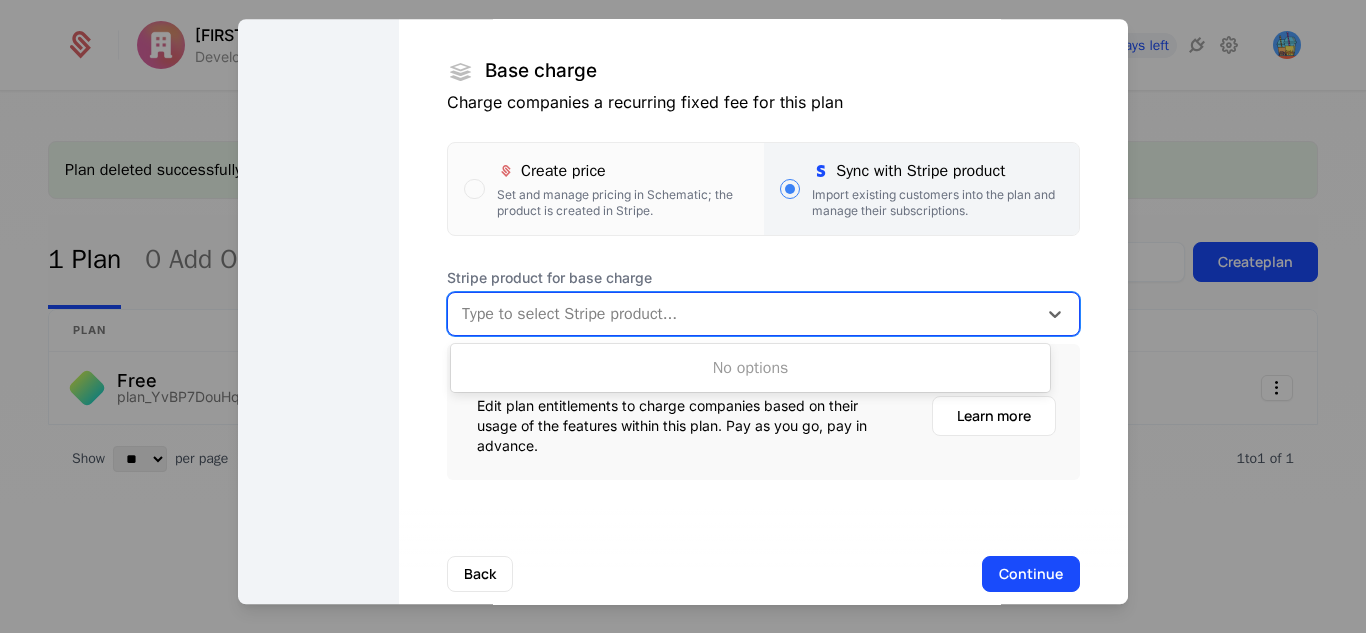 click at bounding box center (742, 314) 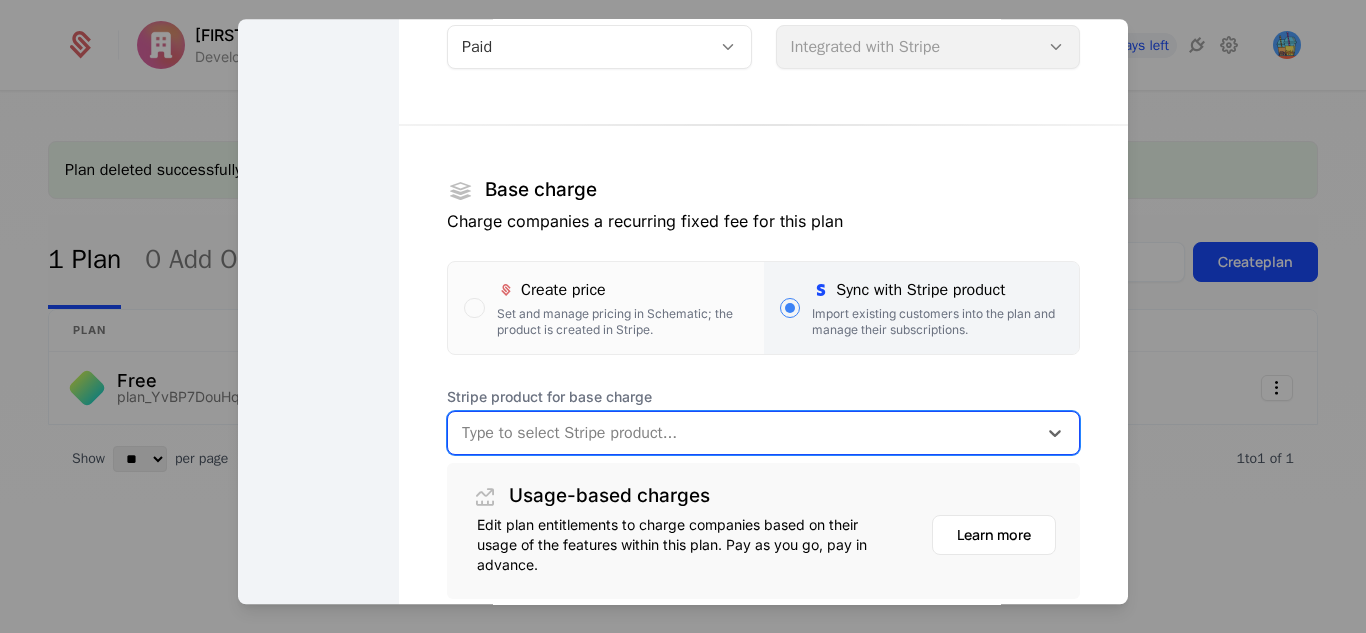 scroll, scrollTop: 357, scrollLeft: 0, axis: vertical 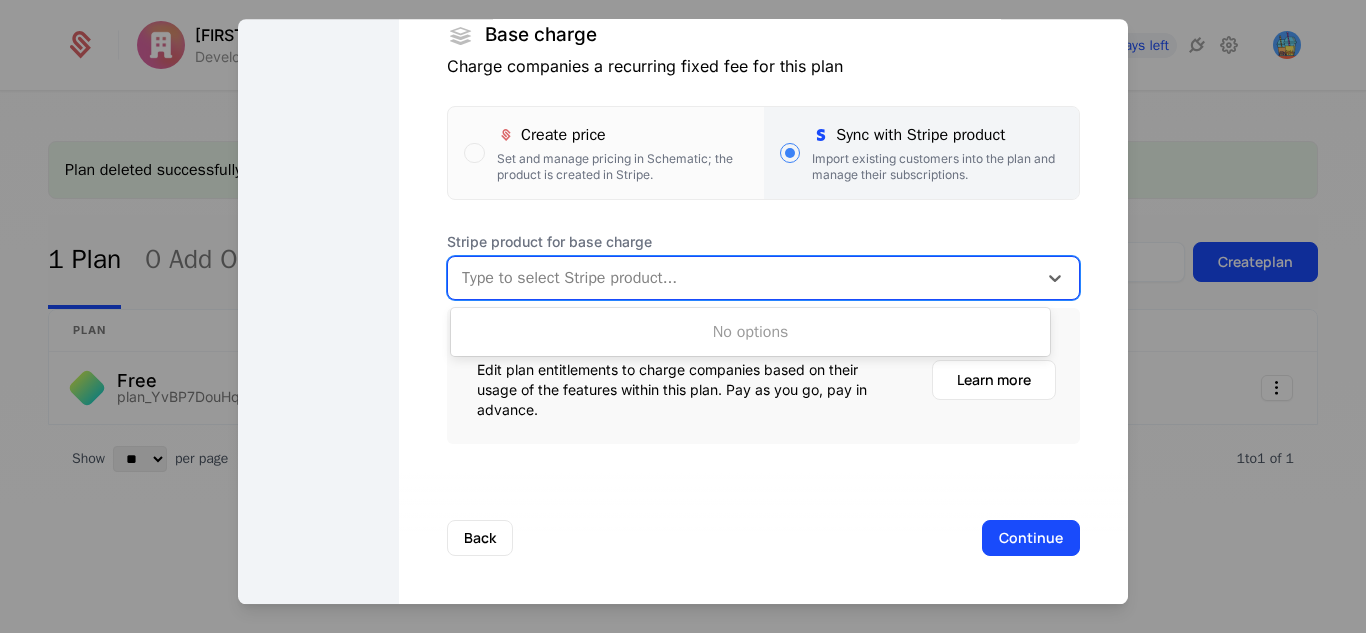 click at bounding box center [742, 278] 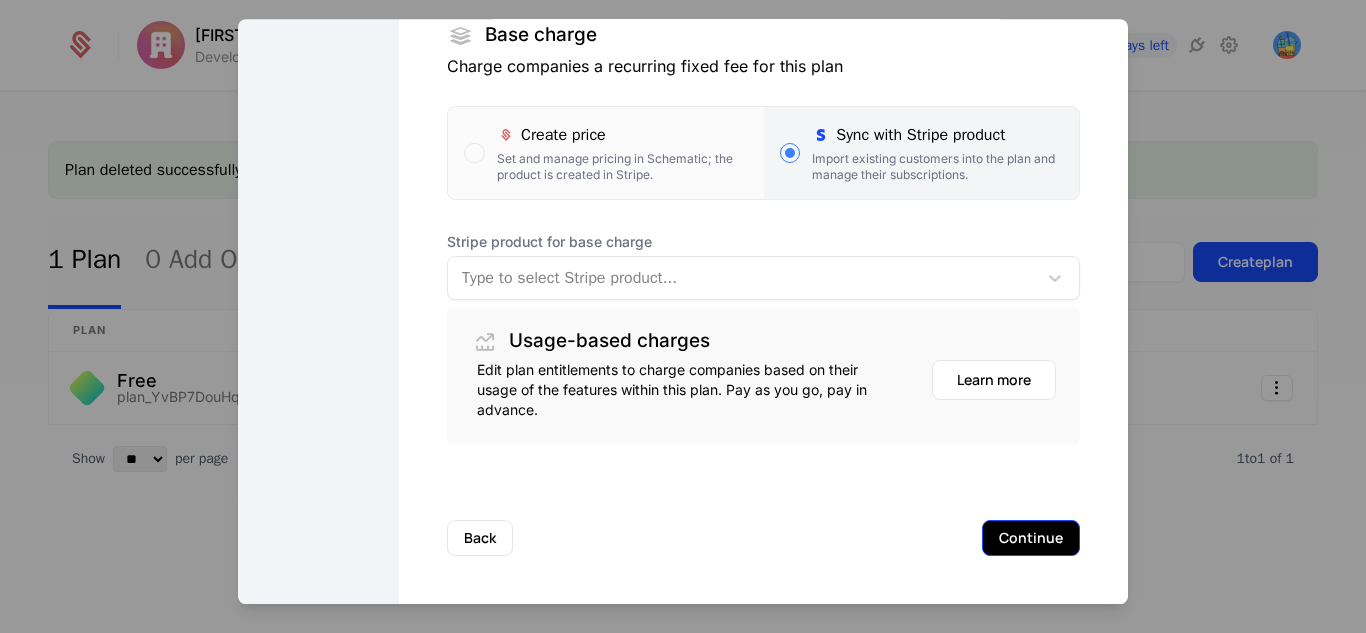 click on "Continue" at bounding box center (1031, 538) 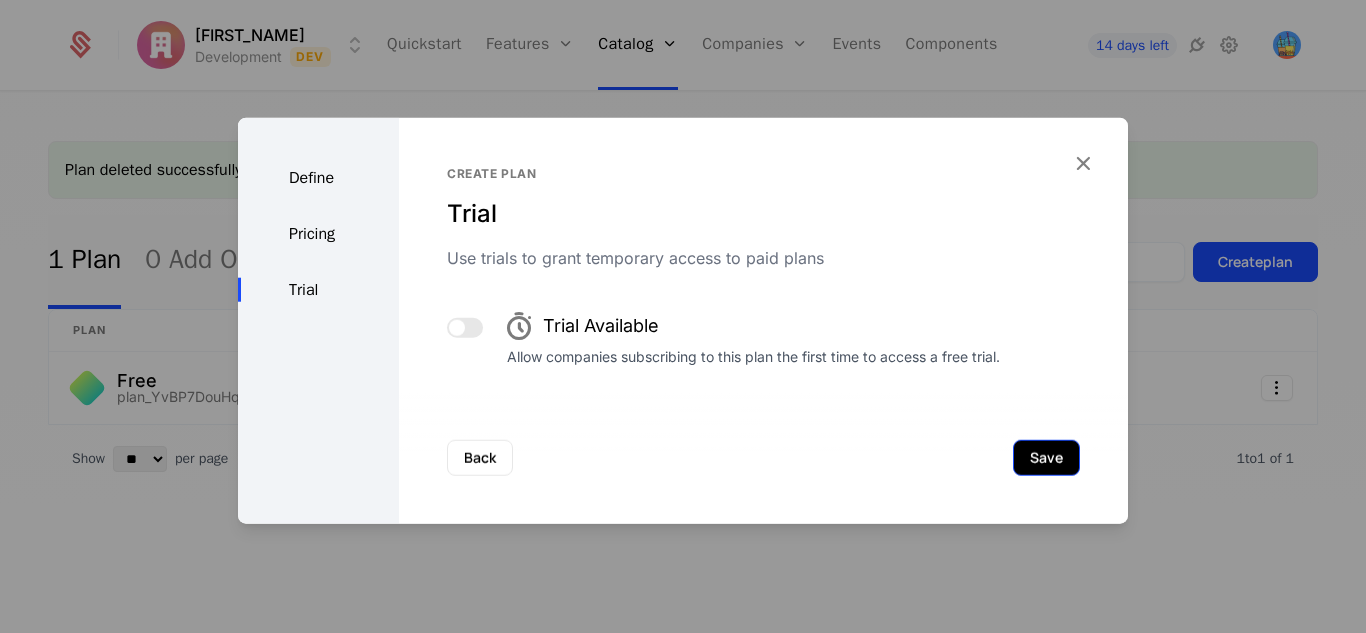scroll, scrollTop: 0, scrollLeft: 0, axis: both 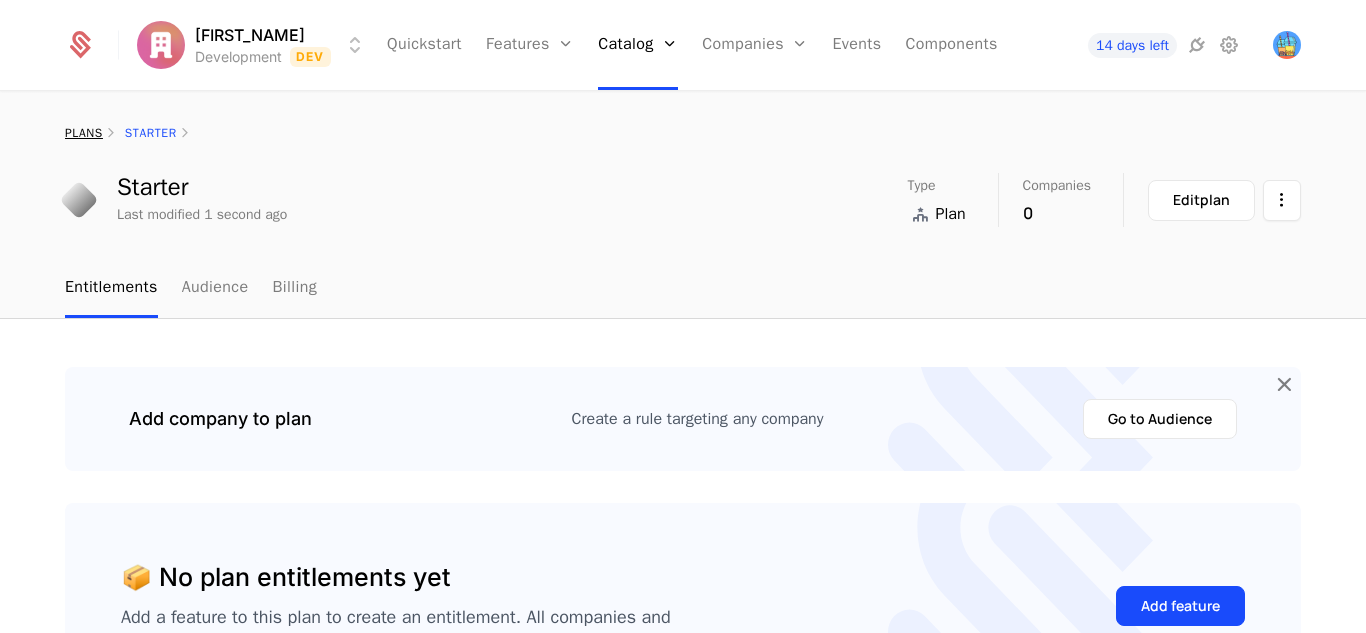 click on "plans" at bounding box center (84, 133) 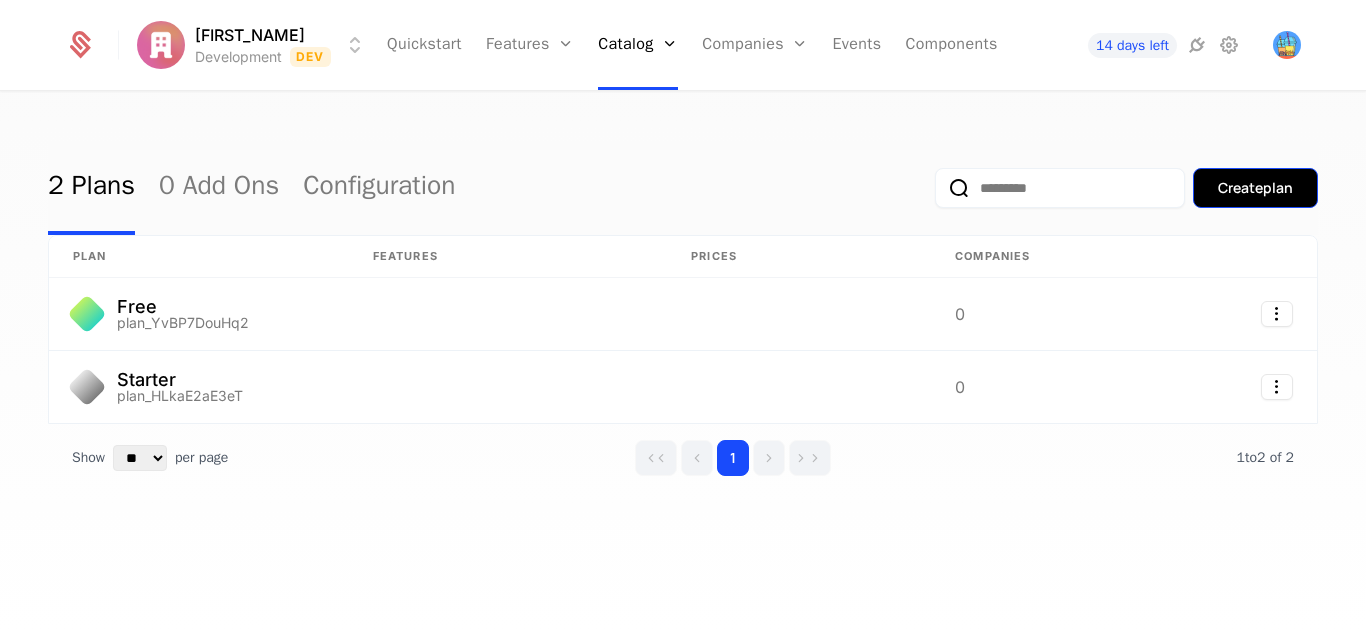 click on "Create  plan" at bounding box center (1255, 188) 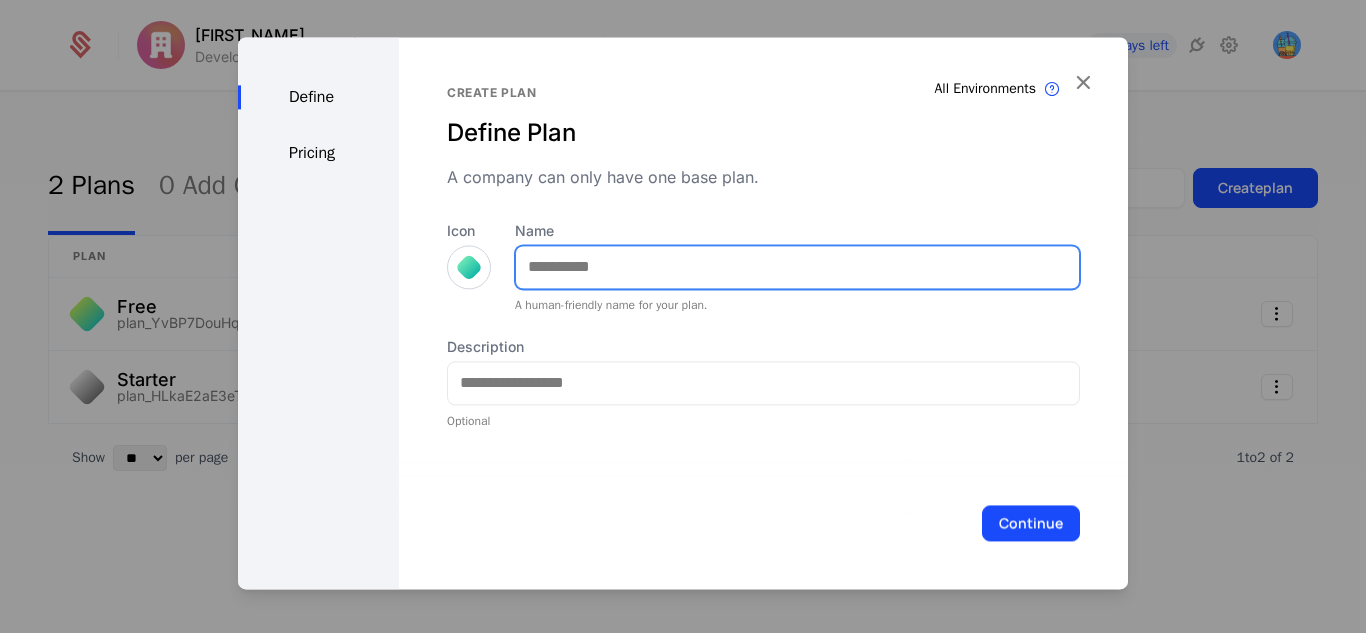 click on "Name" at bounding box center [797, 267] 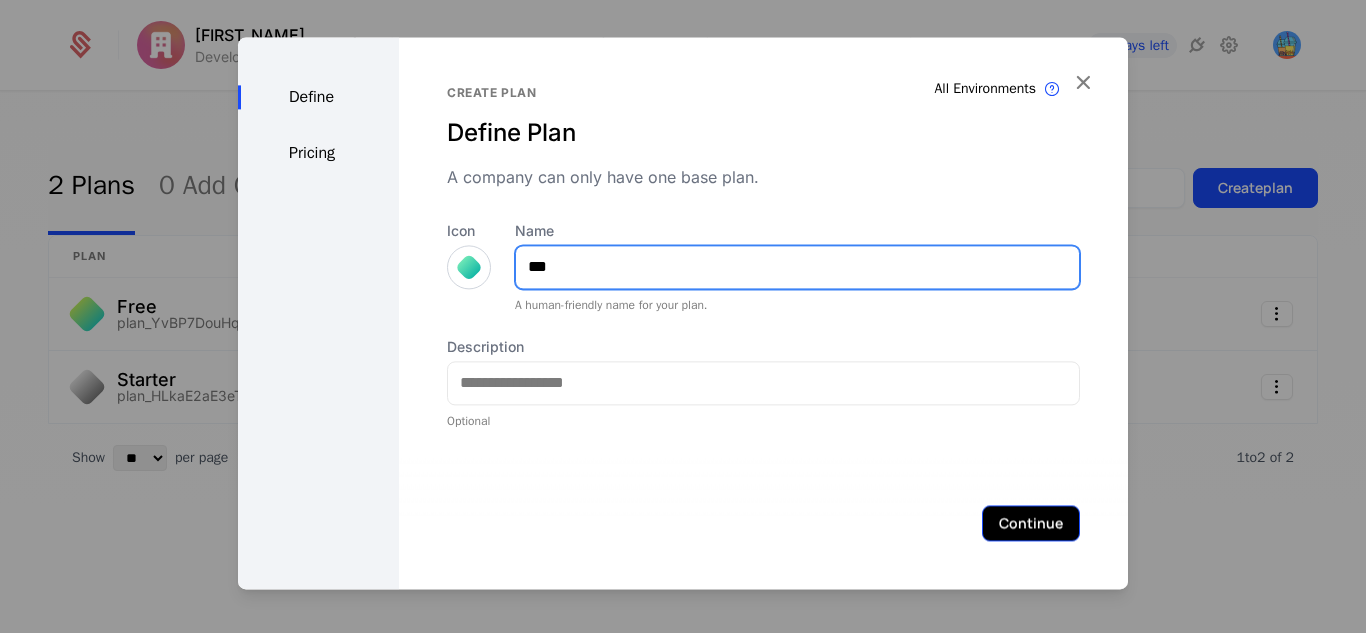 type on "***" 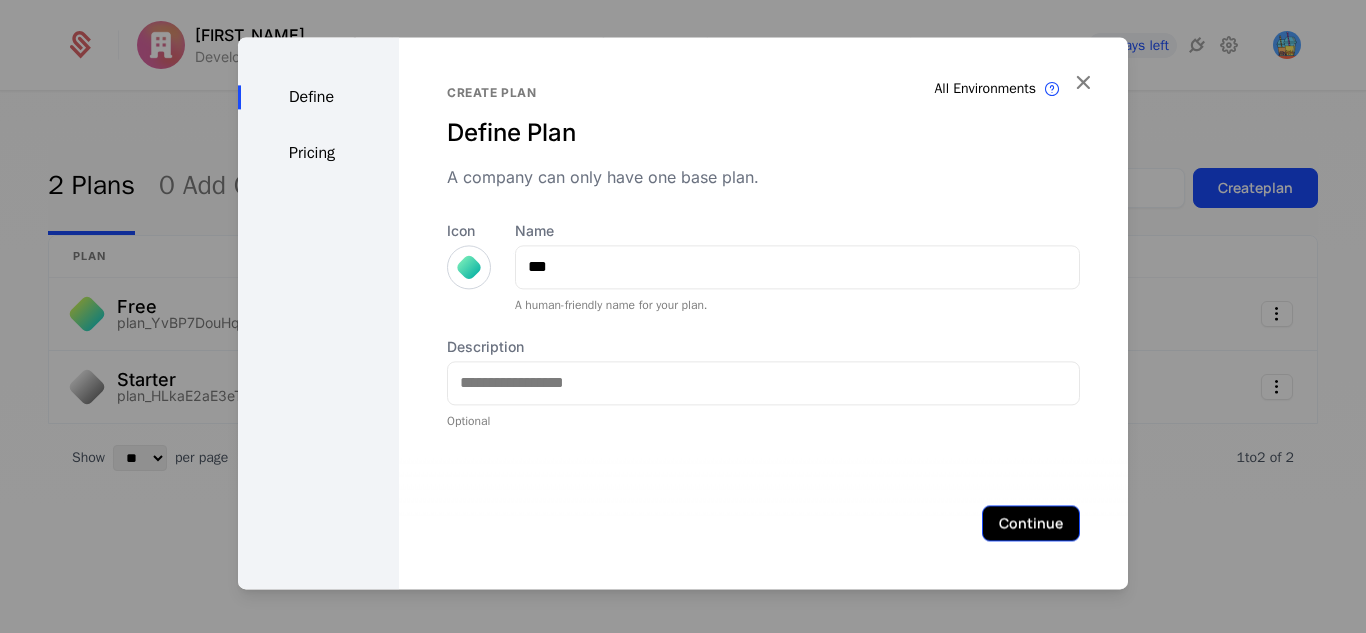 click on "Continue" at bounding box center [1031, 523] 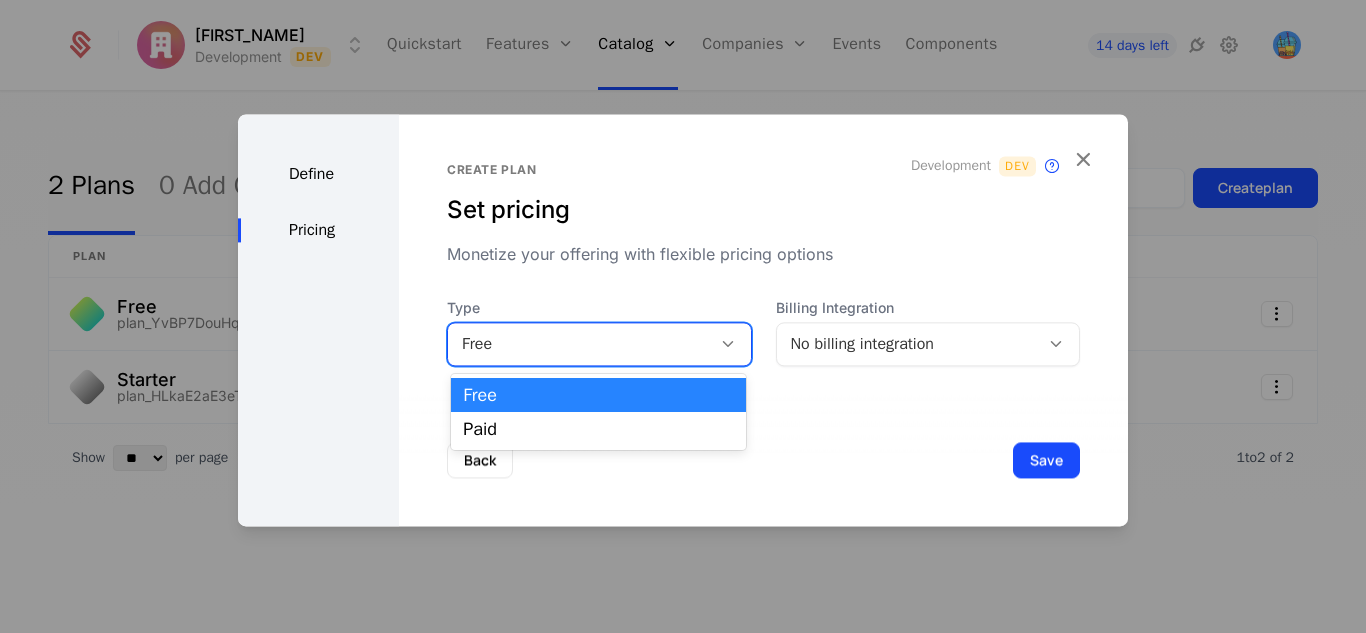 click on "Free" at bounding box center [579, 344] 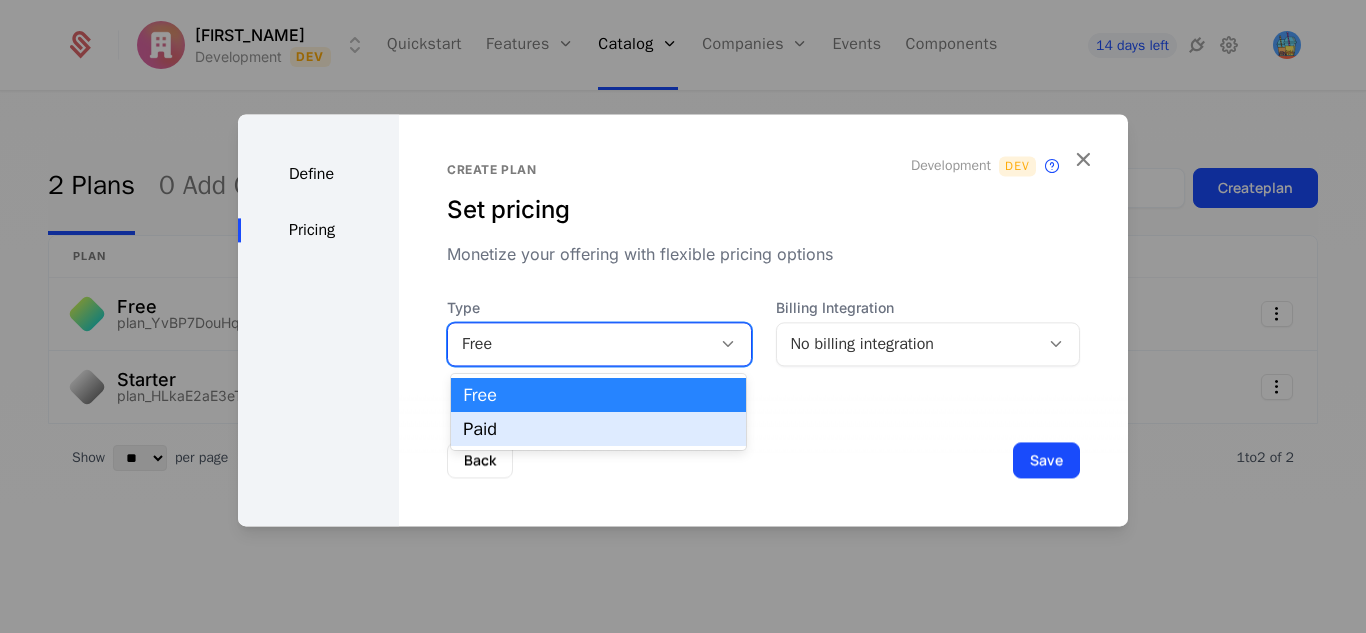 click on "Paid" at bounding box center (598, 429) 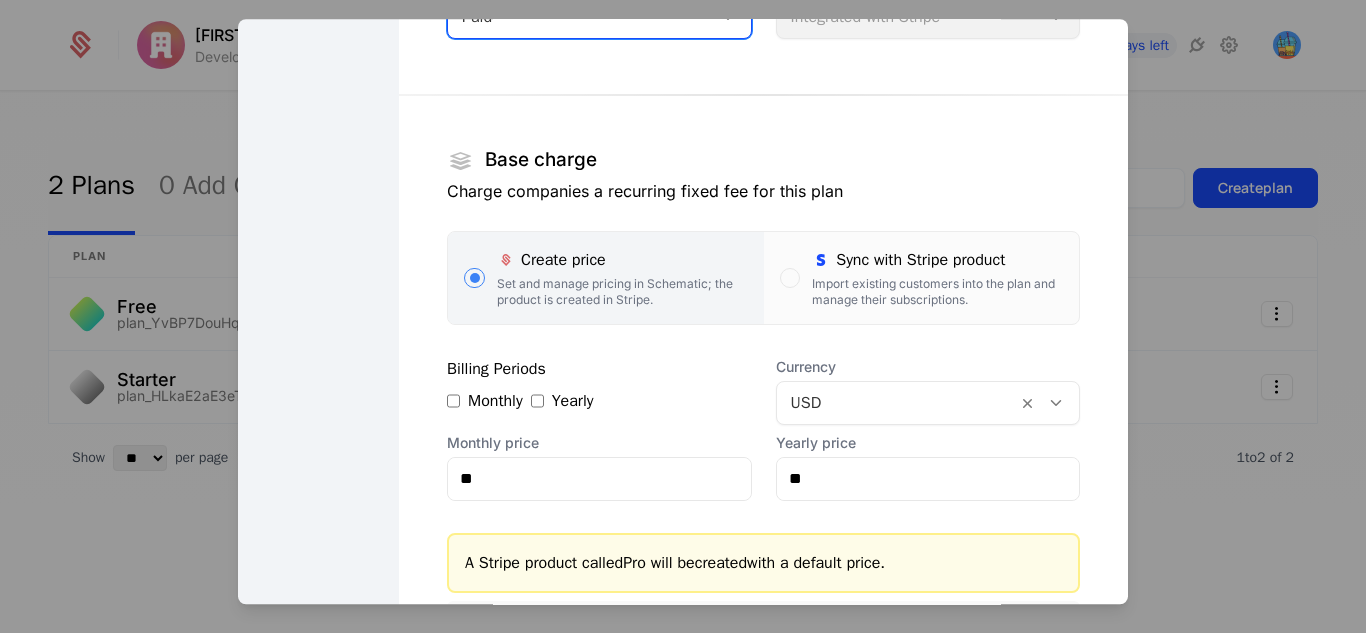 scroll, scrollTop: 235, scrollLeft: 0, axis: vertical 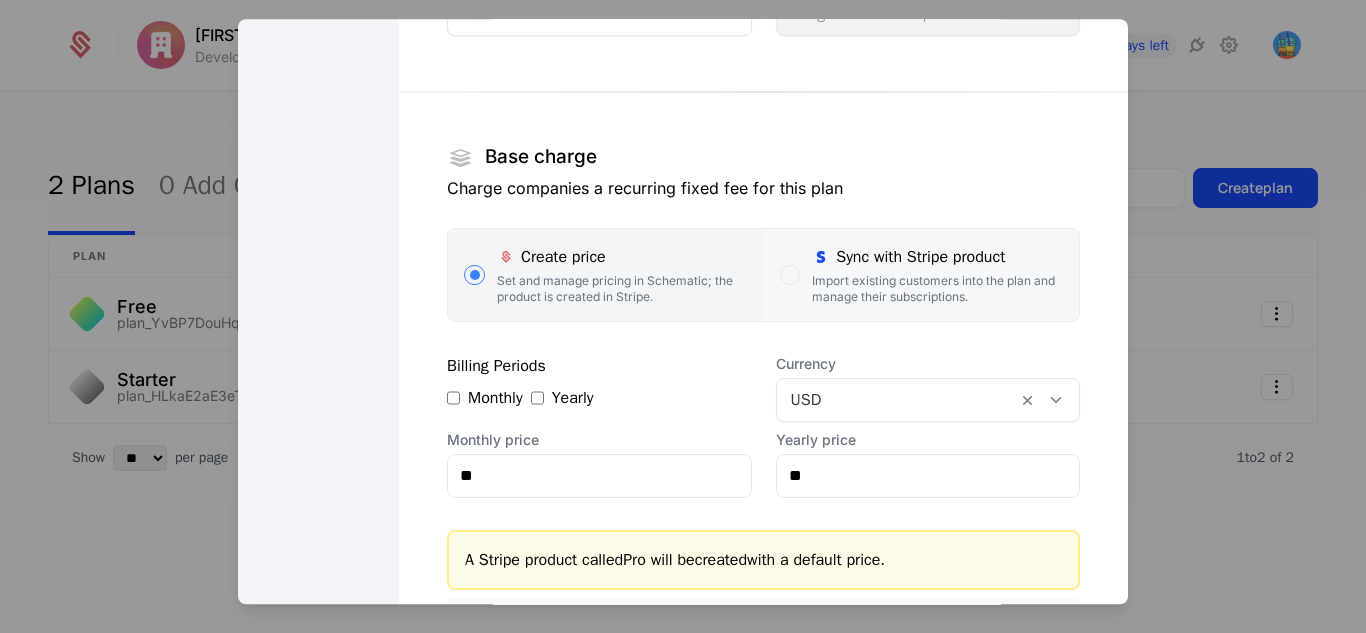 click at bounding box center (821, 257) 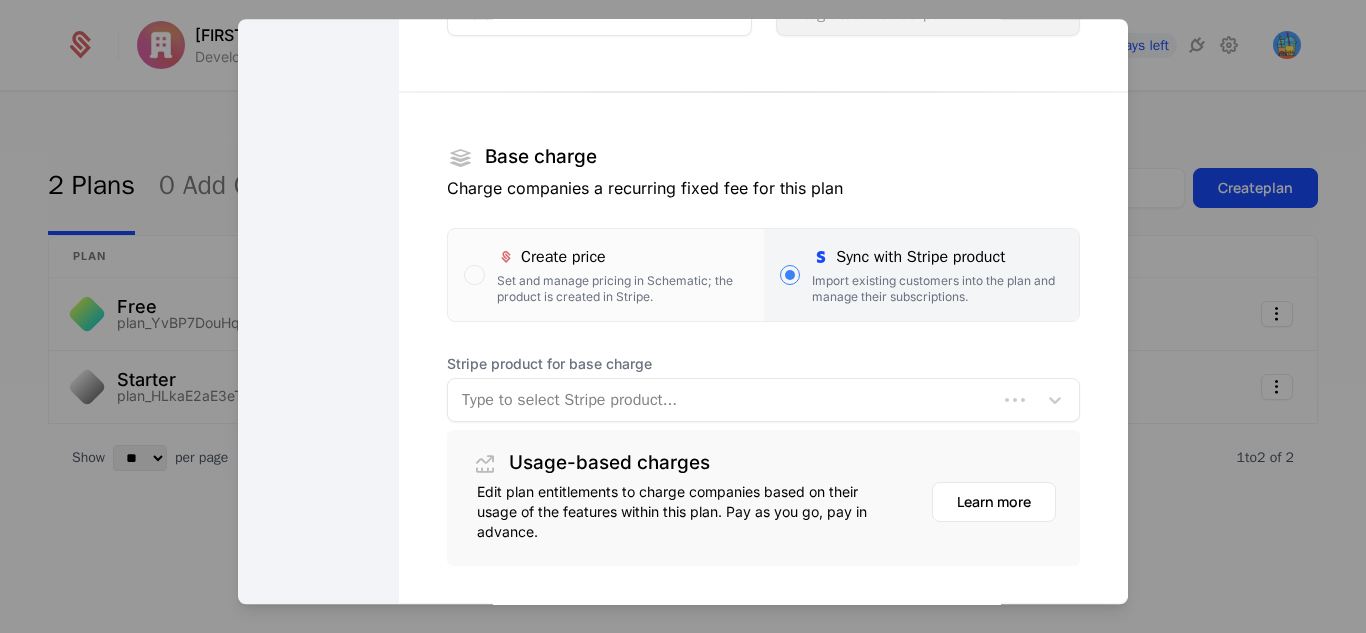 scroll, scrollTop: 357, scrollLeft: 0, axis: vertical 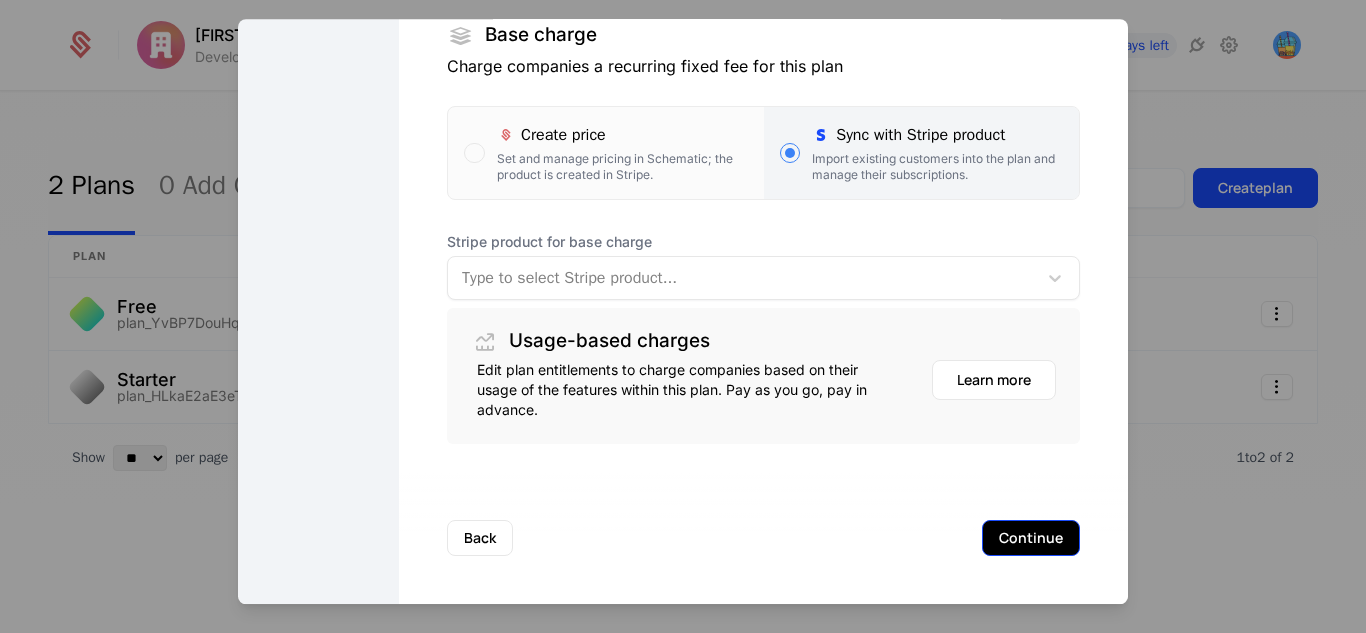 click on "Continue" at bounding box center (1031, 538) 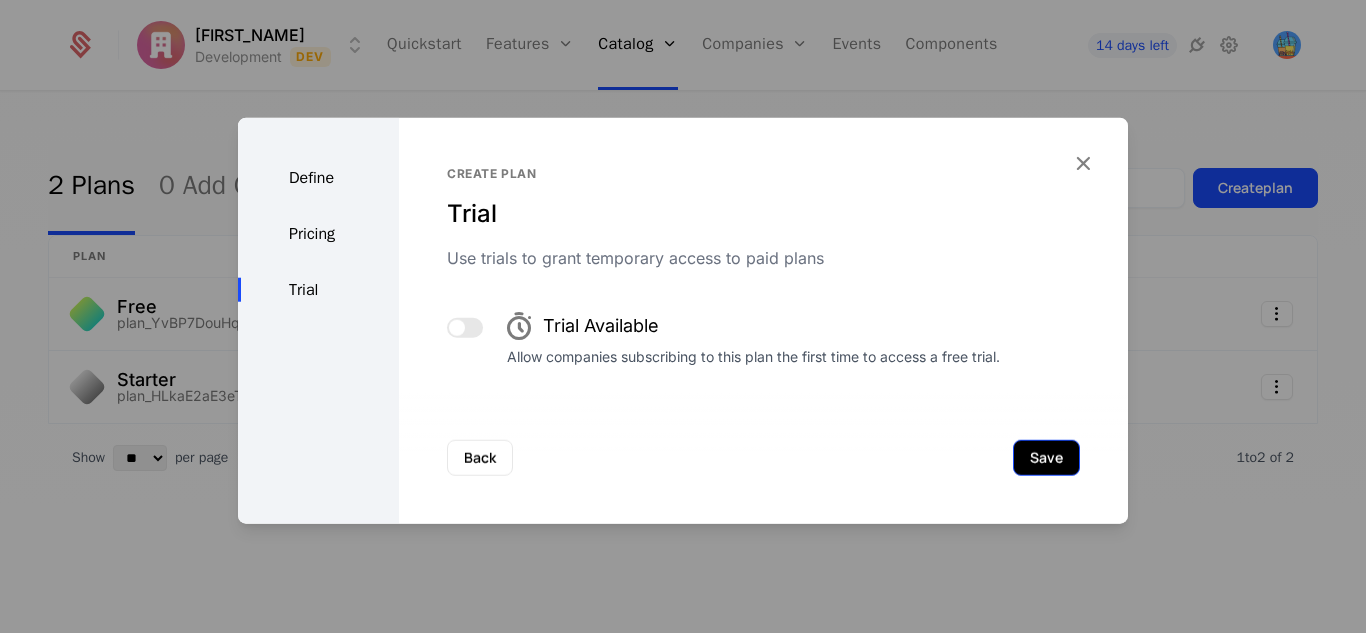 scroll, scrollTop: 0, scrollLeft: 0, axis: both 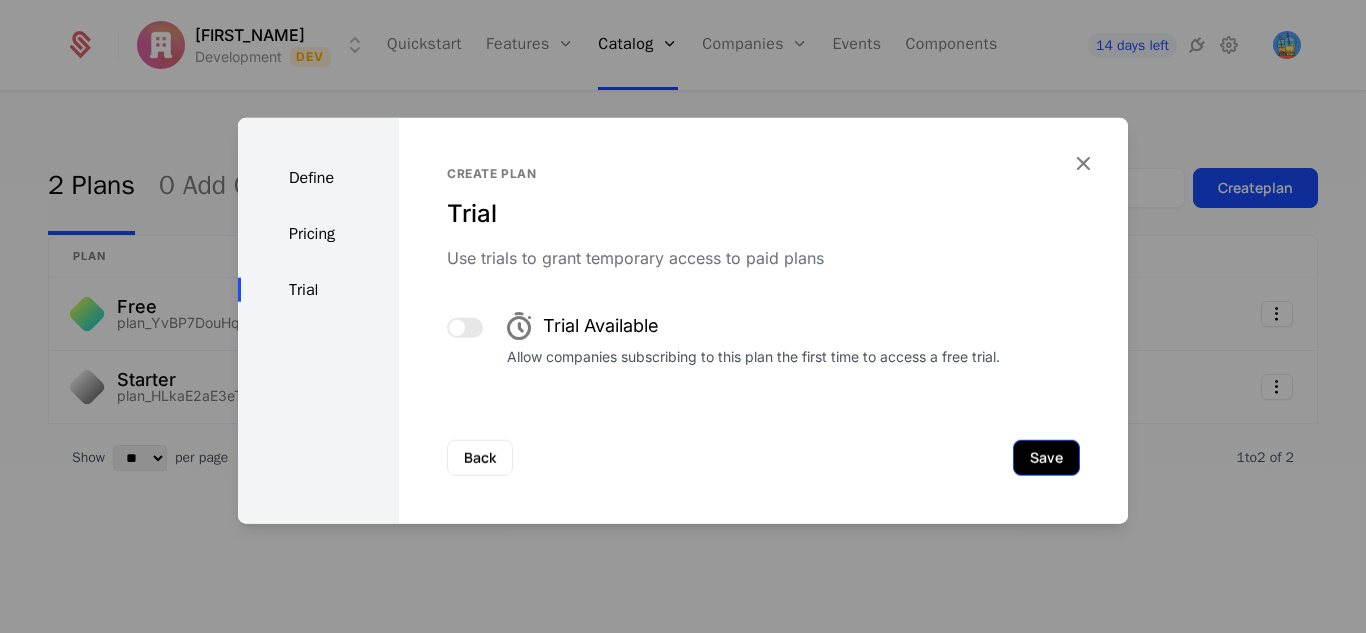 click on "Save" at bounding box center [1046, 457] 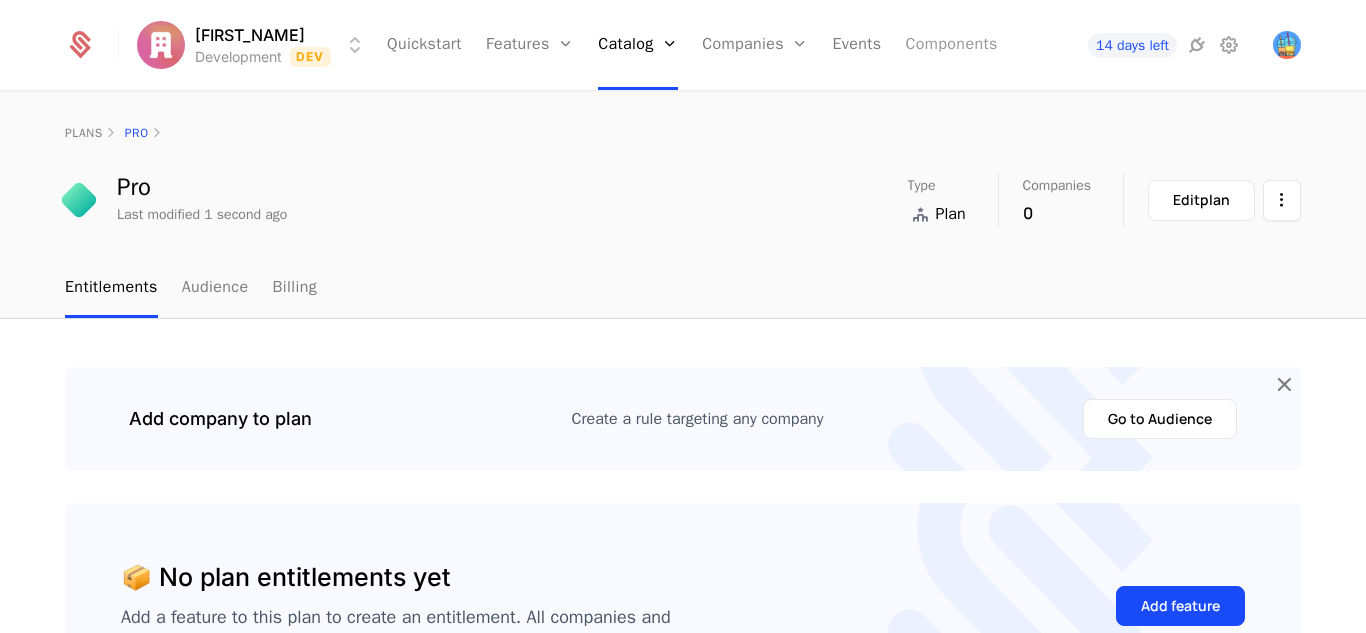 click on "Components" at bounding box center (951, 45) 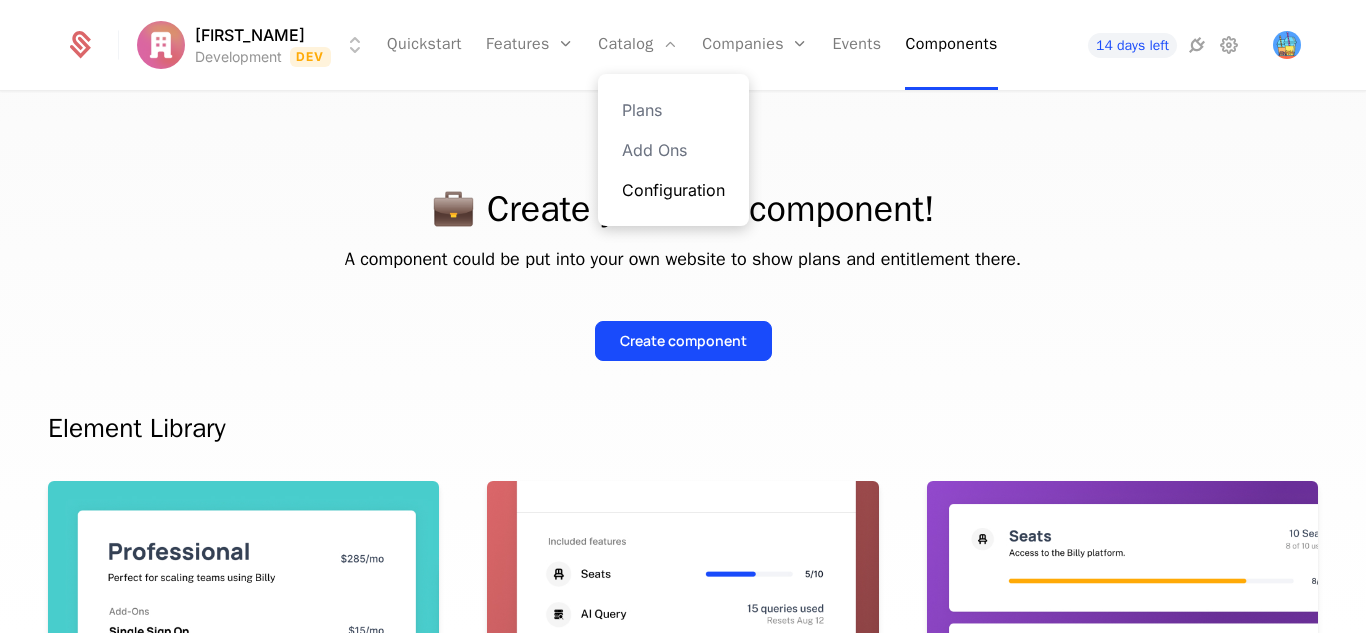 click on "Configuration" at bounding box center [673, 190] 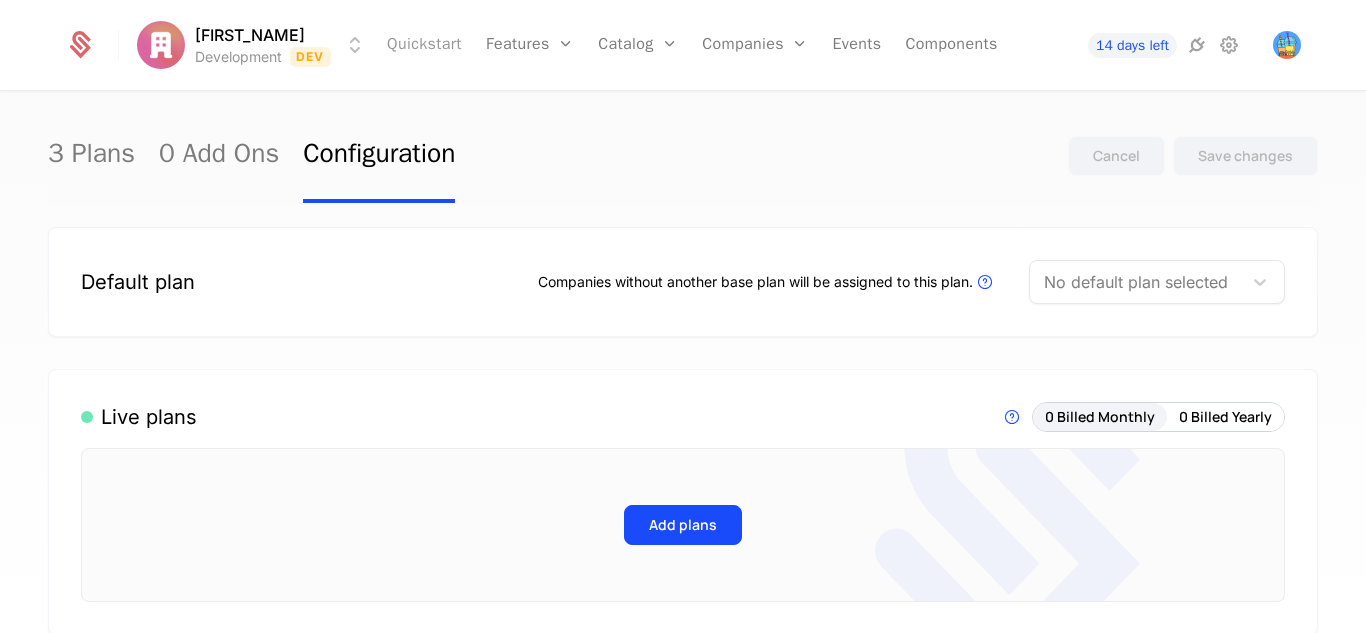 click on "Quickstart" at bounding box center (424, 45) 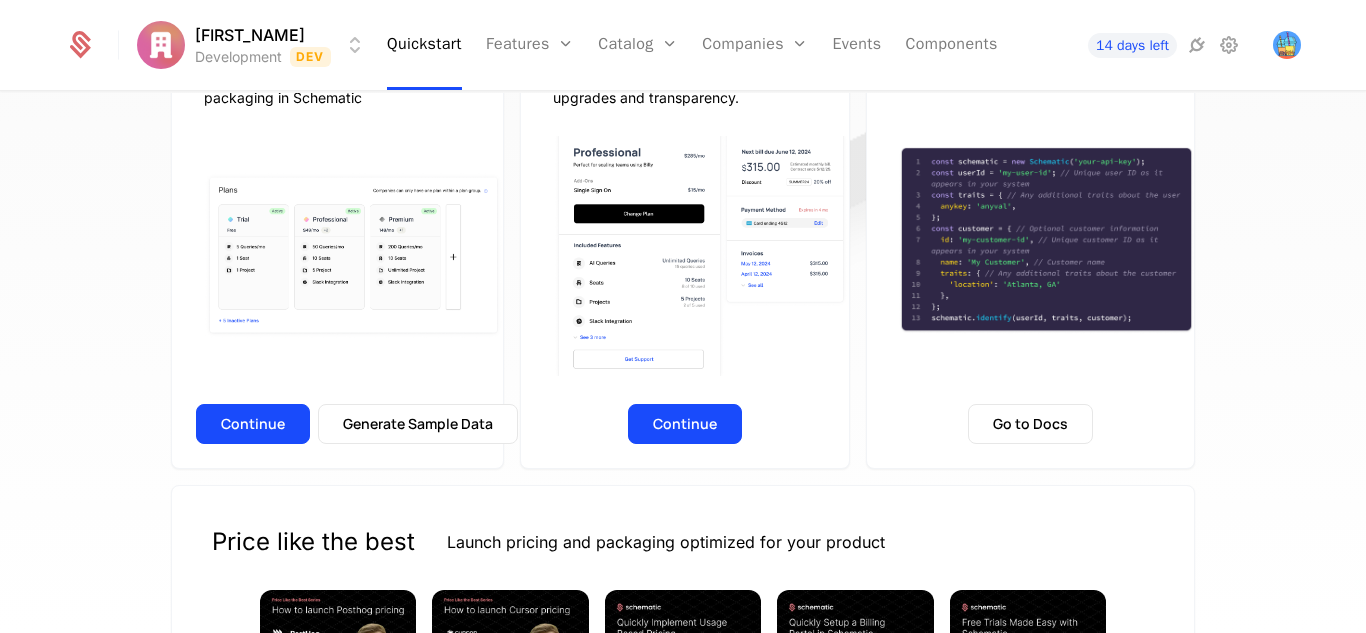 scroll, scrollTop: 325, scrollLeft: 0, axis: vertical 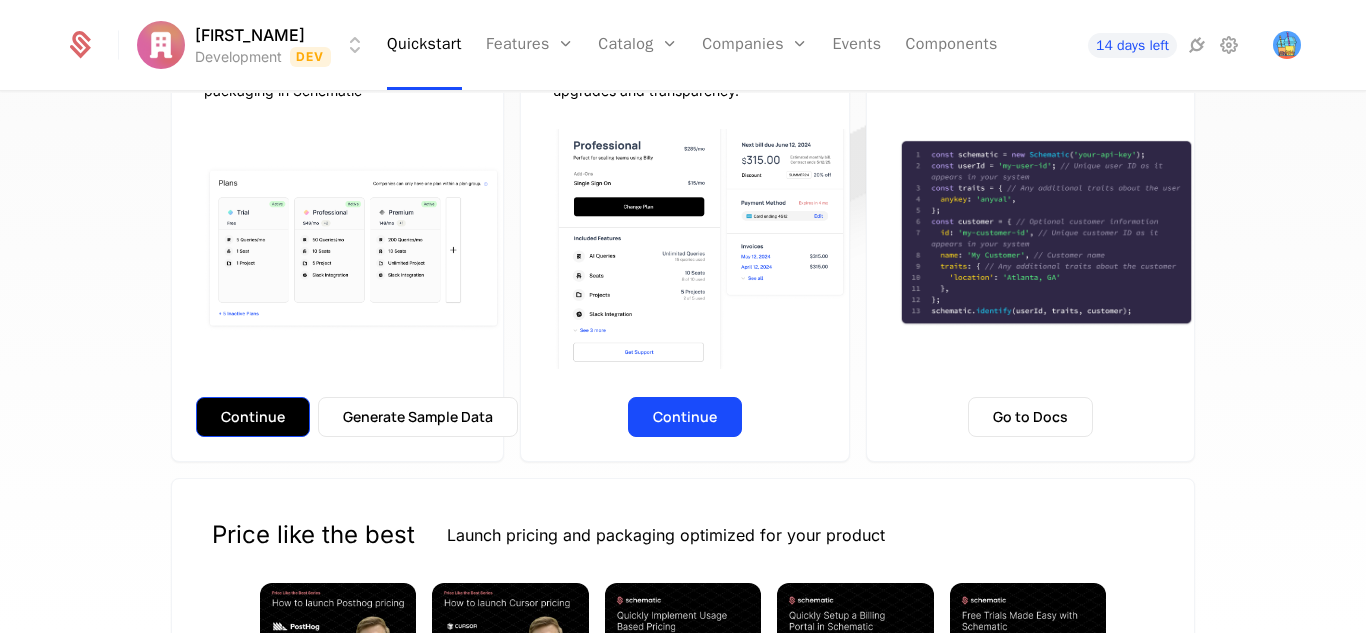 click on "Continue" at bounding box center [253, 417] 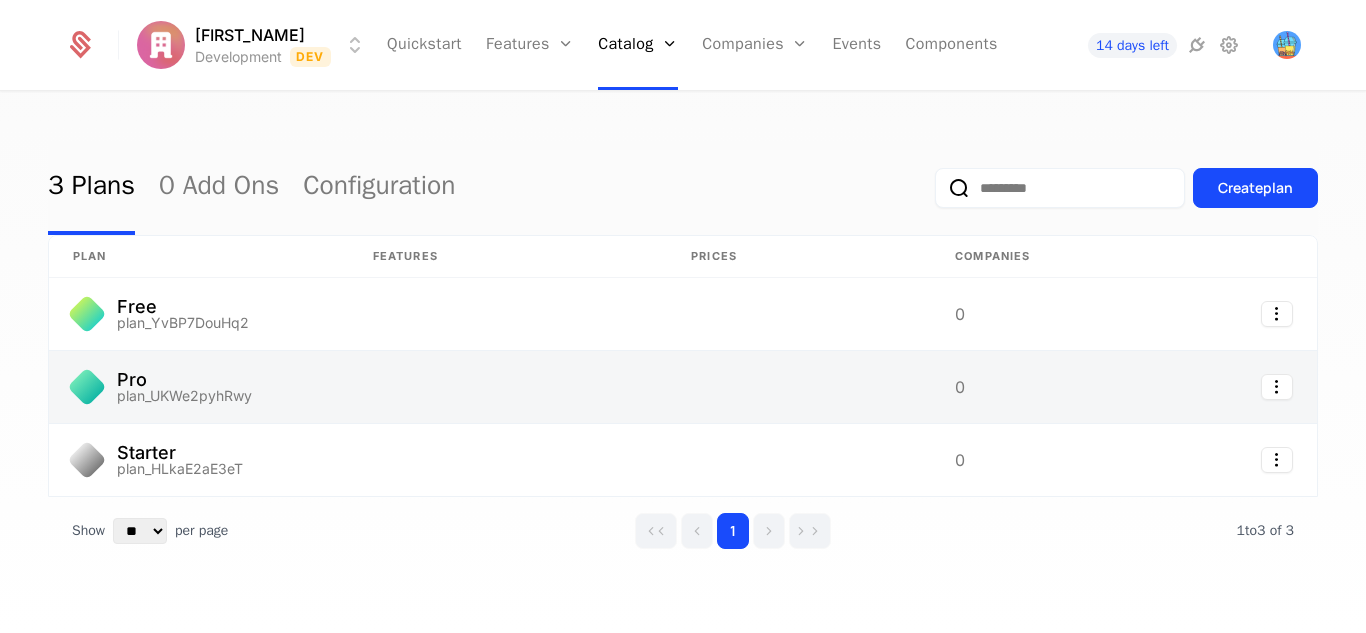 scroll, scrollTop: 32, scrollLeft: 0, axis: vertical 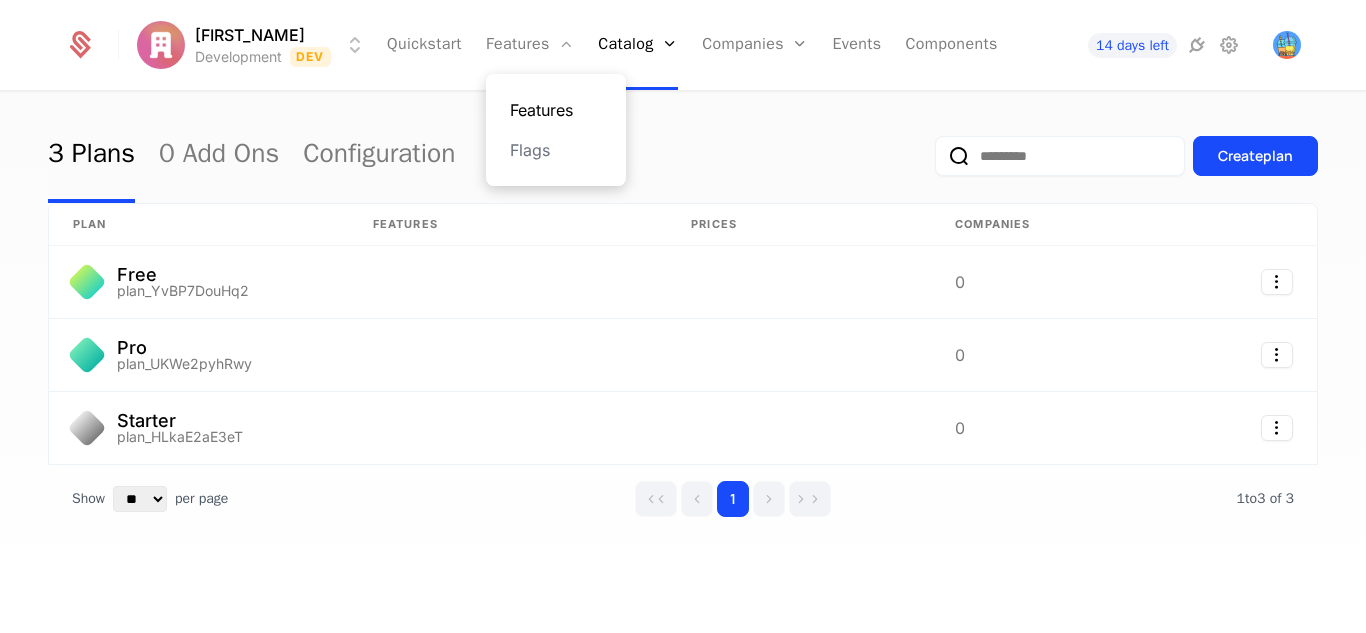 click on "Features" at bounding box center (556, 110) 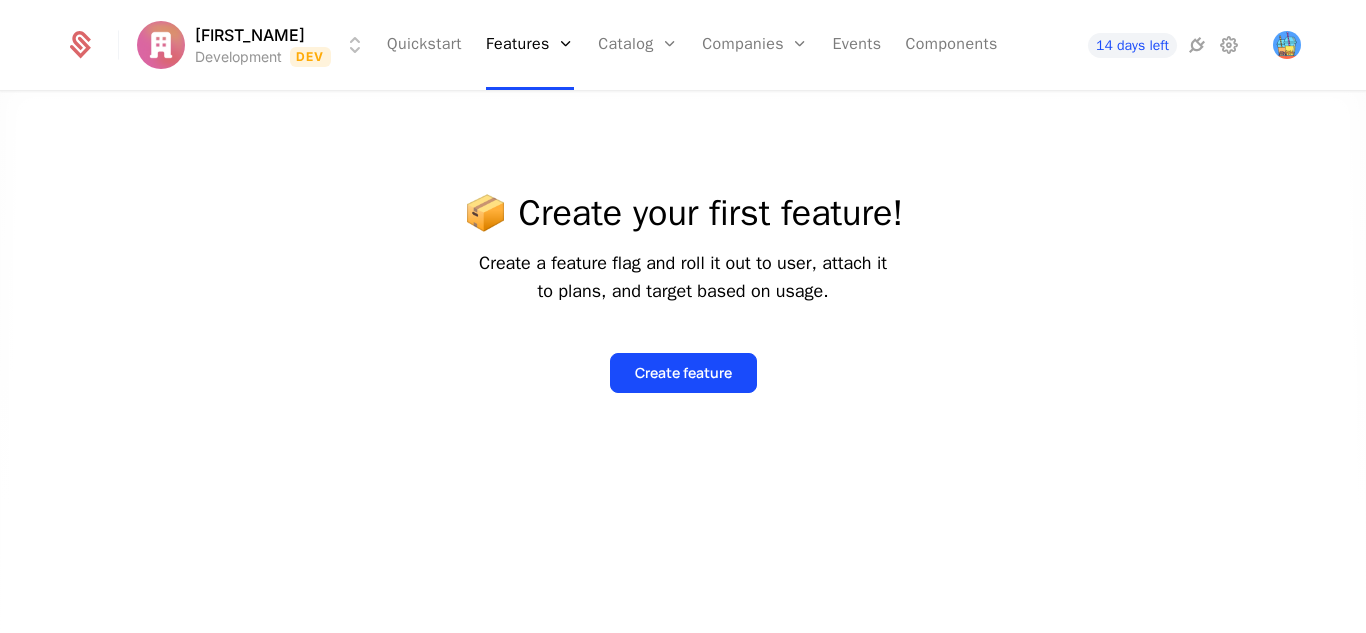 click 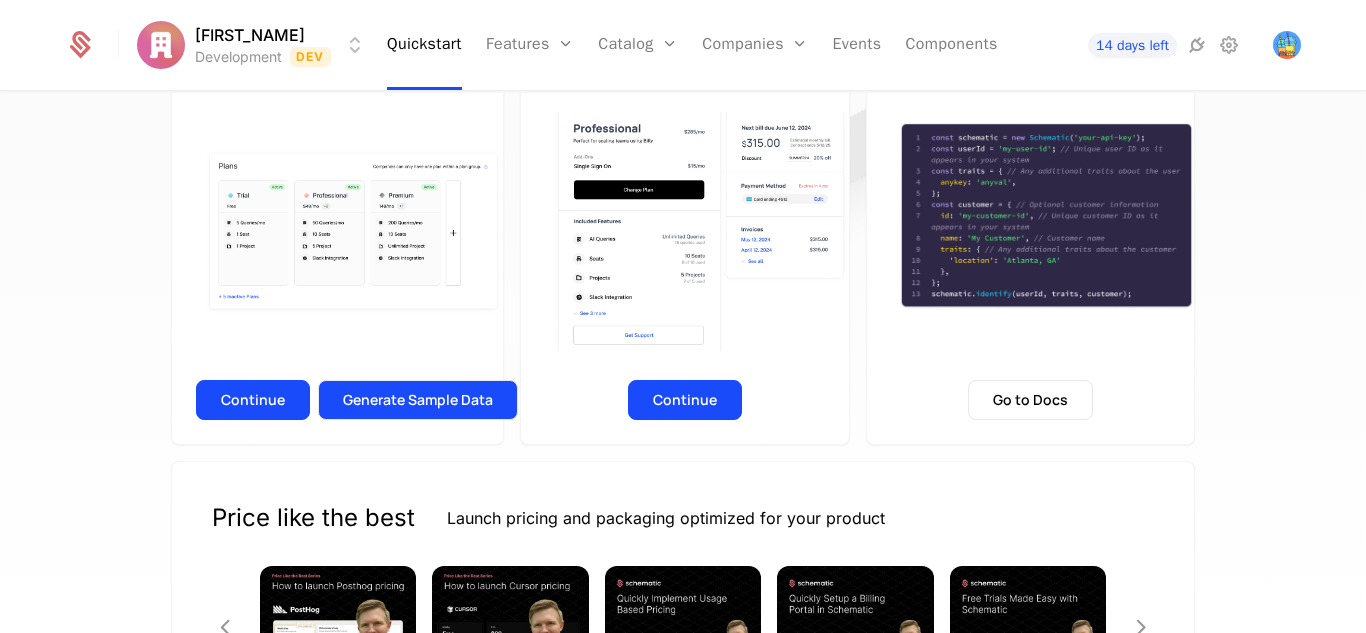 scroll, scrollTop: 341, scrollLeft: 0, axis: vertical 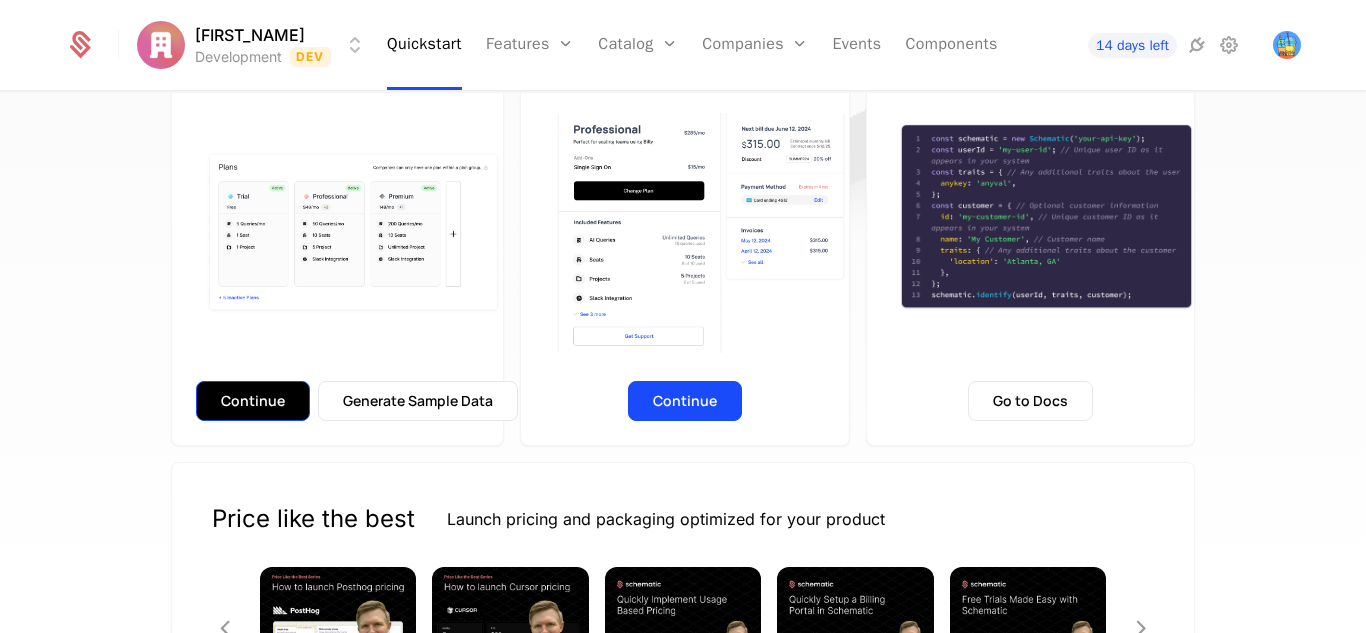 click on "Continue" at bounding box center [253, 401] 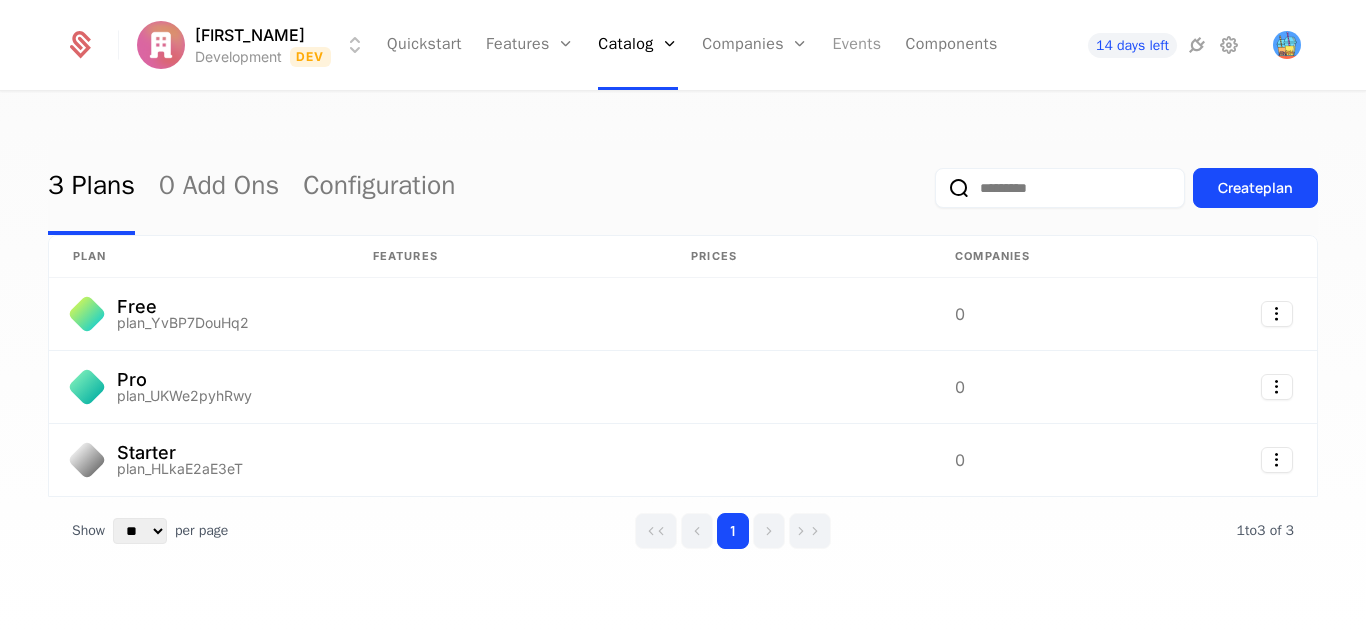 click on "Events" at bounding box center (856, 45) 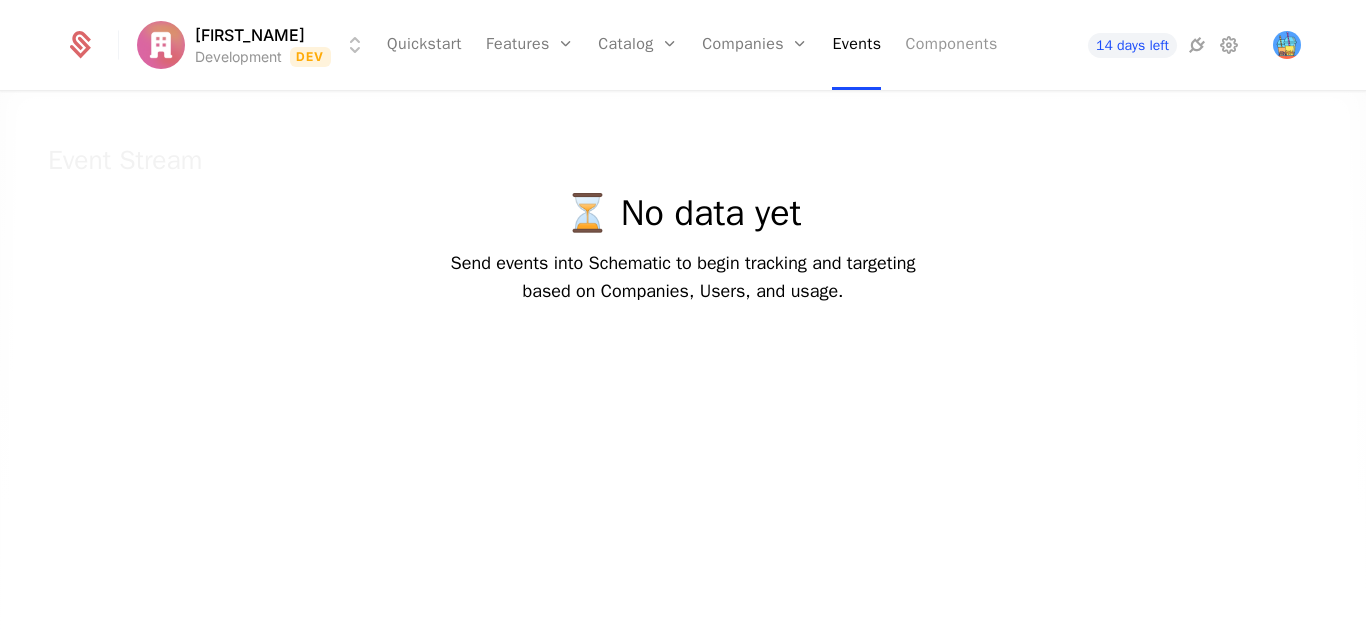 click on "Components" at bounding box center (951, 45) 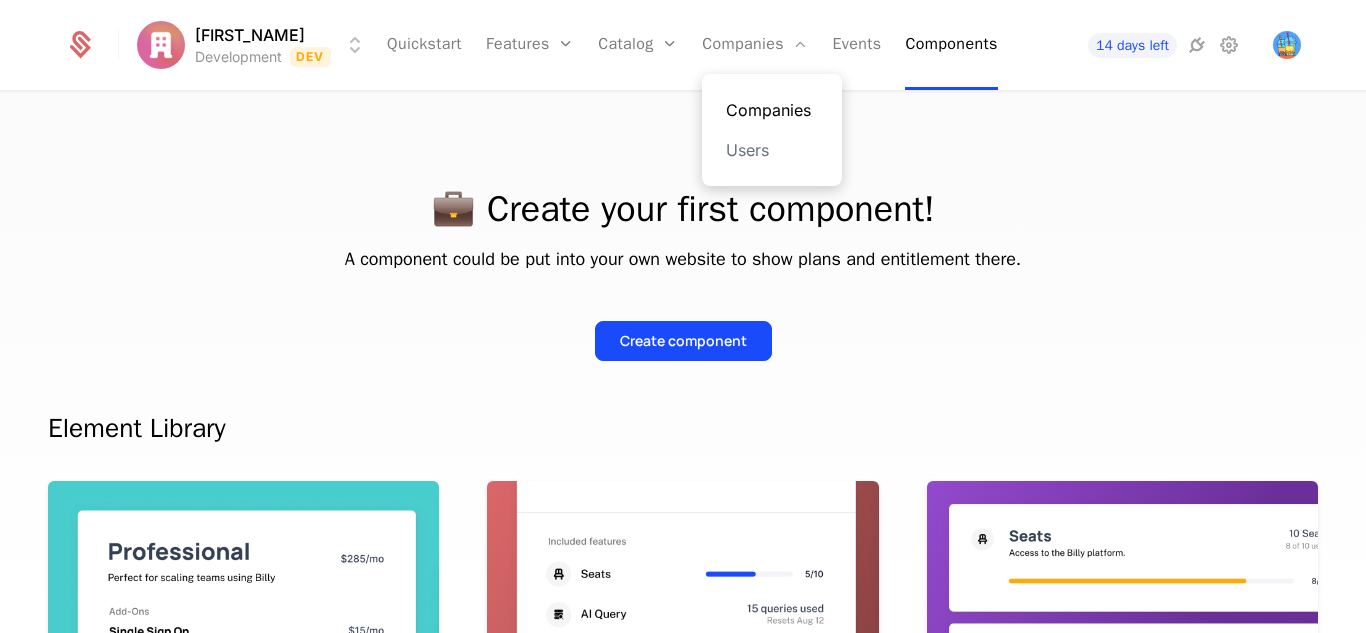 click on "Companies" at bounding box center [772, 110] 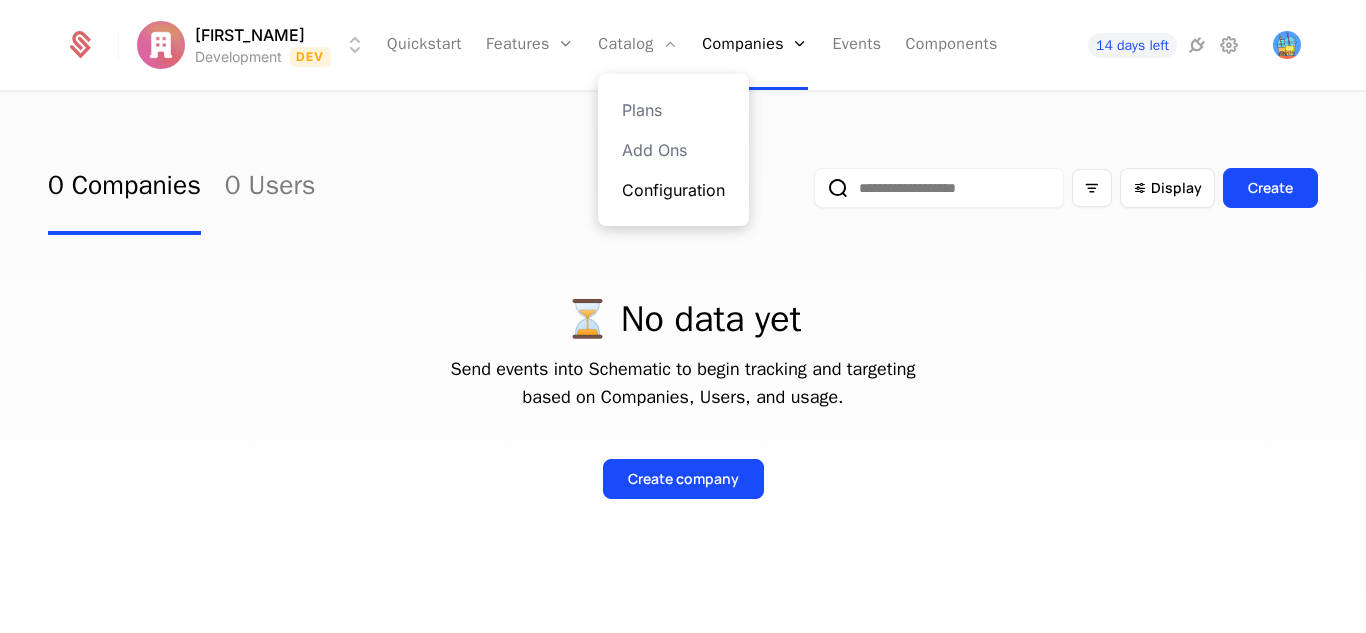 click on "Configuration" at bounding box center (673, 190) 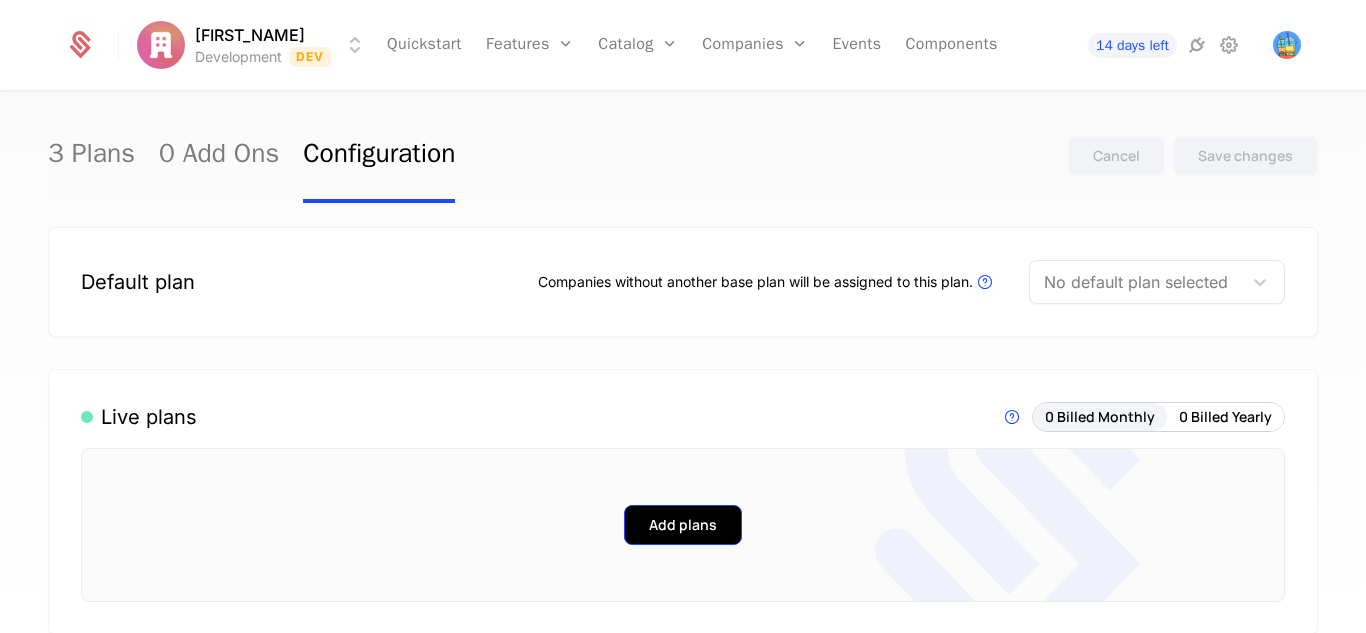click on "Add plans" at bounding box center [683, 525] 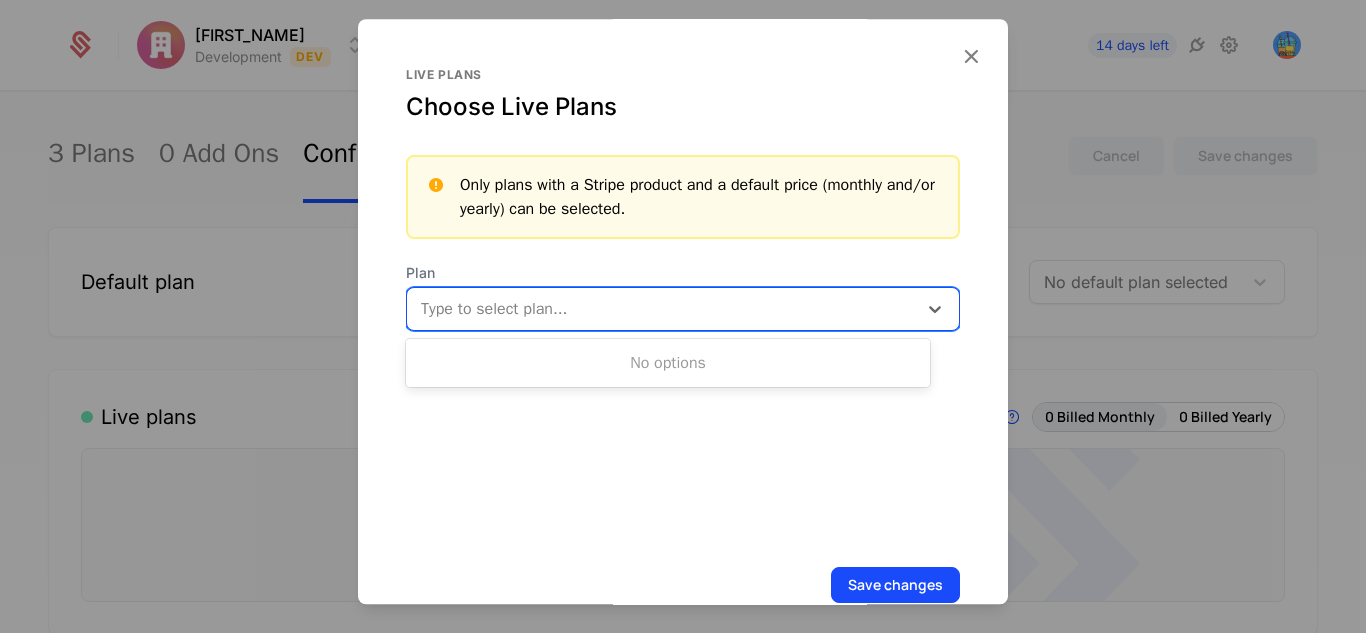 click at bounding box center (664, 309) 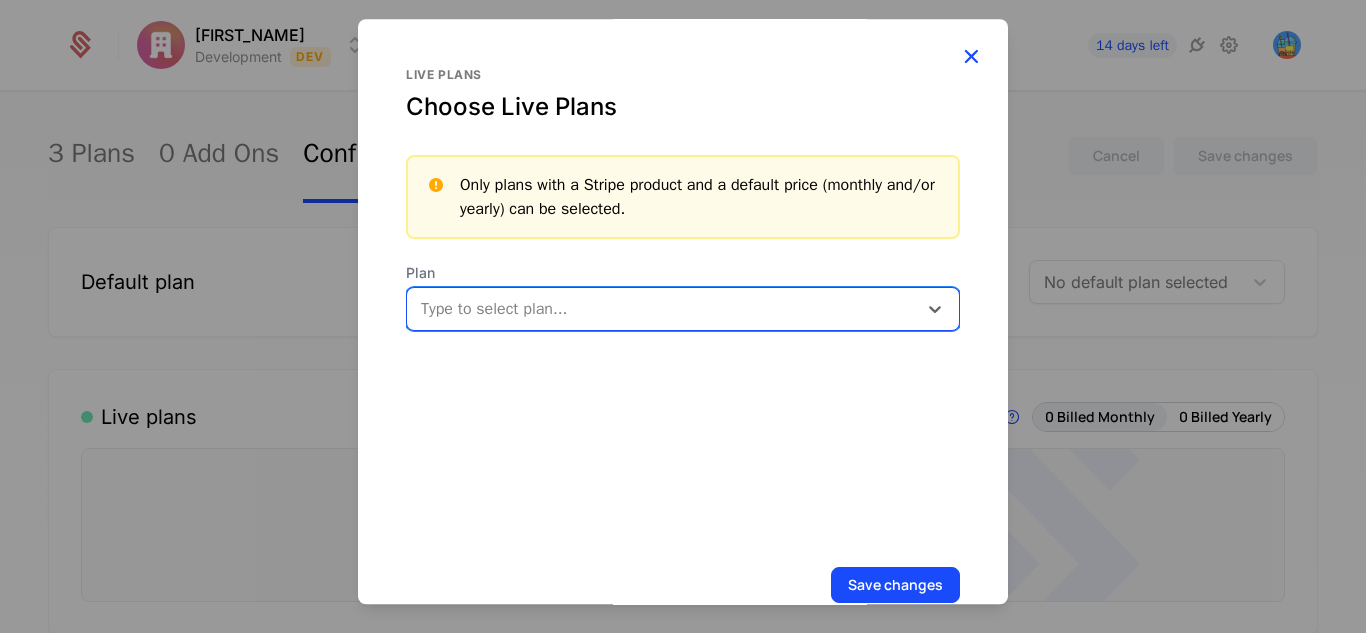 drag, startPoint x: 581, startPoint y: 307, endPoint x: 956, endPoint y: 53, distance: 452.92493 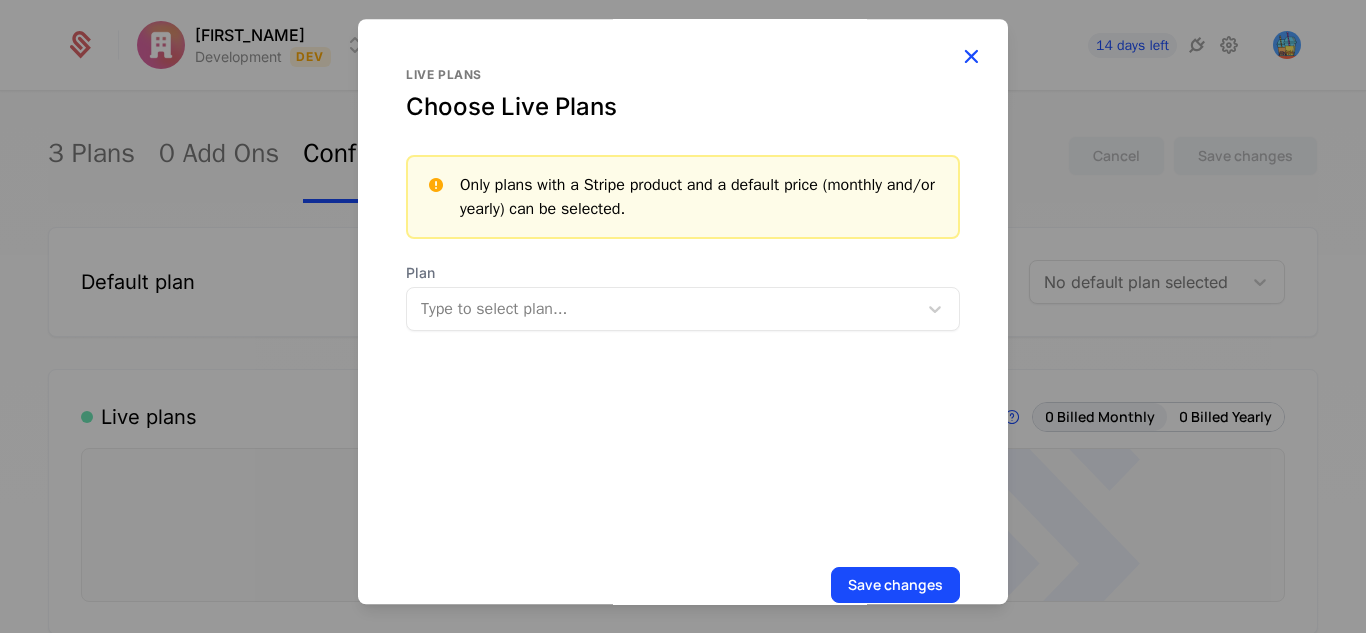 click at bounding box center [971, 56] 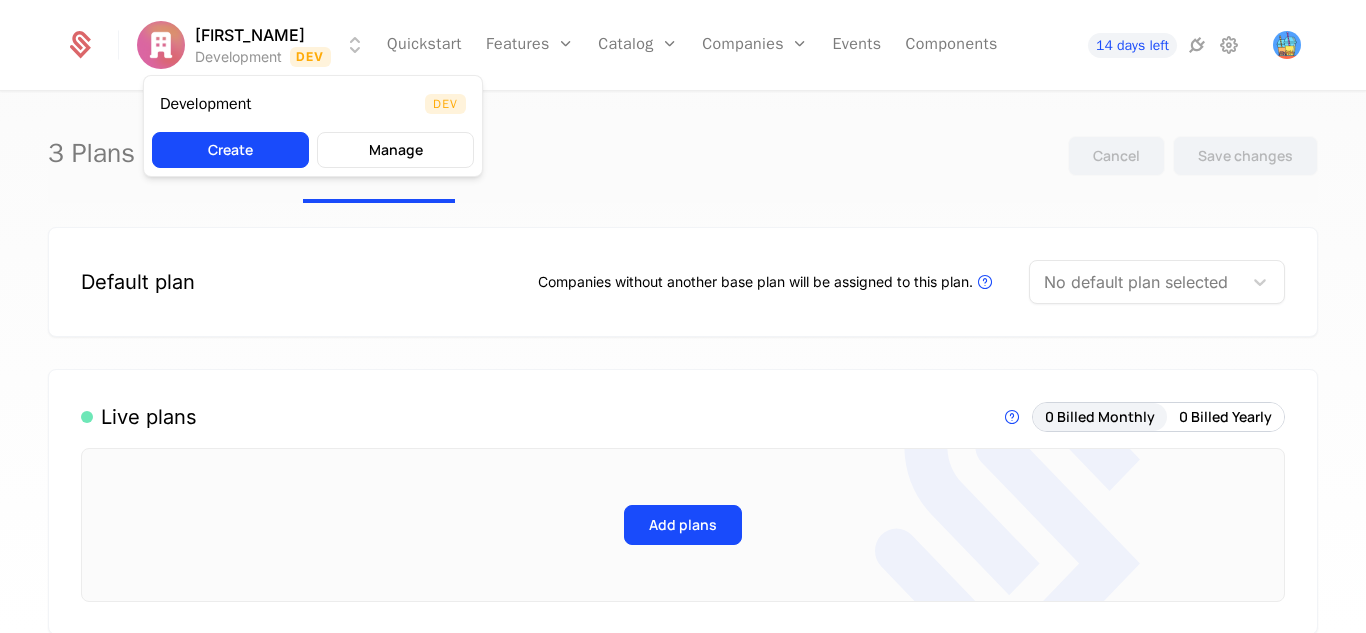 click on "[FIRST_NAME] Development Dev Quickstart Features Features Flags Catalog Plans Add Ons Configuration Companies Companies Users Events Components [DAYS] days left [PLANS_COUNT] Plans [ADD_ONS_COUNT] Add Ons Configuration Cancel Save changes Default plan Companies without another base plan will be assigned to this plan. Plans that are linked to paid billing products cannot be selected as the default plan No default plan selected Live plans Live Plans are visible in components and available for purchase. [BILLED_MONTHLY] Billed Monthly [BILLED_YEARLY] Billed Yearly Add plans Live Add Ons Live Add Ons are visible in components and available for purchase. [BILLED_MONTHLY] Billed Monthly [BILLED_YEARLY] Billed Yearly Add Add Ons Trials Enable trials for any paid plan associated with a Stripe product by editing the plan. Only companies subscribing to a plan for the first time can access the trial. Trial type changes only impacts new trial subscribers. Payment Method Don't require payment method to start trial At end of trial, company will be removed from the plan. Default Trial Period in Days" at bounding box center [683, 316] 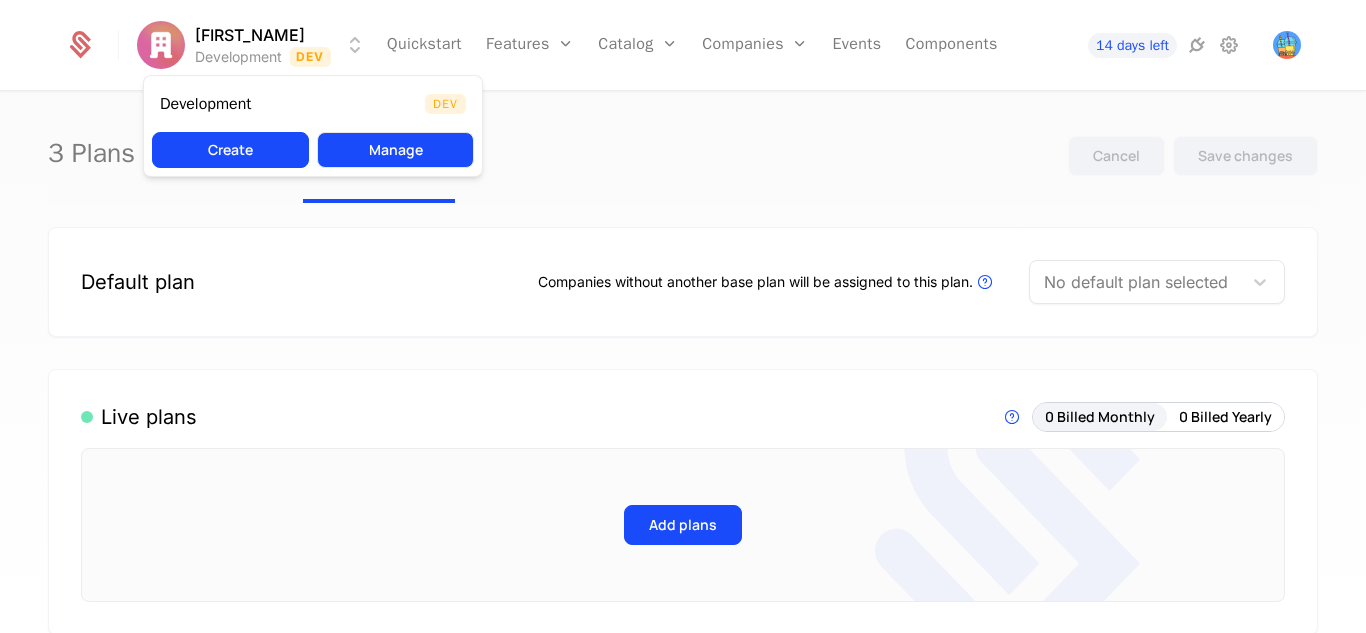 click on "Manage" at bounding box center [395, 150] 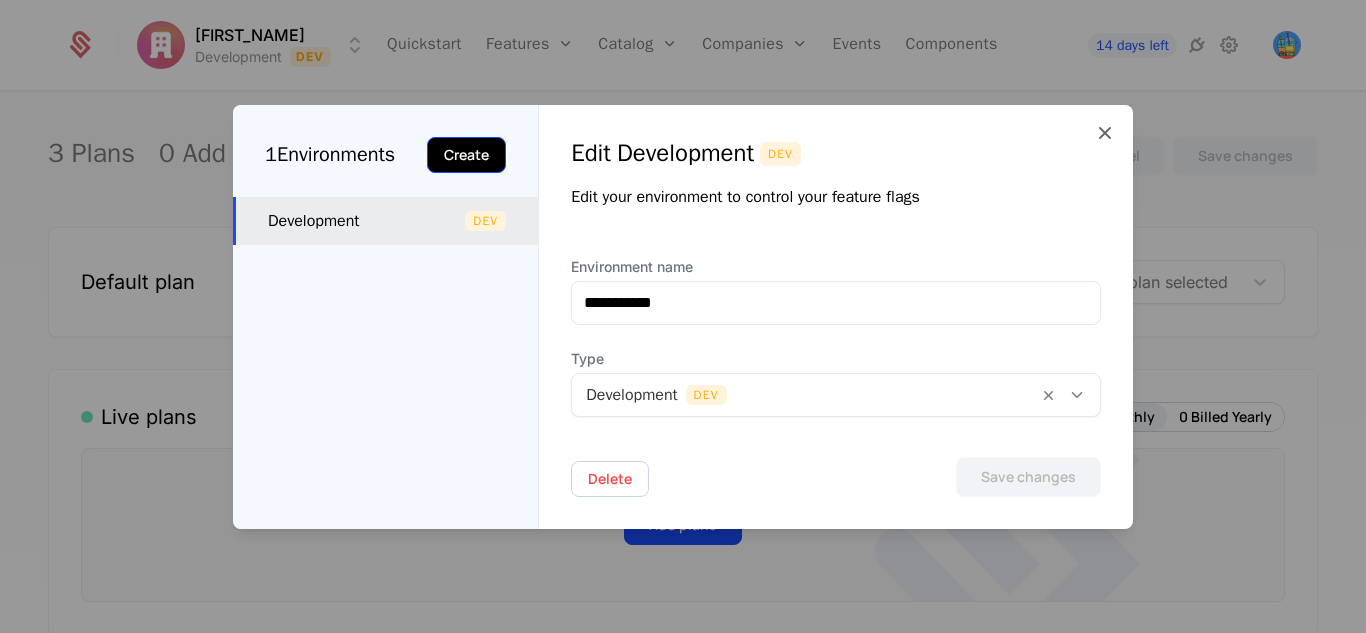 click on "Create" at bounding box center (466, 155) 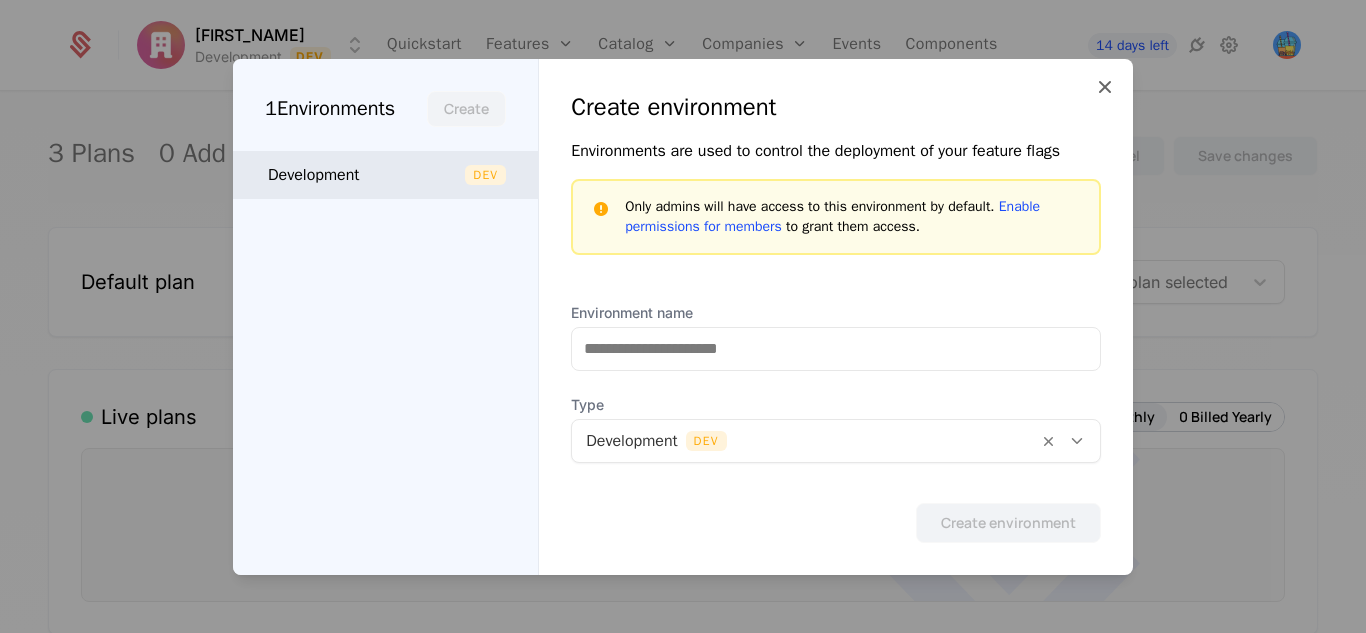 click on "Development" at bounding box center (366, 175) 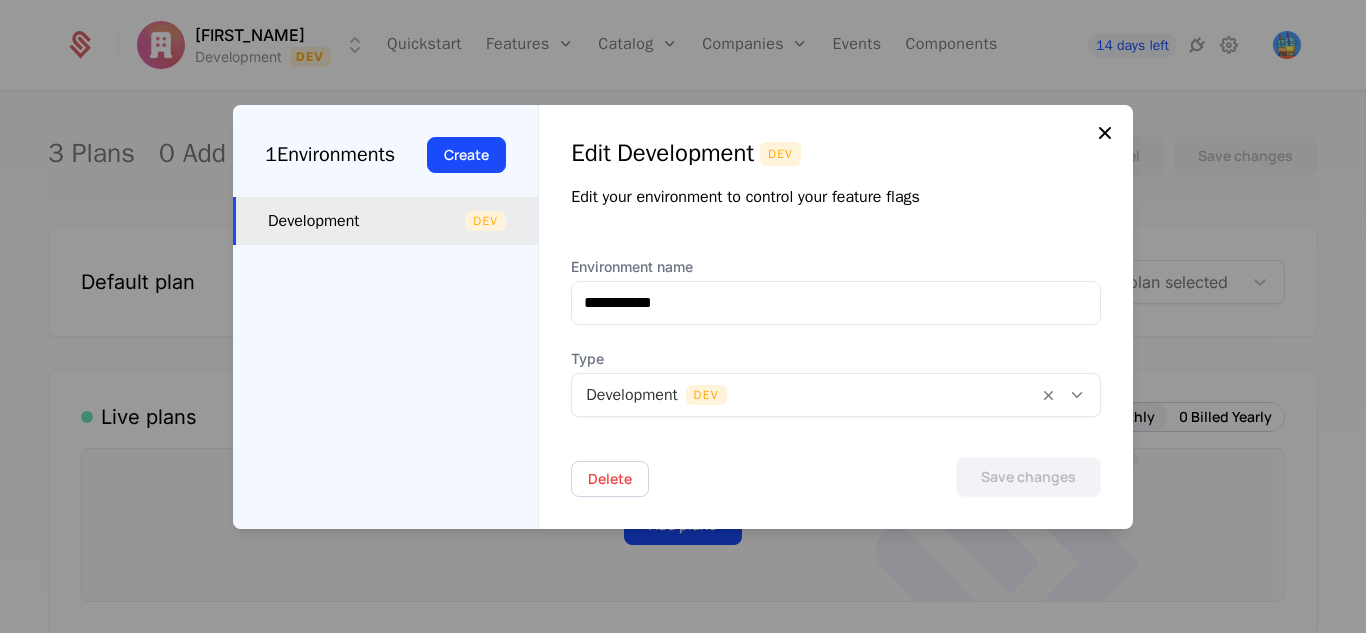 click at bounding box center [1105, 133] 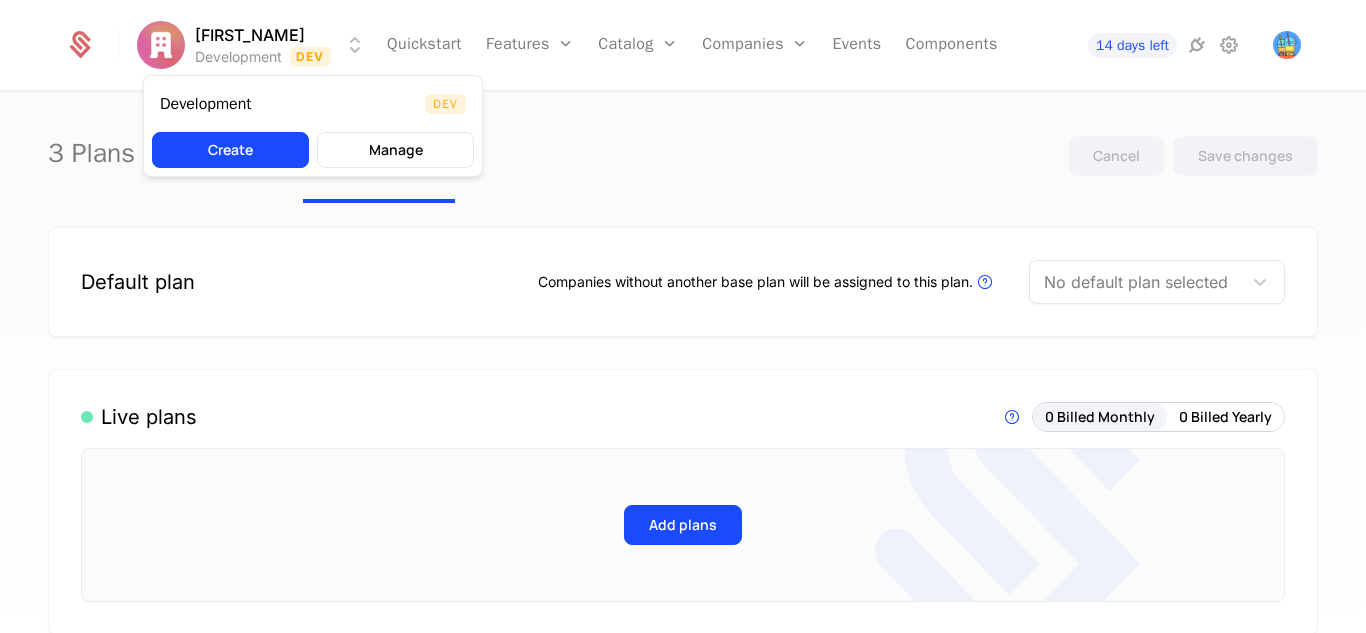 click on "[FIRST_NAME] Development Dev Quickstart Features Features Flags Catalog Plans Add Ons Configuration Companies Companies Users Events Components [DAYS] days left [PLANS_COUNT] Plans [ADD_ONS_COUNT] Add Ons Configuration Cancel Save changes Default plan Companies without another base plan will be assigned to this plan. Plans that are linked to paid billing products cannot be selected as the default plan No default plan selected Live plans Live Plans are visible in components and available for purchase. [BILLED_MONTHLY] Billed Monthly [BILLED_YEARLY] Billed Yearly Add plans Live Add Ons Live Add Ons are visible in components and available for purchase. [BILLED_MONTHLY] Billed Monthly [BILLED_YEARLY] Billed Yearly Add Add Ons Trials Enable trials for any paid plan associated with a Stripe product by editing the plan. Only companies subscribing to a plan for the first time can access the trial. Trial type changes only impacts new trial subscribers. Payment Method Don't require payment method to start trial At end of trial, company will be removed from the plan. Default Trial Period in Days" at bounding box center (683, 316) 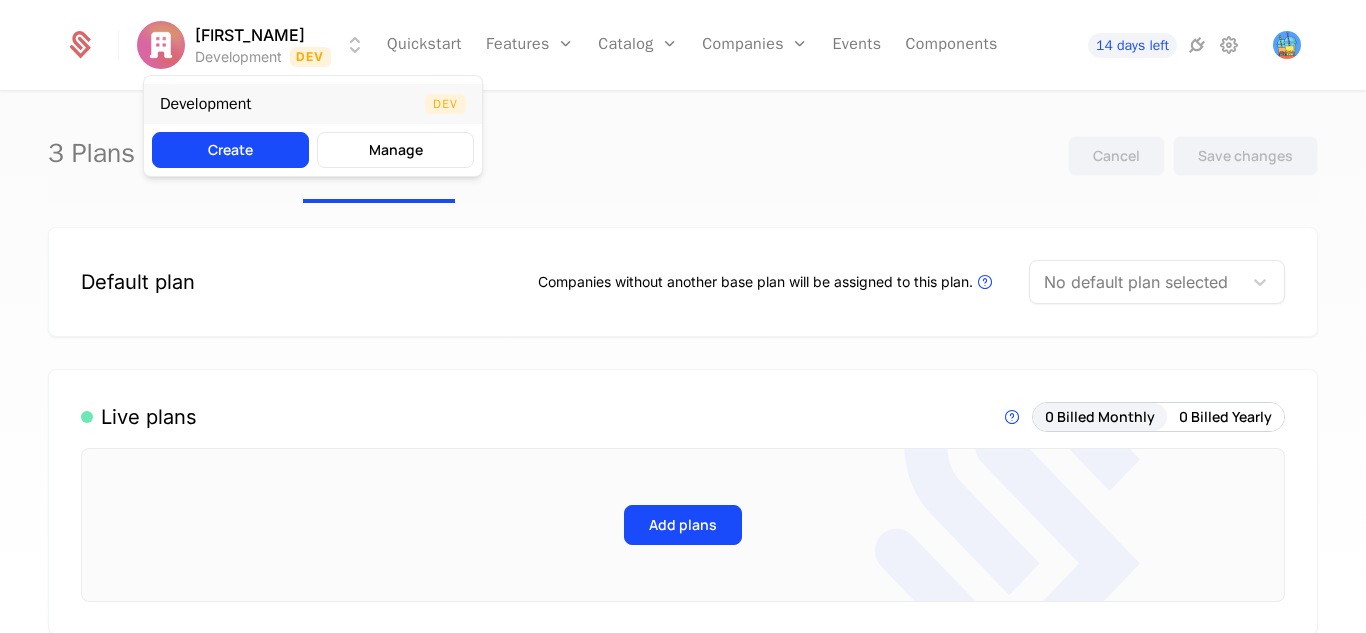 click on "Development Dev" at bounding box center [313, 104] 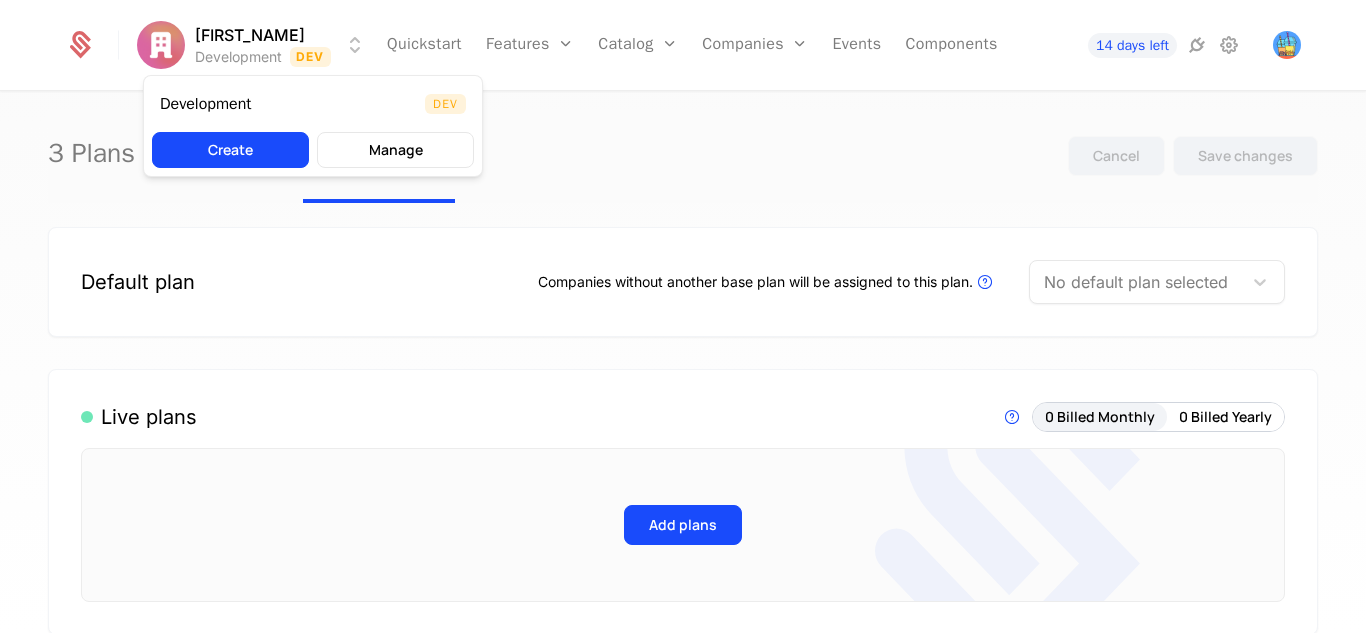 click on "[FIRST_NAME] Development Dev Quickstart Features Features Flags Catalog Plans Add Ons Configuration Companies Companies Users Events Components [DAYS] days left [PLANS_COUNT] Plans [ADD_ONS_COUNT] Add Ons Configuration Cancel Save changes Default plan Companies without another base plan will be assigned to this plan. Plans that are linked to paid billing products cannot be selected as the default plan No default plan selected Live plans Live Plans are visible in components and available for purchase. [BILLED_MONTHLY] Billed Monthly [BILLED_YEARLY] Billed Yearly Add plans Live Add Ons Live Add Ons are visible in components and available for purchase. [BILLED_MONTHLY] Billed Monthly [BILLED_YEARLY] Billed Yearly Add Add Ons Trials Enable trials for any paid plan associated with a Stripe product by editing the plan. Only companies subscribing to a plan for the first time can access the trial. Trial type changes only impacts new trial subscribers. Payment Method Don't require payment method to start trial At end of trial, company will be removed from the plan. Default Trial Period in Days" at bounding box center (683, 316) 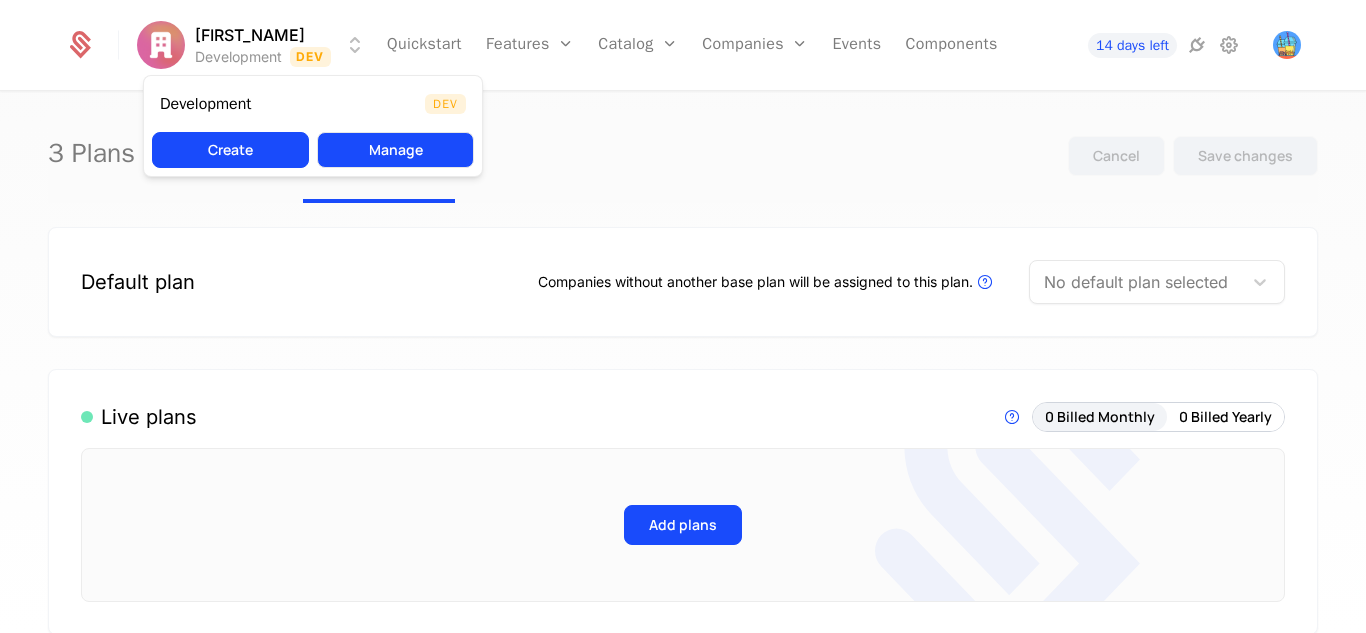 click on "Manage" at bounding box center [395, 150] 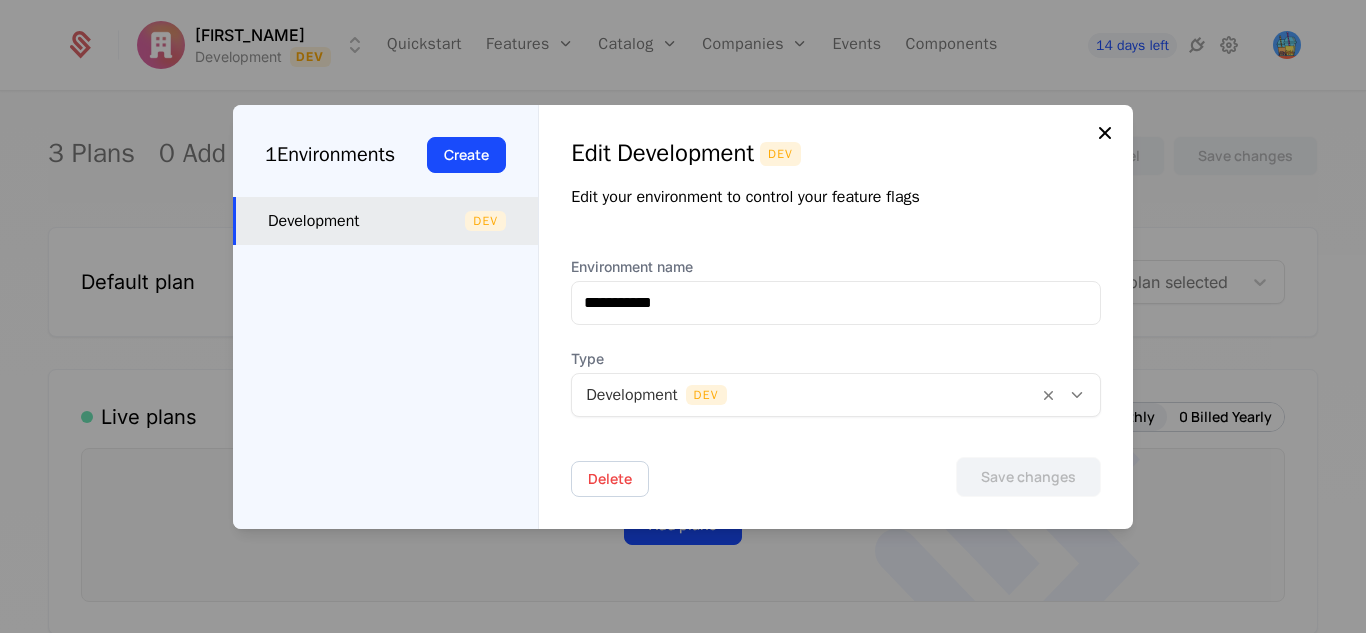 click at bounding box center [1105, 133] 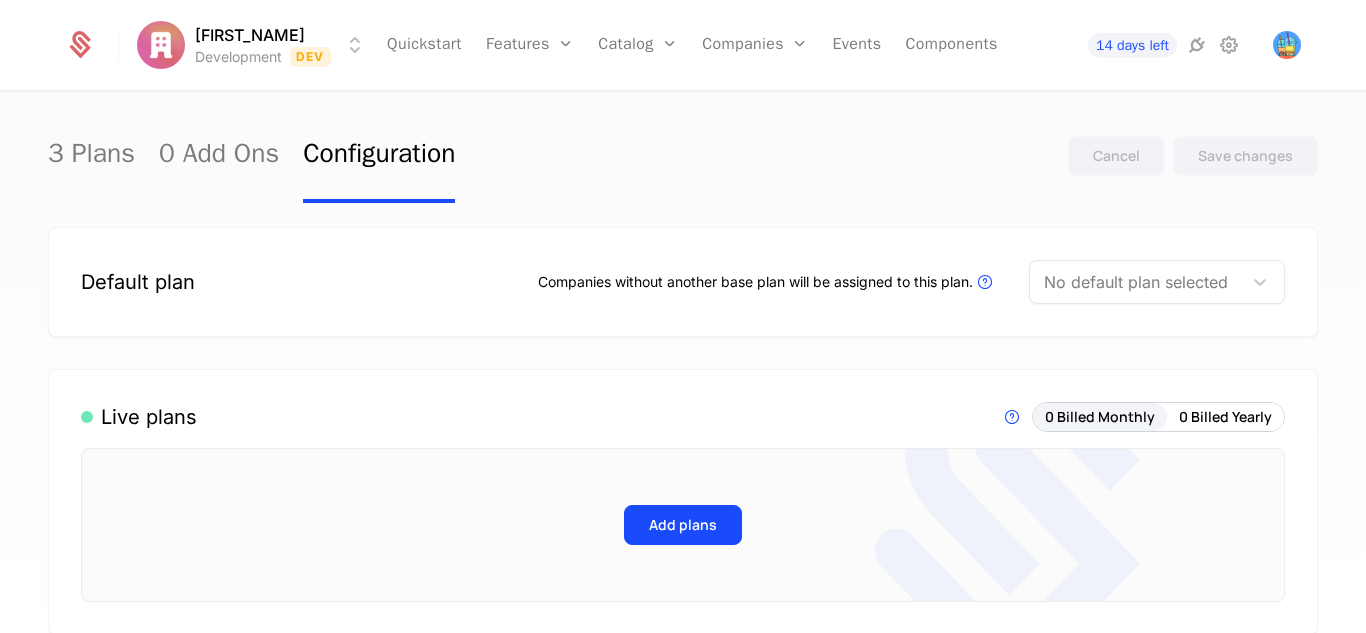 click on "[FIRST_NAME] Development Dev Quickstart Features Features Flags Catalog Plans Add Ons Configuration Companies Companies Users Events Components [DAYS] days left [PLANS_COUNT] Plans [ADD_ONS_COUNT] Add Ons Configuration Cancel Save changes Default plan Companies without another base plan will be assigned to this plan. Plans that are linked to paid billing products cannot be selected as the default plan No default plan selected Live plans Live Plans are visible in components and available for purchase. [BILLED_MONTHLY] Billed Monthly [BILLED_YEARLY] Billed Yearly Add plans Live Add Ons Live Add Ons are visible in components and available for purchase. [BILLED_MONTHLY] Billed Monthly [BILLED_YEARLY] Billed Yearly Add Add Ons Trials Enable trials for any paid plan associated with a Stripe product by editing the plan. Only companies subscribing to a plan for the first time can access the trial. Trial type changes only impacts new trial subscribers. Payment Method Don't require payment method to start trial At end of trial, company will be removed from the plan. Default Trial Period in Days" at bounding box center (683, 316) 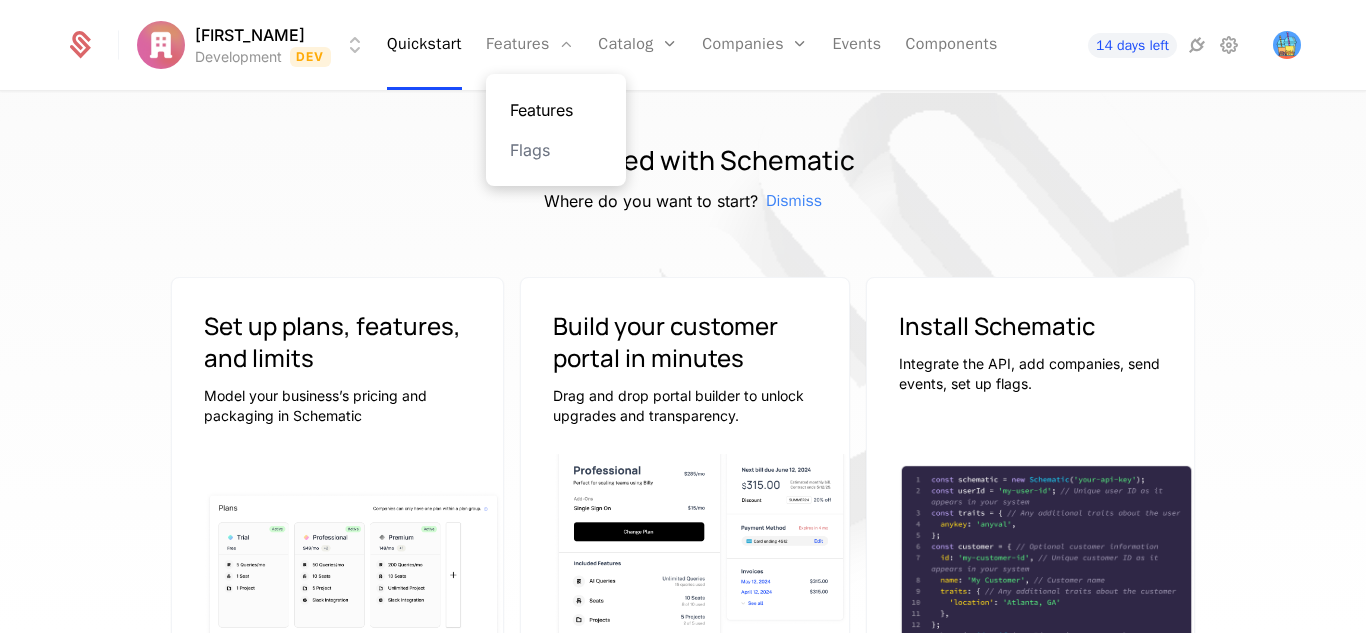 click on "Features" at bounding box center [556, 110] 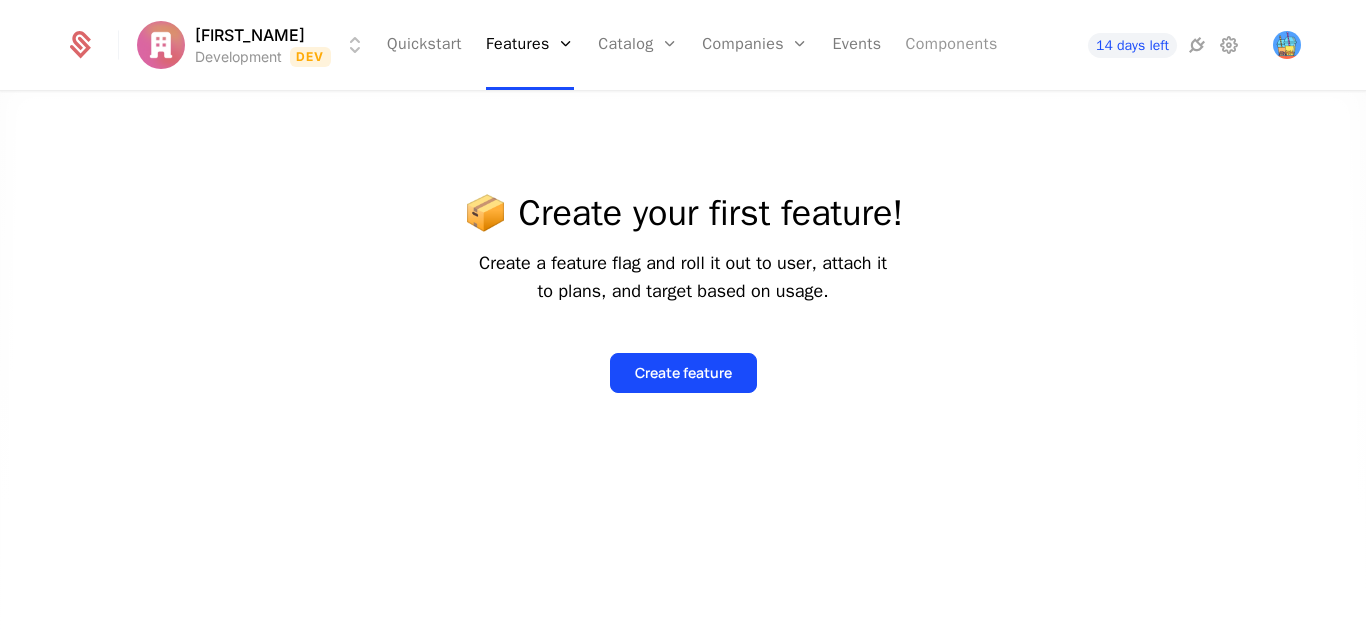 click on "Components" at bounding box center [951, 45] 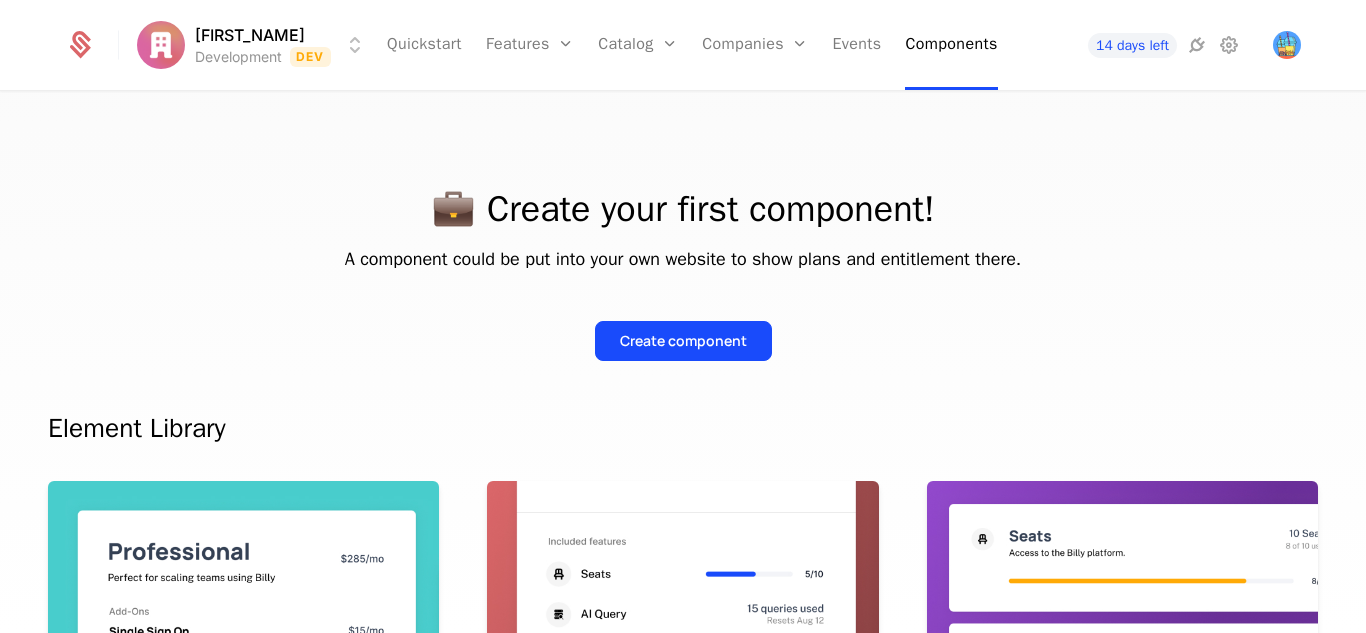 scroll, scrollTop: 1, scrollLeft: 0, axis: vertical 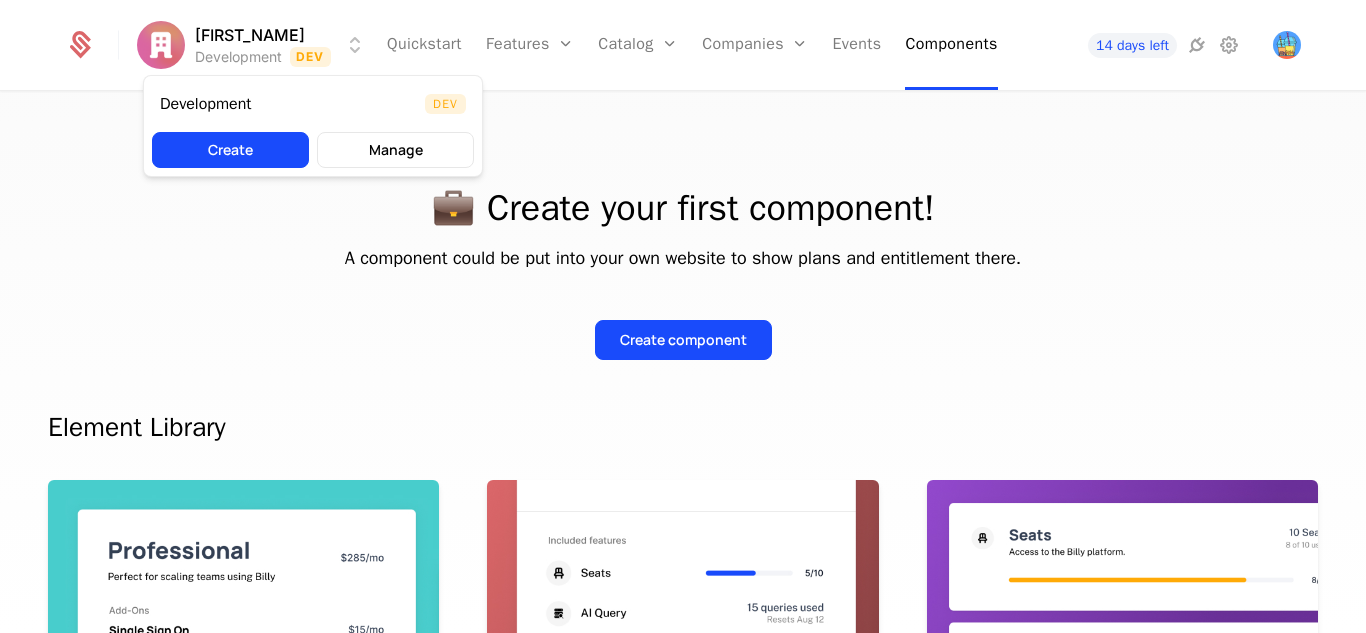 click on "[FIRST_NAME] Development Dev Quickstart Features Features Flags Catalog Plans Add Ons Configuration Companies Companies Users Events Components [DAYS] days left 💼 Create your first component! A component could be put into your own website to show plans and entitlement there. Create component Element Library Plan Manager Available See current plan, add ons, and usage-based charges. Included Features Available See all features the user has access to with associated limits and usage Metered Features Available Detailed view of feature usage and limits with upgrade buttons. Plans Table Available Provide an intuitive upgrade path by surfacing current and live plans. Upcoming Bill Available See estimated upcoming bill based on current entitlements and usage. Invoices Available See a list of recent invoices sent to the user. Click to view detail. Payment Method Available See and easily edit current payment method on file. Usage Graphs Coming soon Show usage over time to surface usage trends. Public Pricing Page ." at bounding box center [683, 316] 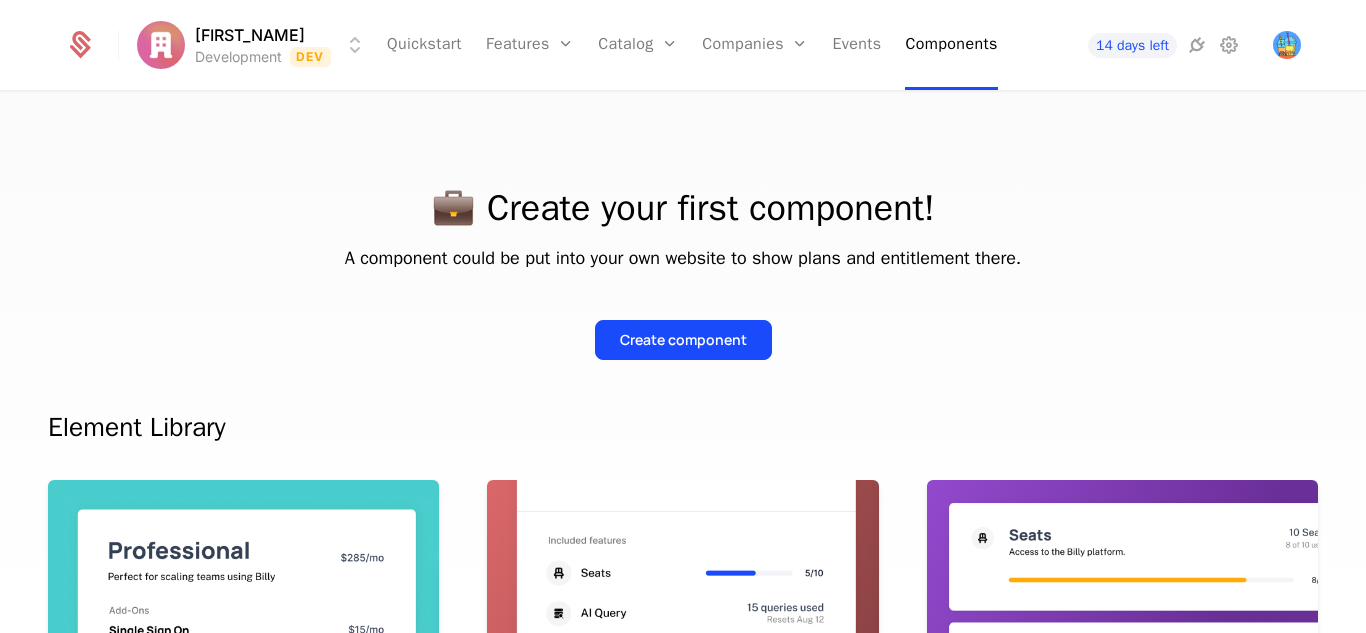click on "[FIRST_NAME] Development Dev Quickstart Features Features Flags Catalog Plans Add Ons Configuration Companies Companies Users Events Components [DAYS] days left 💼 Create your first component! A component could be put into your own website to show plans and entitlement there. Create component Element Library Plan Manager Available See current plan, add ons, and usage-based charges. Included Features Available See all features the user has access to with associated limits and usage Metered Features Available Detailed view of feature usage and limits with upgrade buttons. Plans Table Available Provide an intuitive upgrade path by surfacing current and live plans. Upcoming Bill Available See estimated upcoming bill based on current entitlements and usage. Invoices Available See a list of recent invoices sent to the user. Click to view detail. Payment Method Available See and easily edit current payment method on file. Usage Graphs Coming soon Show usage over time to surface usage trends. Public Pricing Page ." at bounding box center [683, 316] 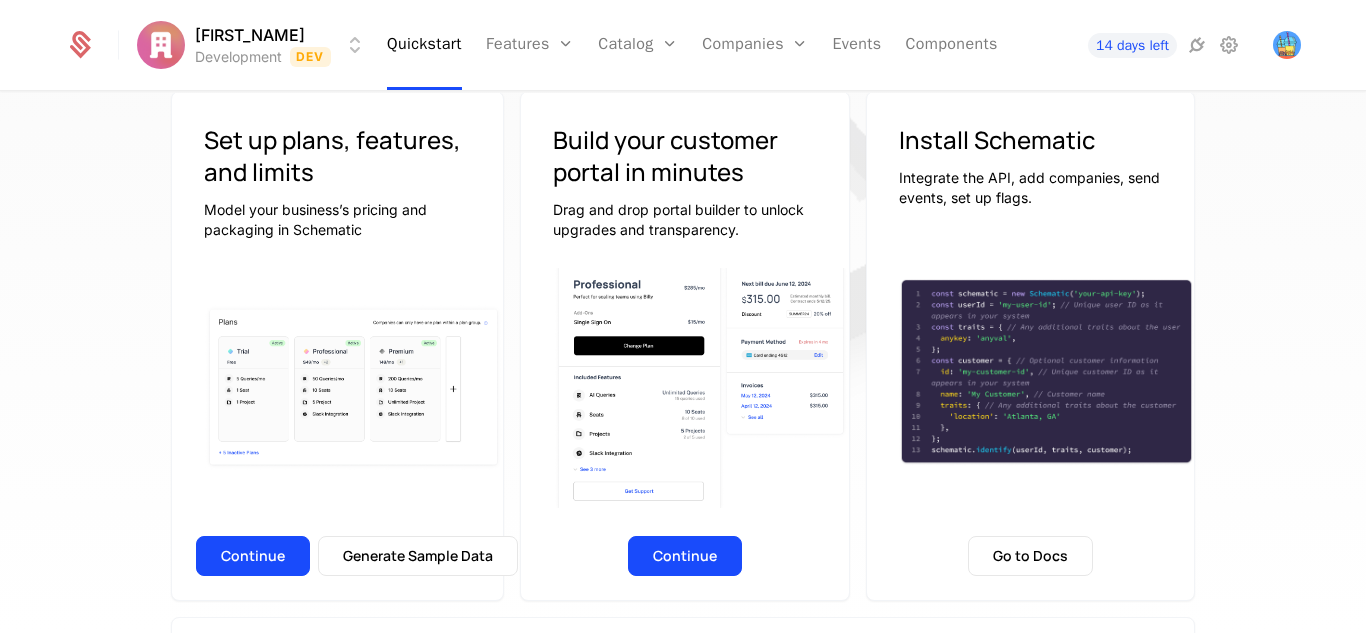 scroll, scrollTop: 185, scrollLeft: 0, axis: vertical 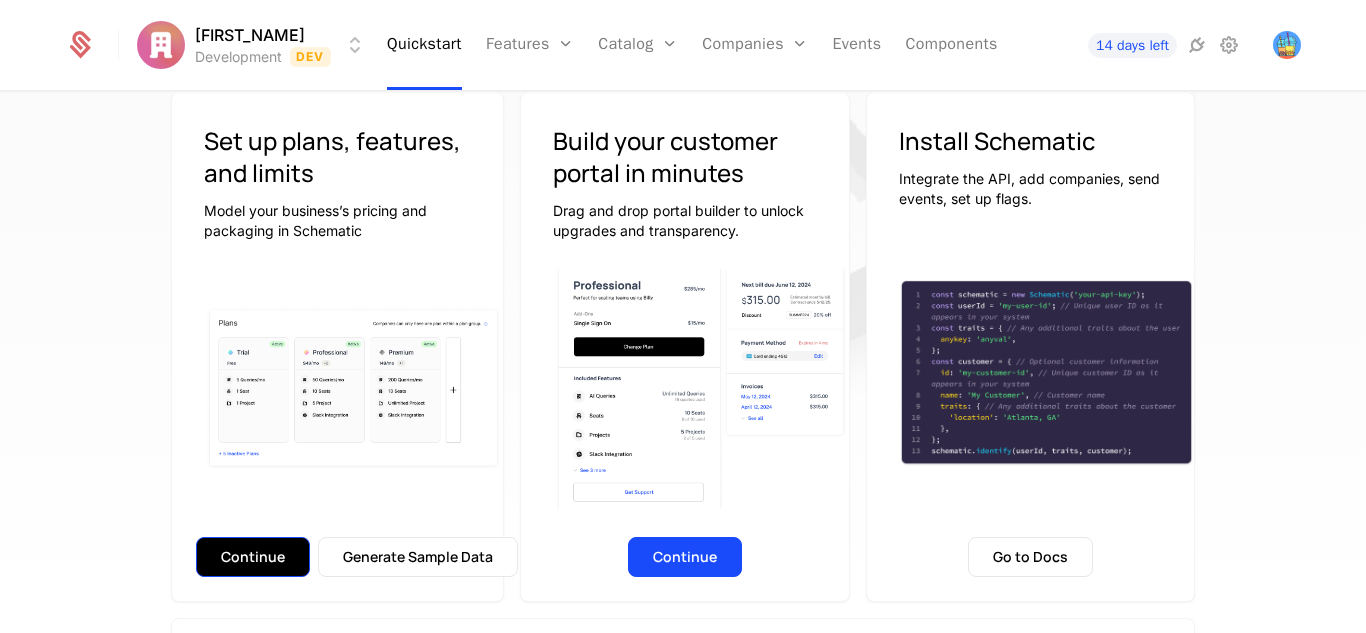 click on "Continue" at bounding box center [253, 557] 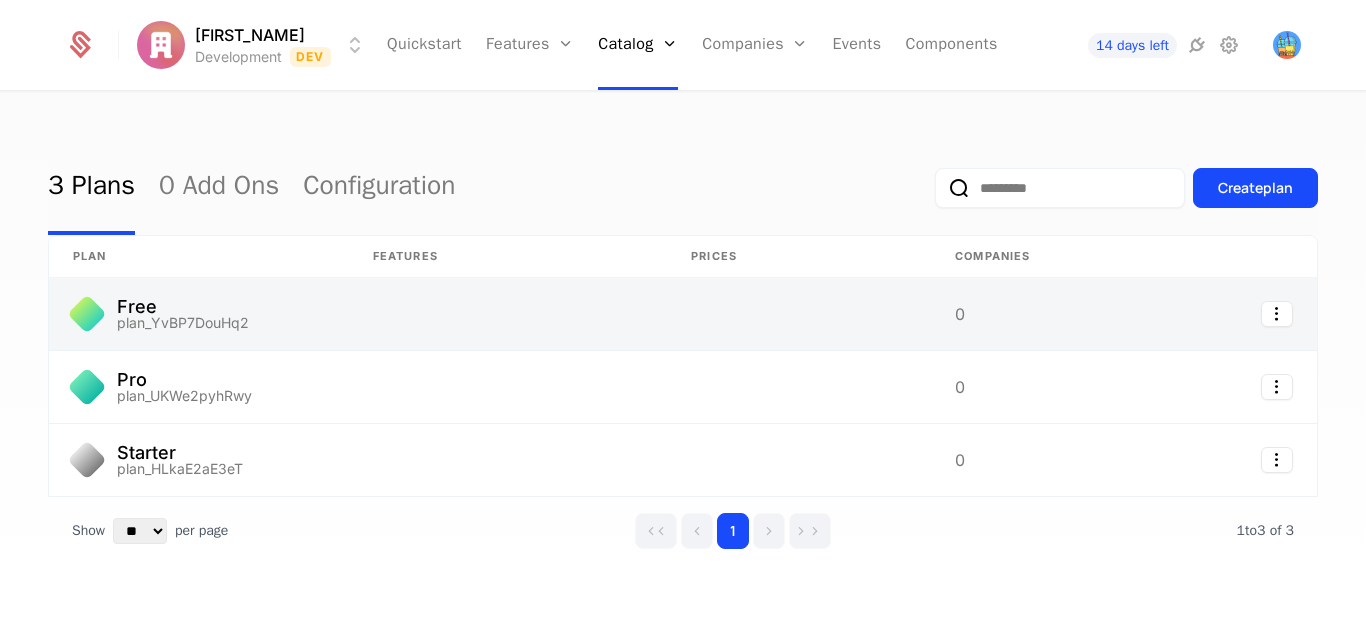 scroll, scrollTop: 32, scrollLeft: 0, axis: vertical 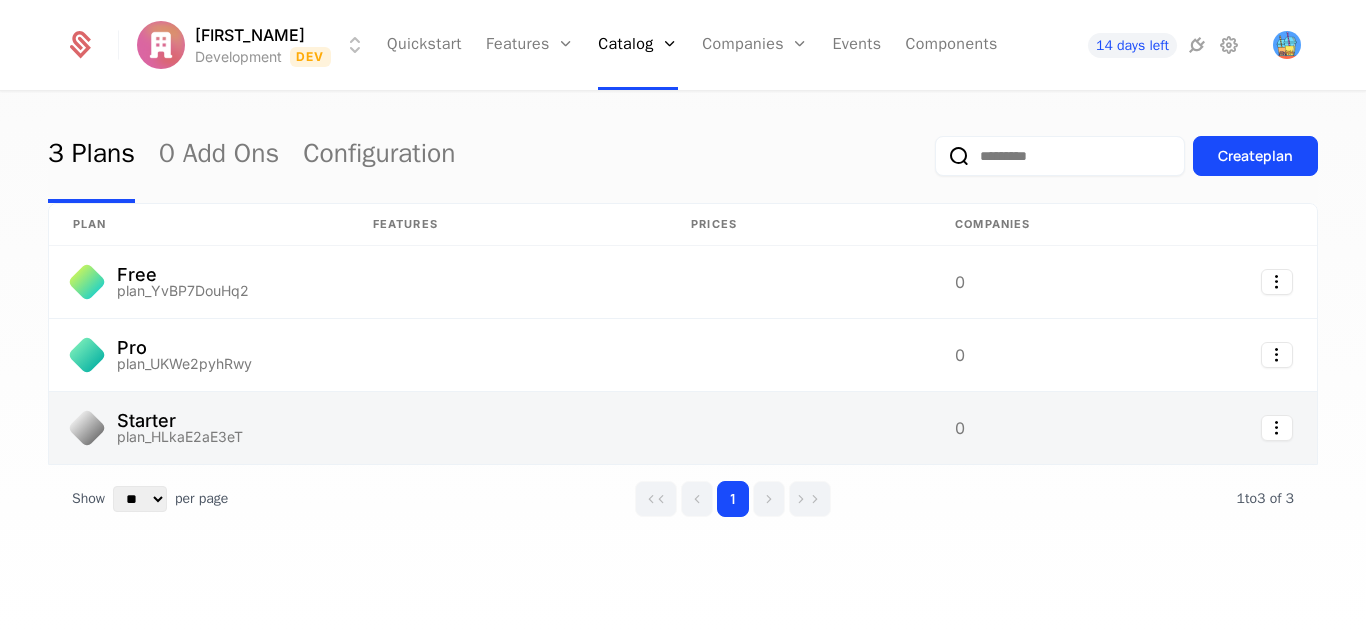 click at bounding box center (508, 428) 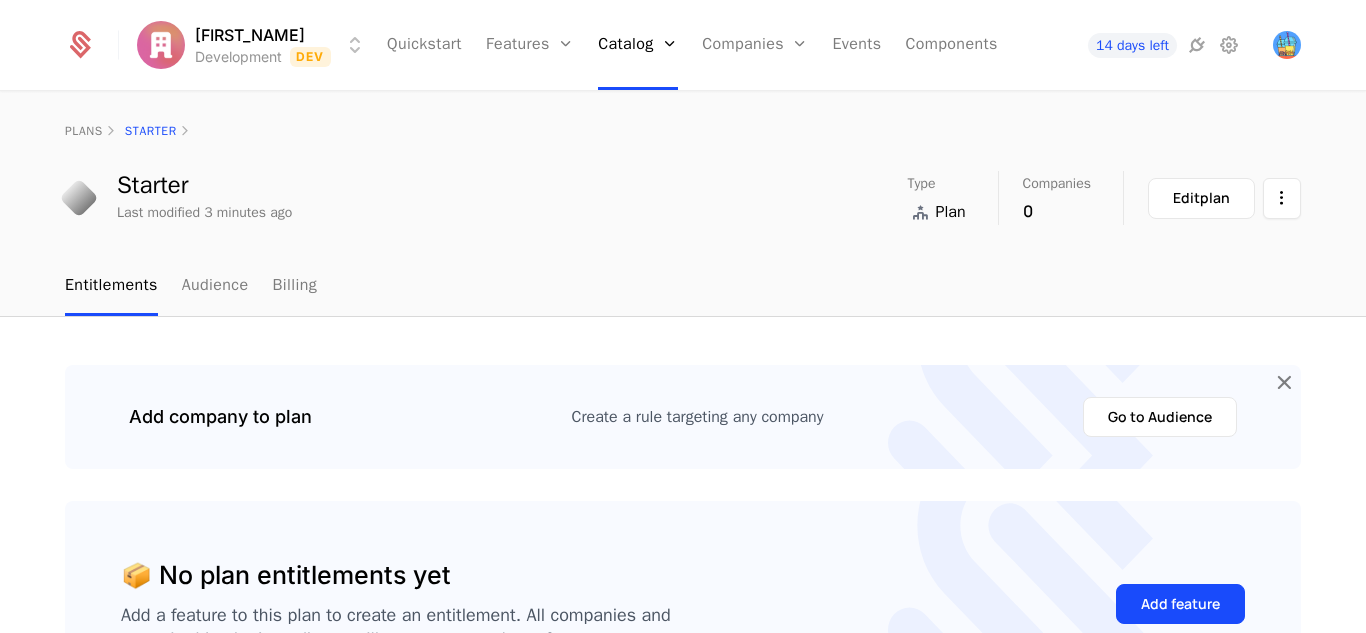 scroll, scrollTop: 0, scrollLeft: 0, axis: both 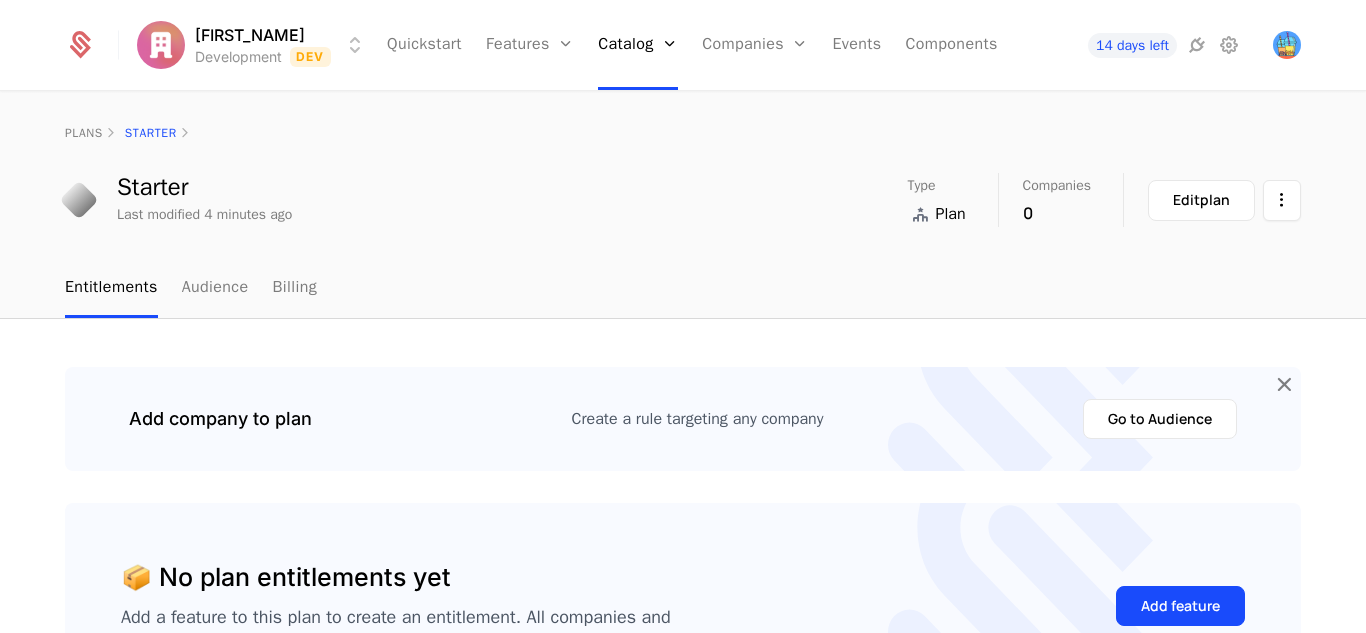 click 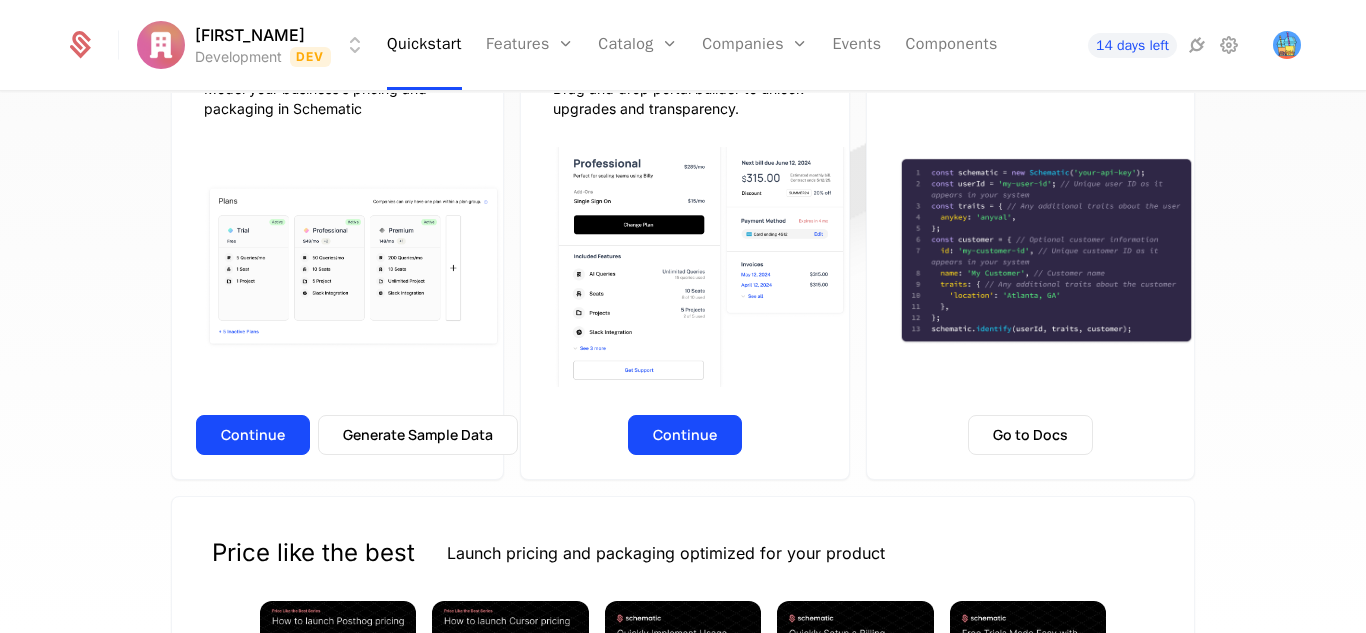 scroll, scrollTop: 308, scrollLeft: 0, axis: vertical 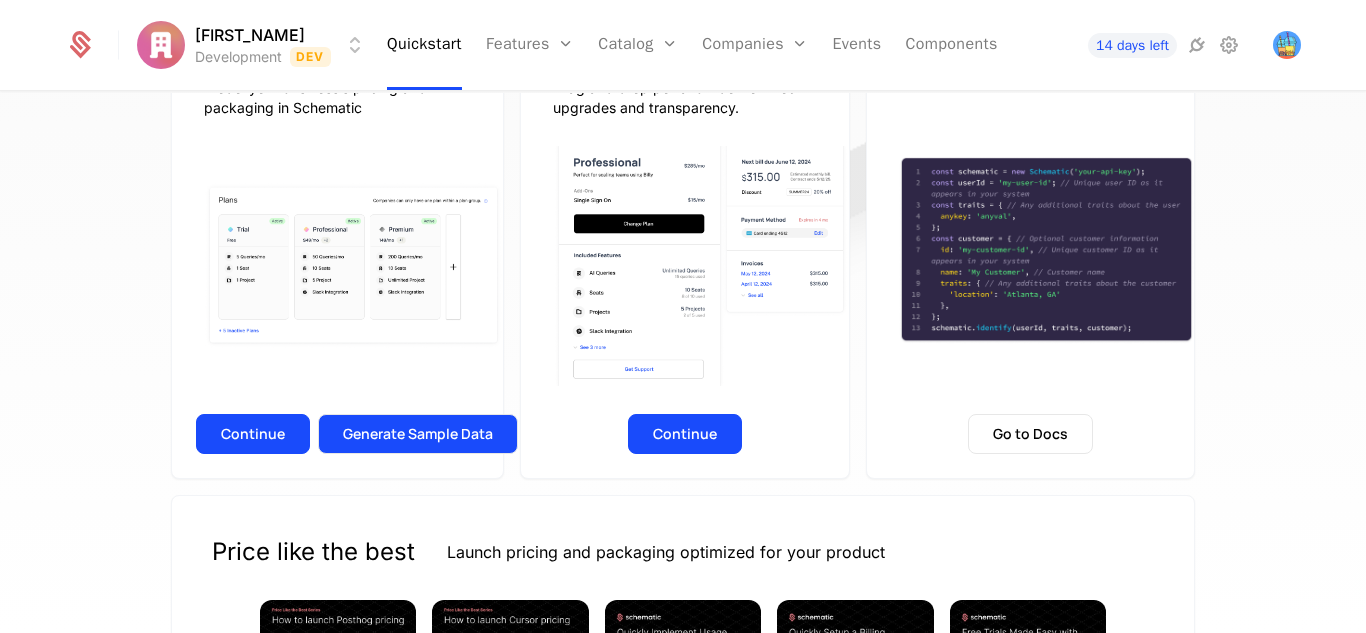 click on "Generate Sample Data" at bounding box center [418, 434] 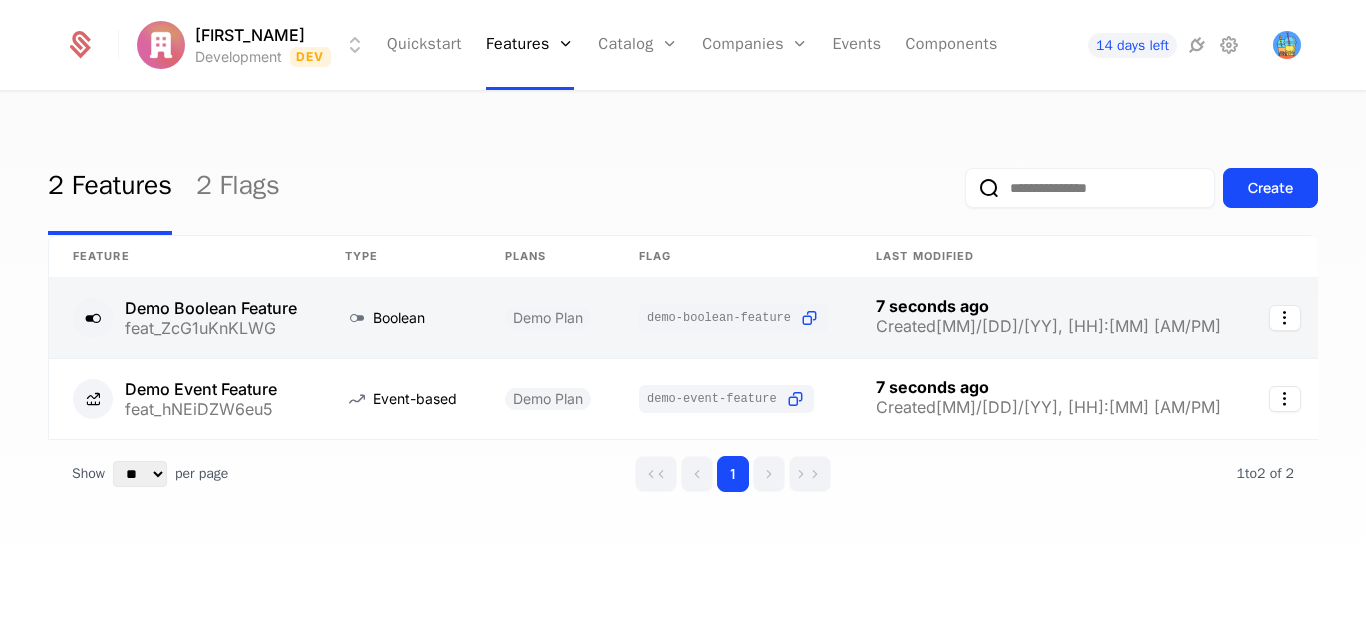 click at bounding box center (401, 318) 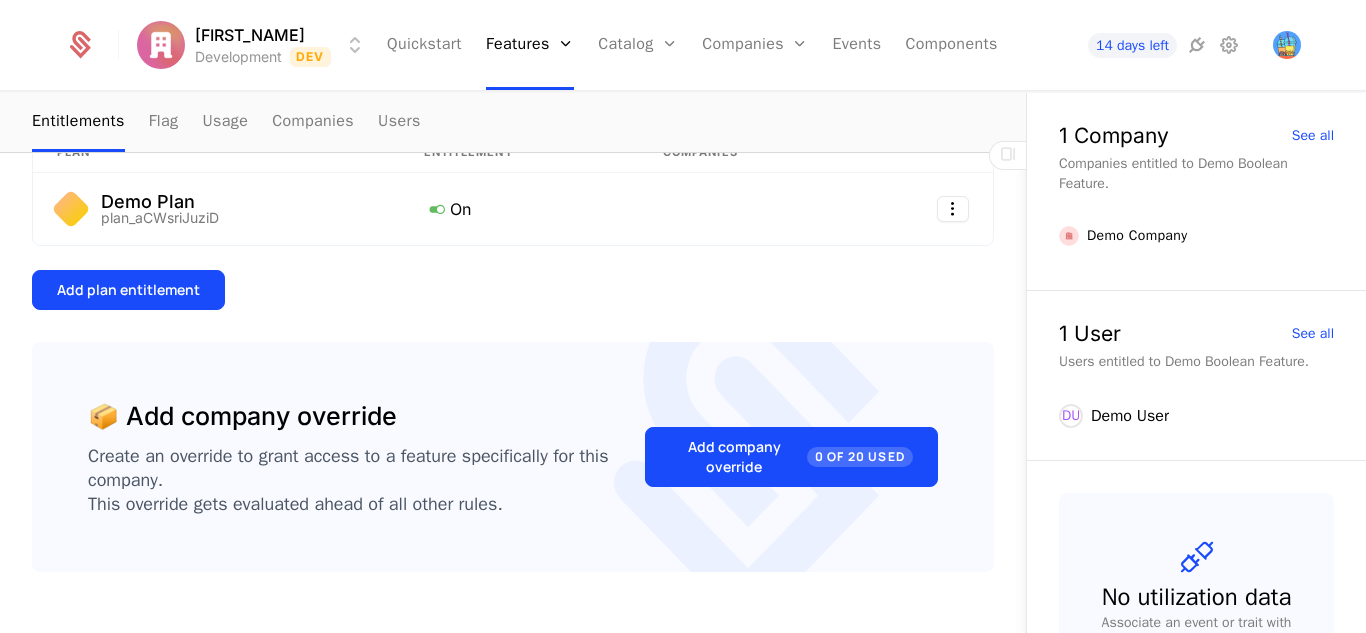 scroll, scrollTop: 0, scrollLeft: 0, axis: both 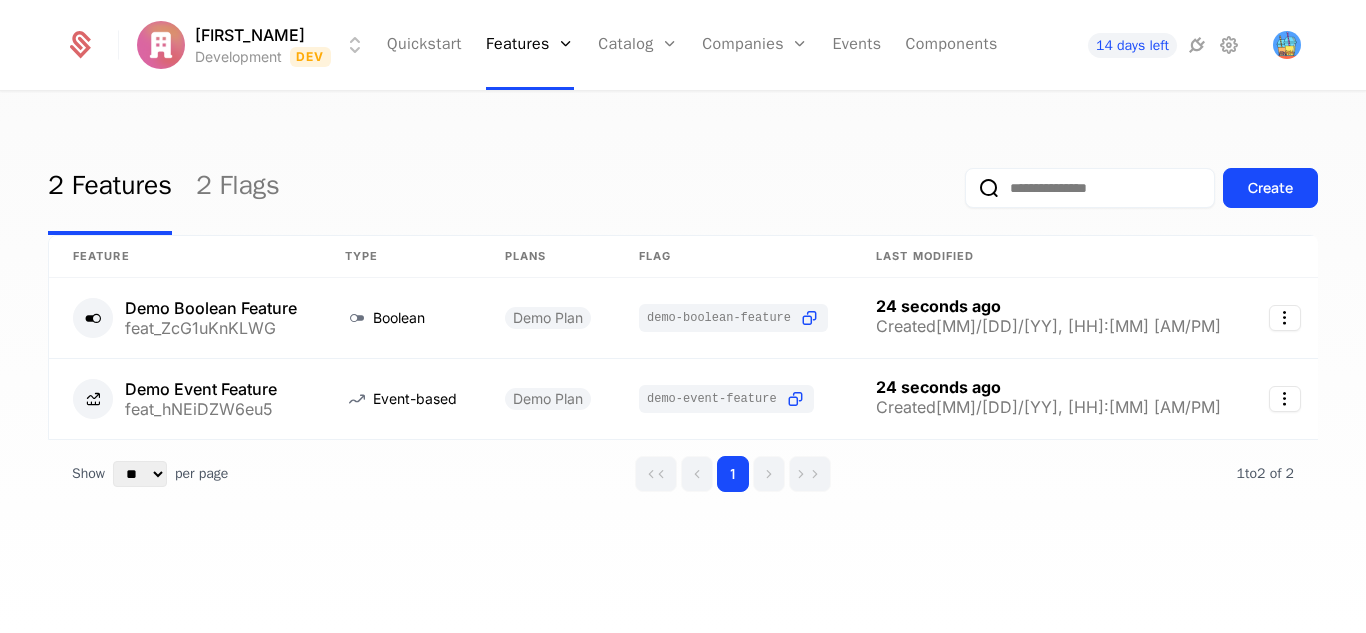click 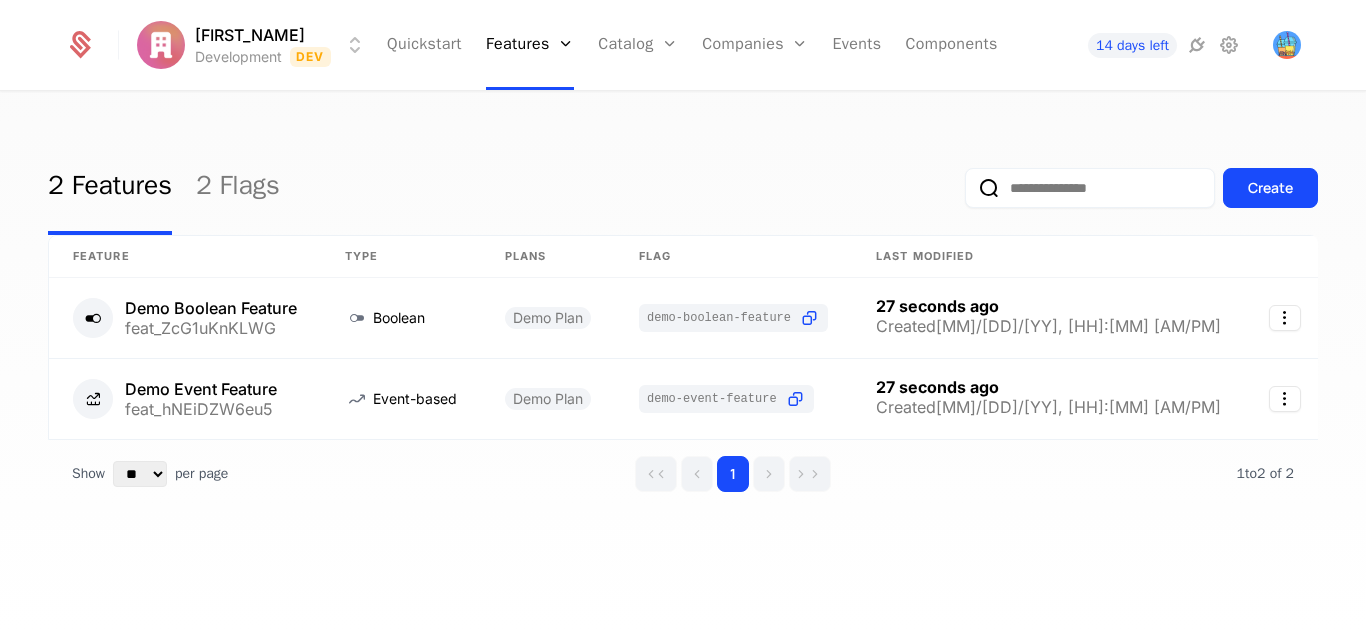 click 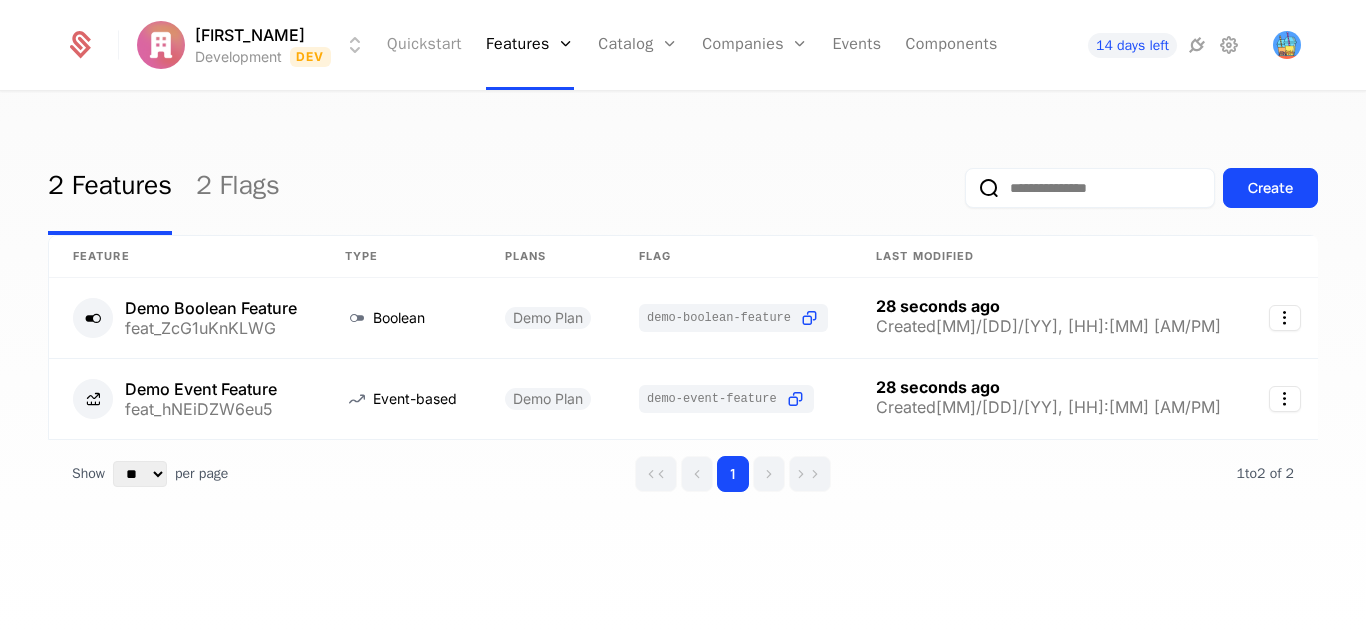 click on "Quickstart" at bounding box center [424, 45] 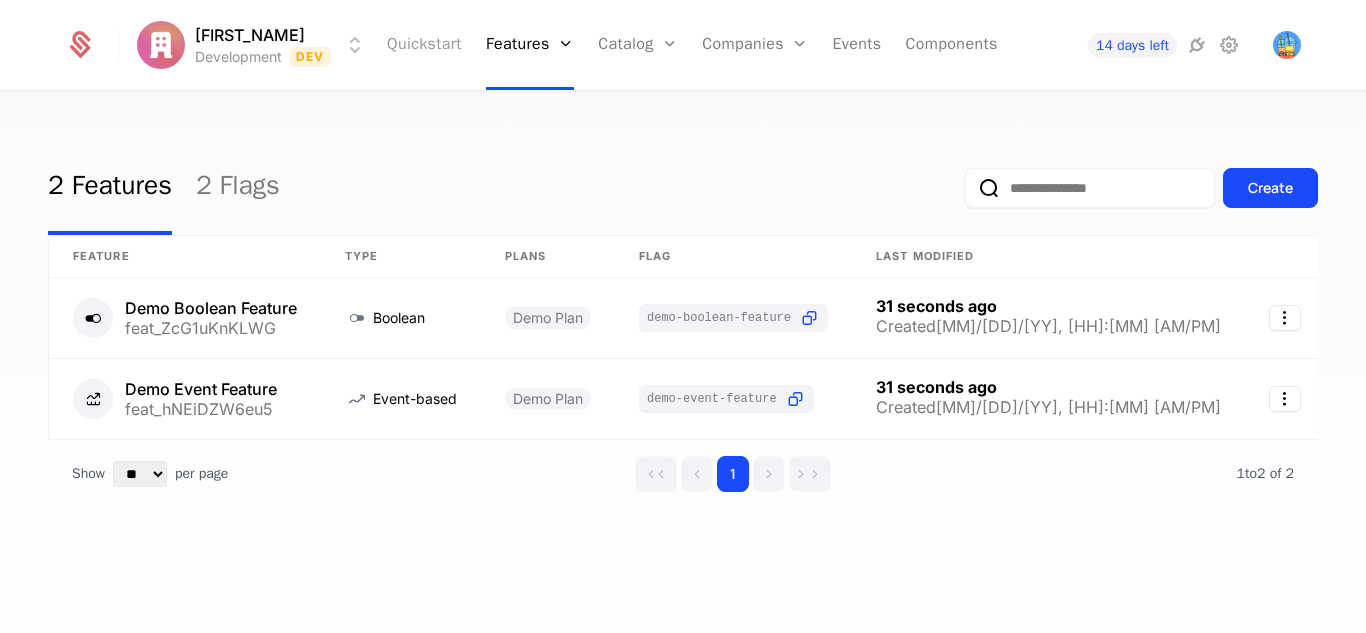 click on "Quickstart" at bounding box center [424, 45] 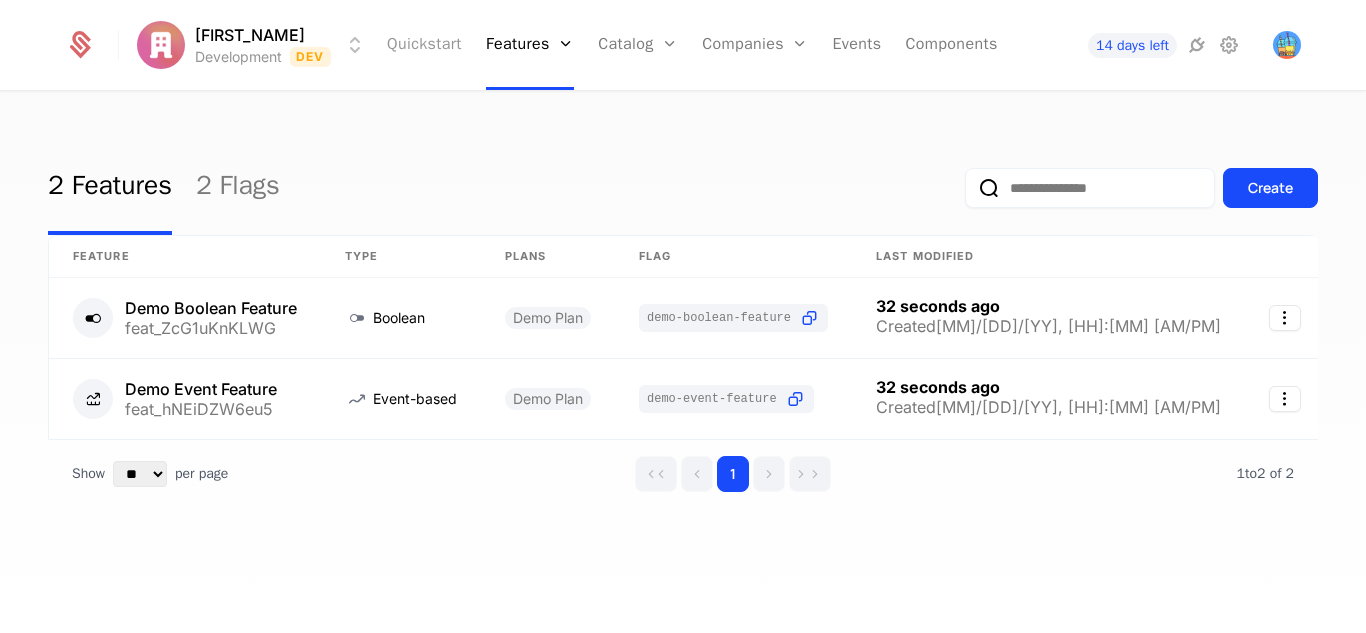 click on "Quickstart" at bounding box center (424, 45) 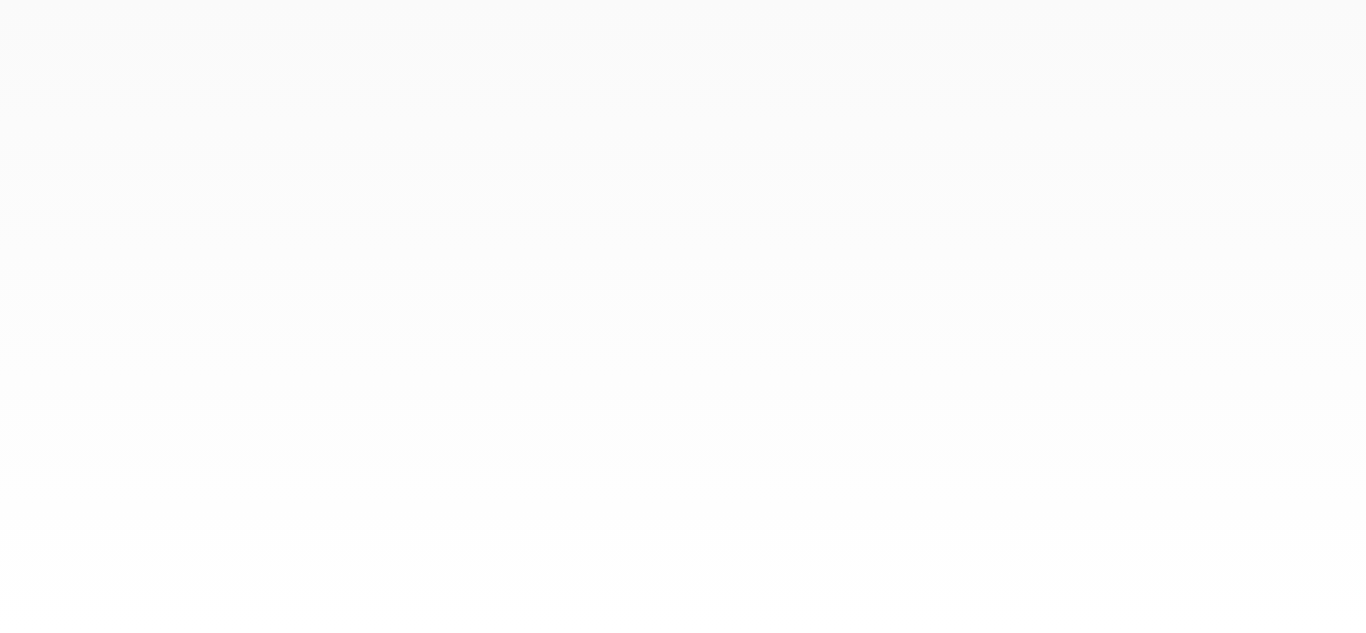 scroll, scrollTop: 0, scrollLeft: 0, axis: both 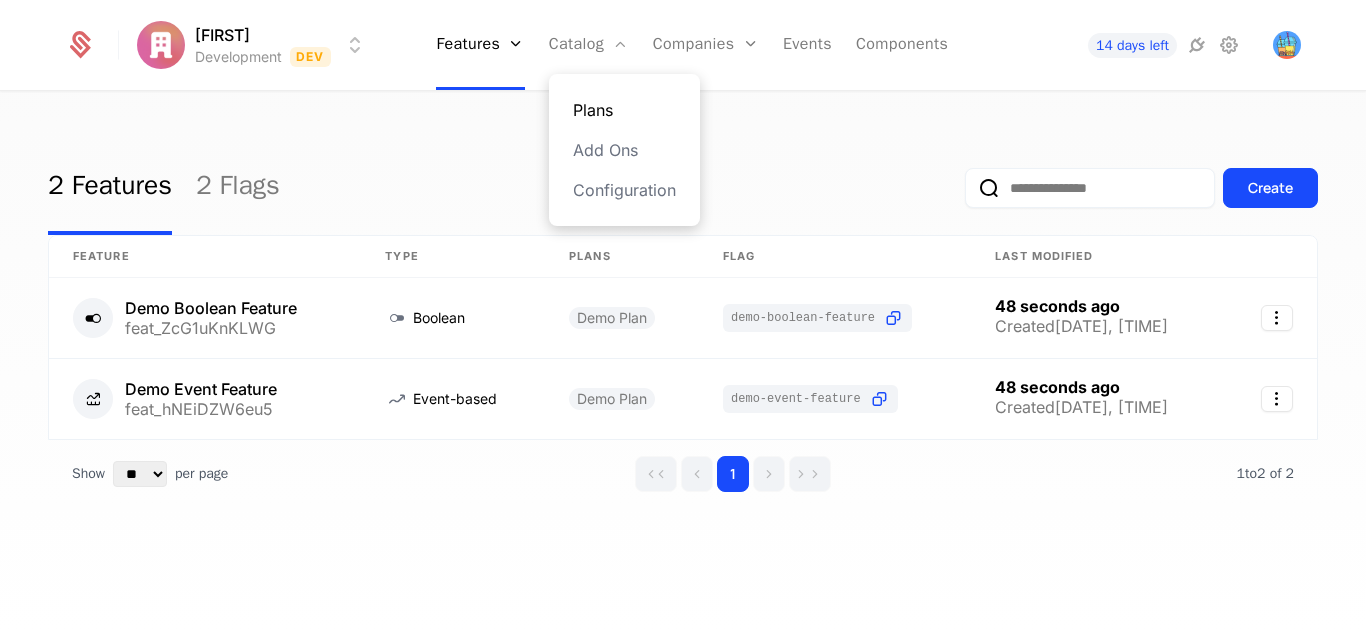 click on "Plans" at bounding box center [624, 110] 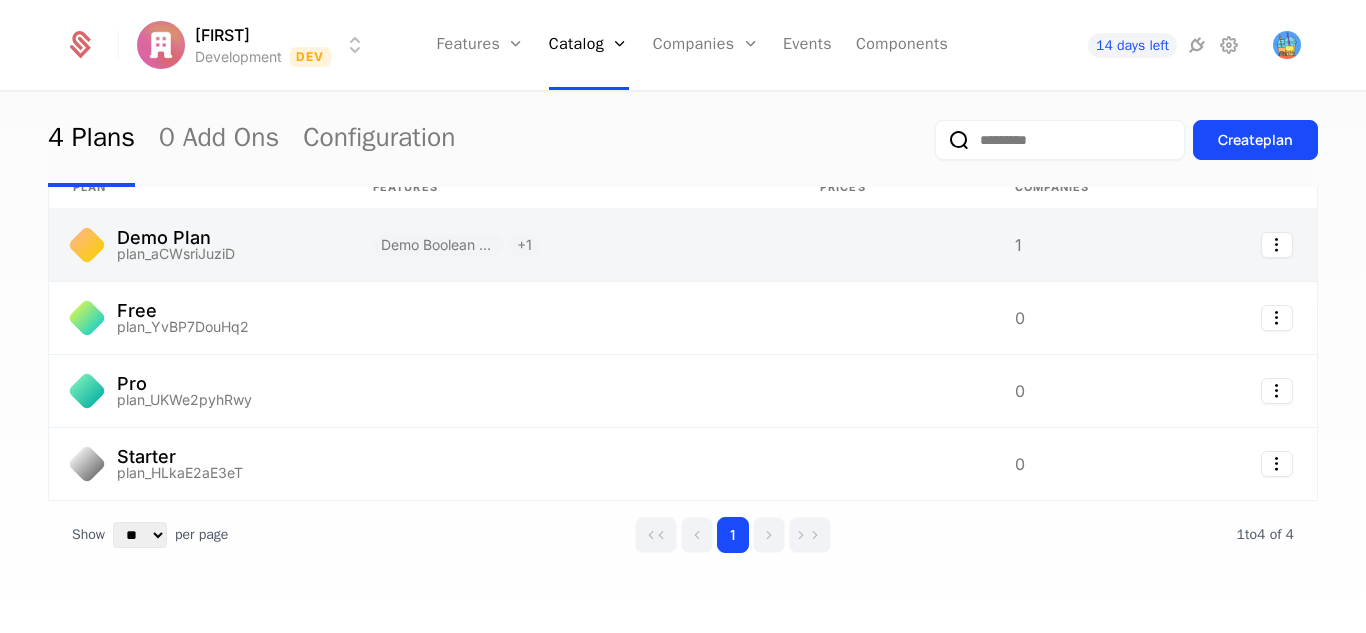 scroll, scrollTop: 0, scrollLeft: 0, axis: both 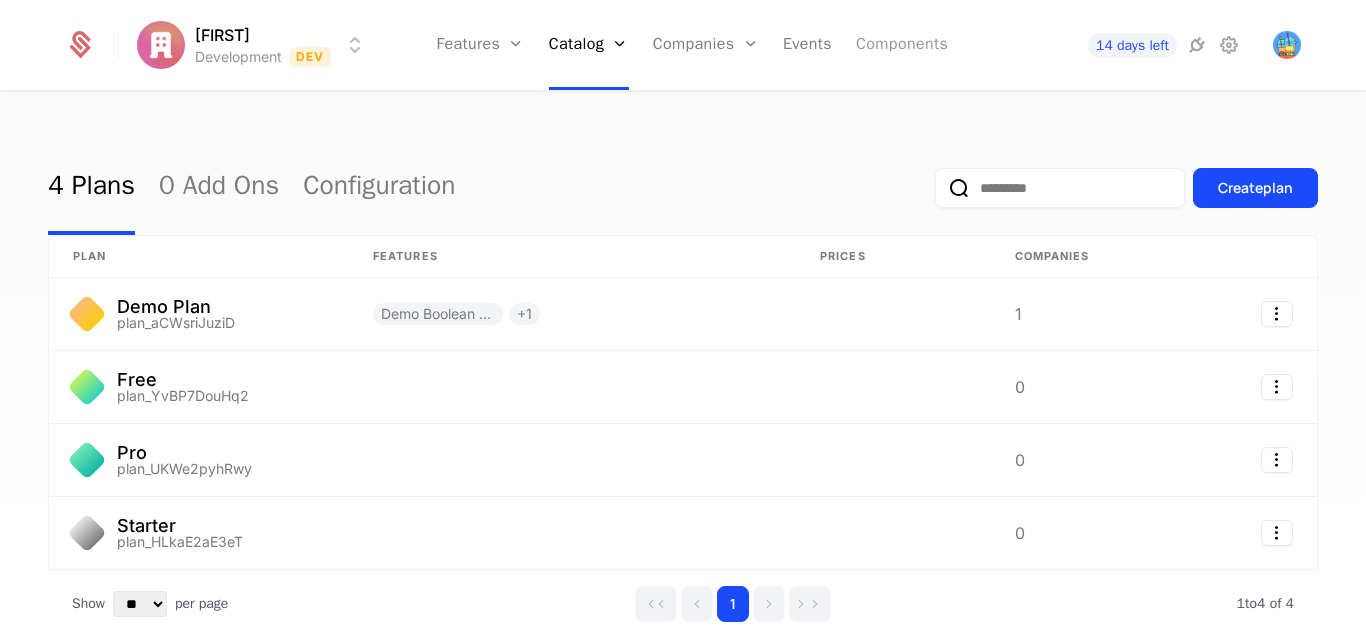 click on "Components" at bounding box center [902, 45] 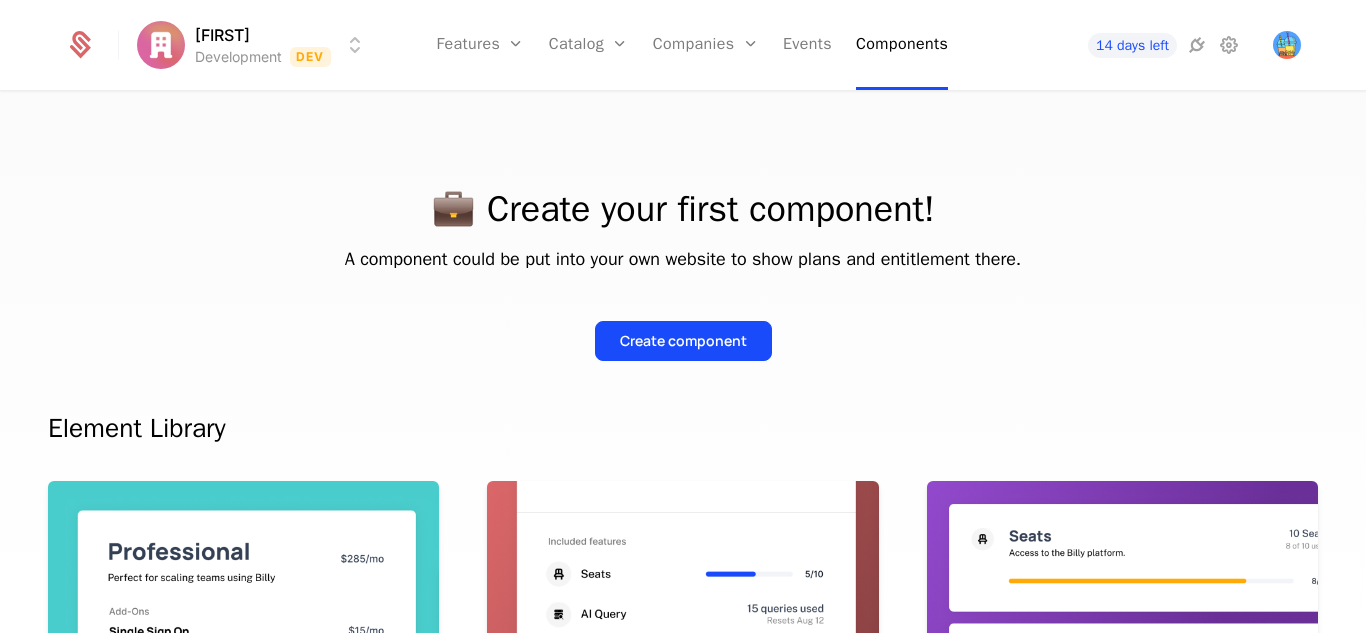 click on "💼 Create your first component!" at bounding box center [683, 209] 